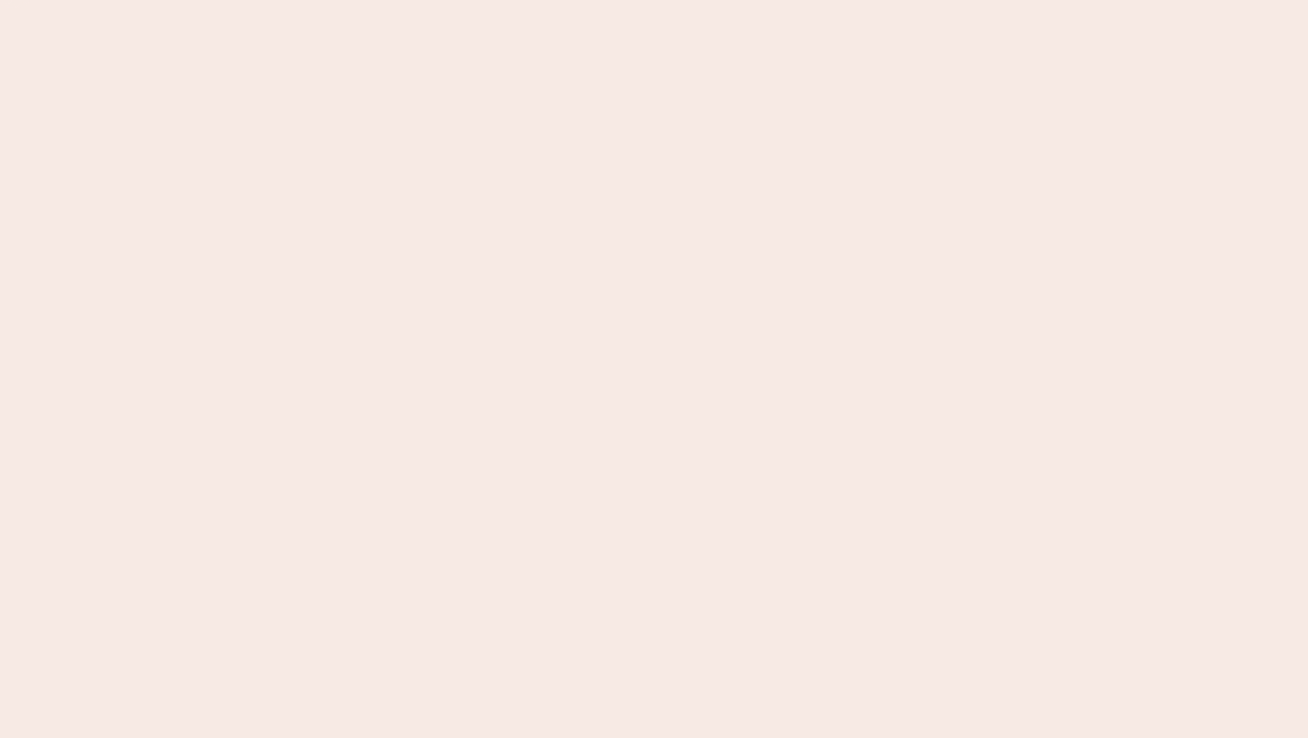 scroll, scrollTop: 0, scrollLeft: 0, axis: both 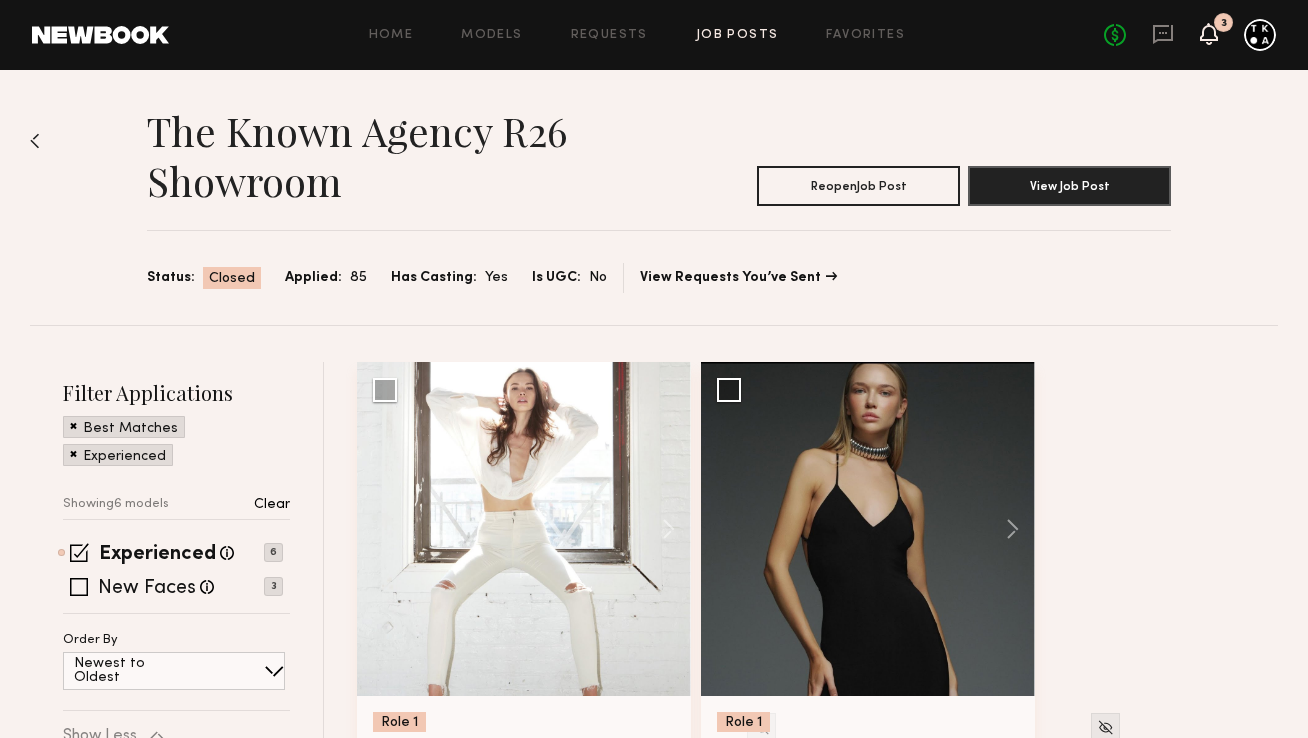 click 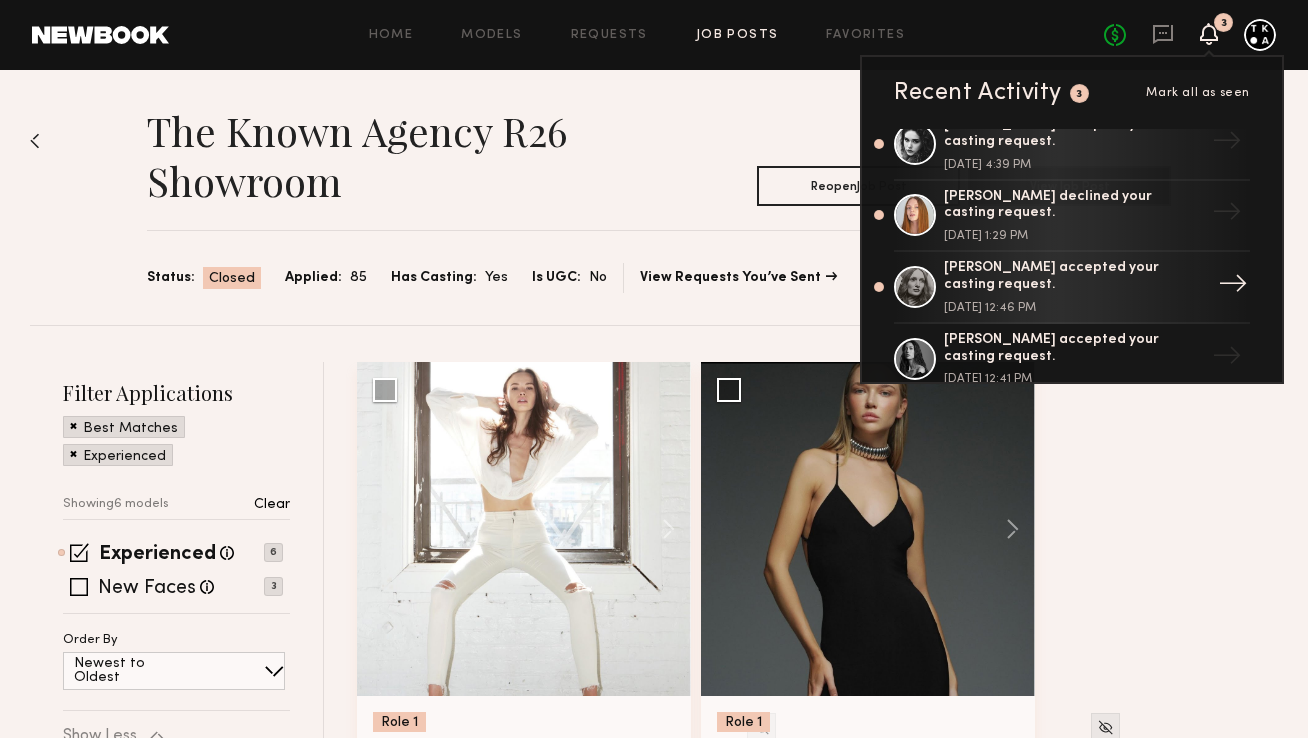 scroll, scrollTop: 15, scrollLeft: 0, axis: vertical 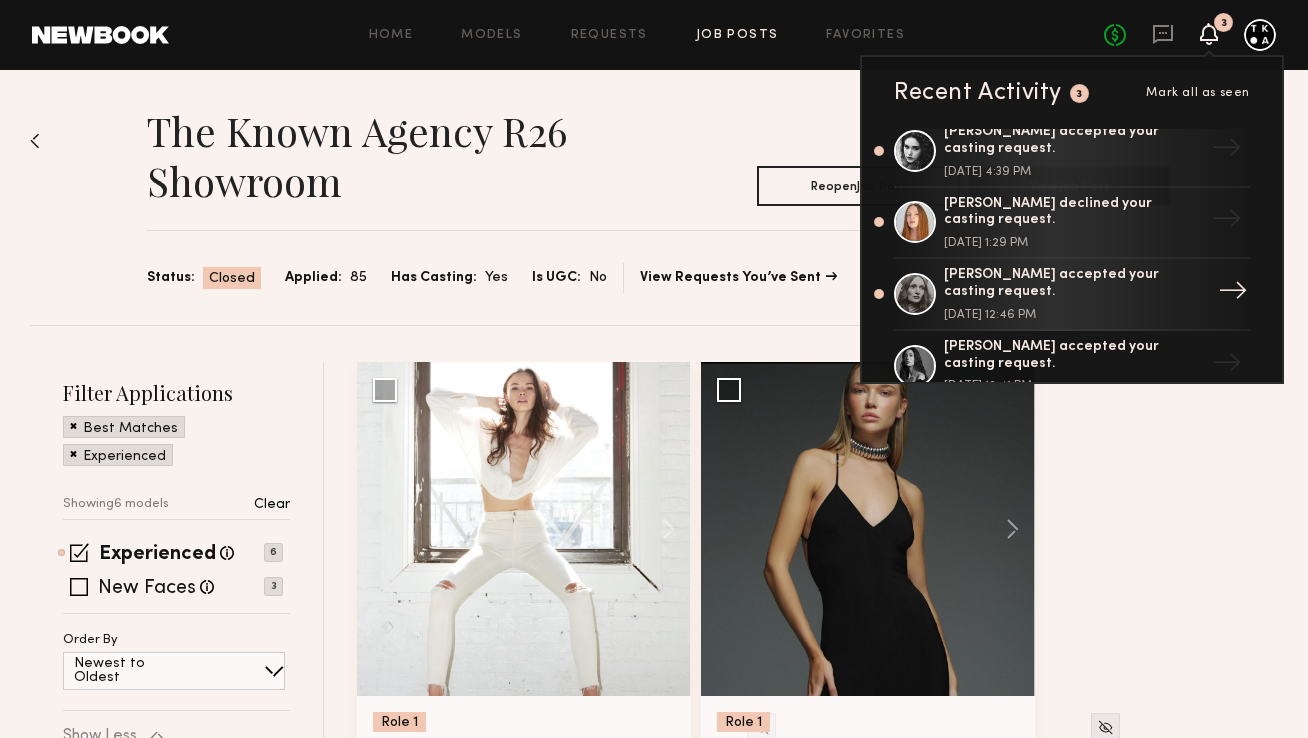 click on "[PERSON_NAME] accepted your casting request." 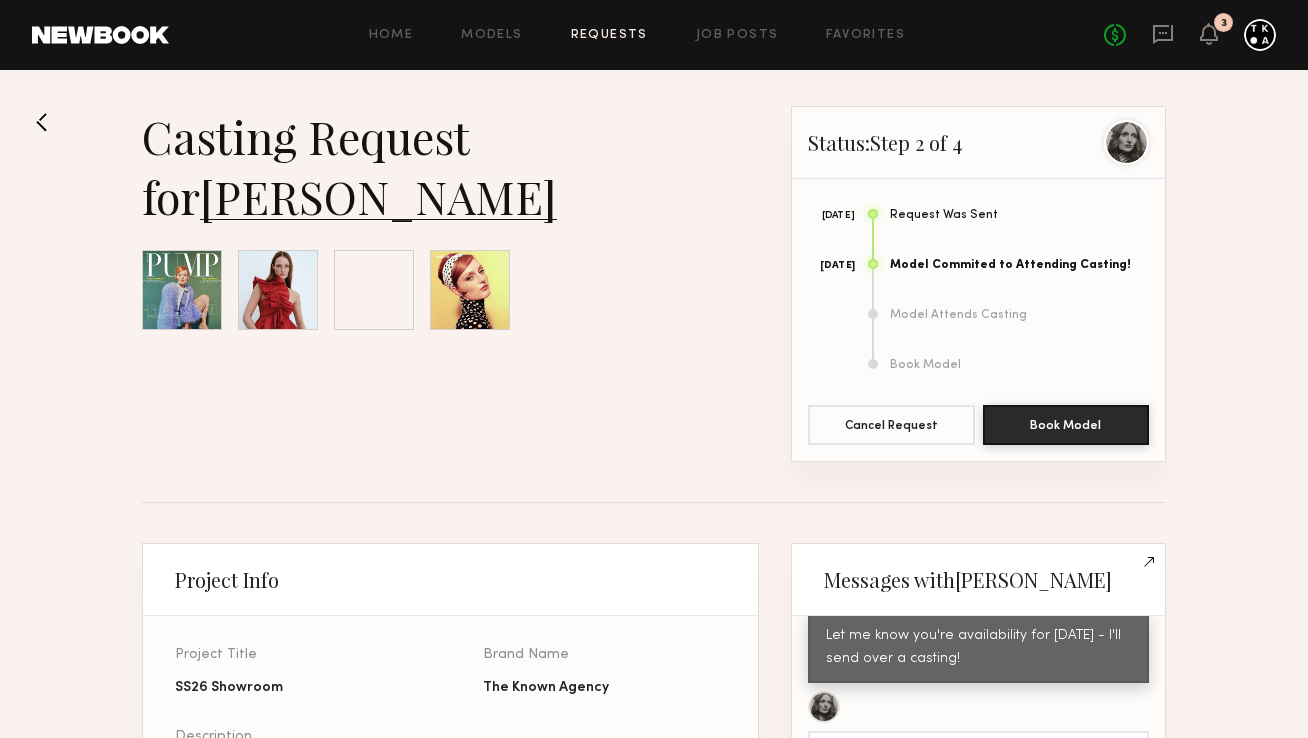 scroll, scrollTop: 1488, scrollLeft: 0, axis: vertical 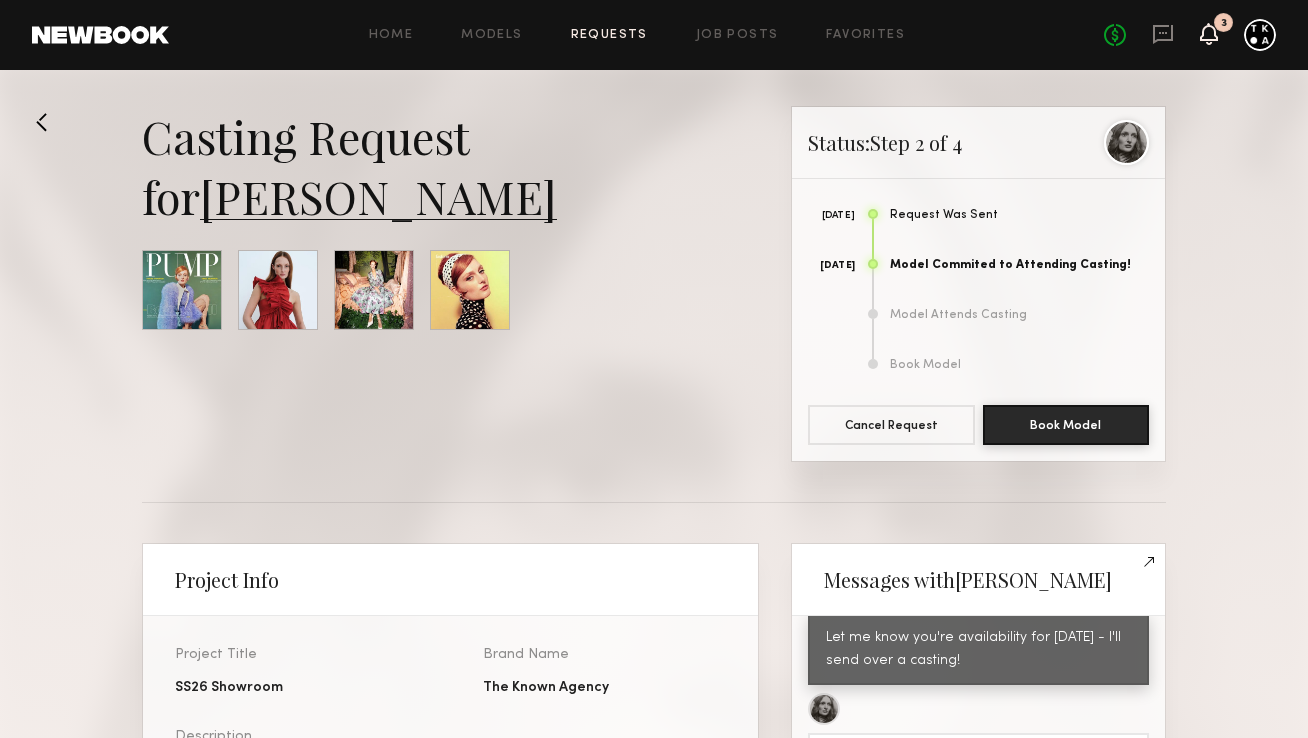 click 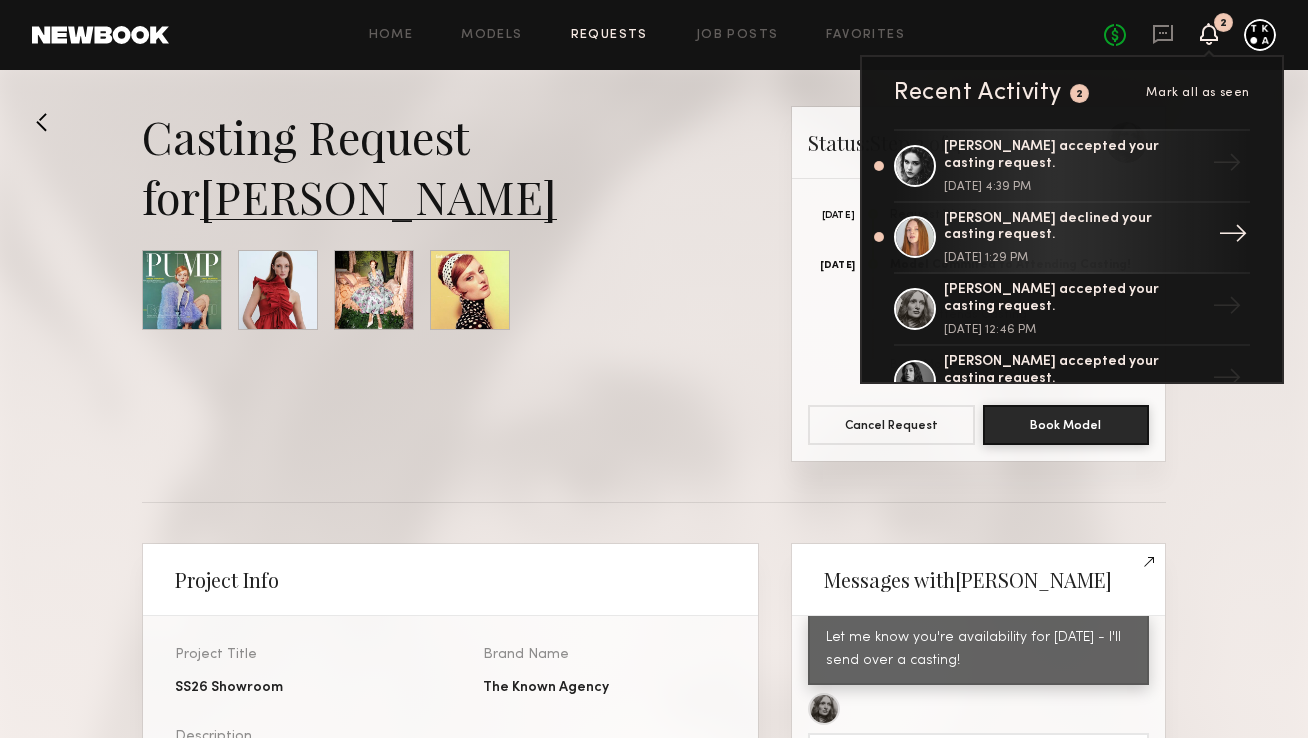 click on "[PERSON_NAME] declined your casting request." 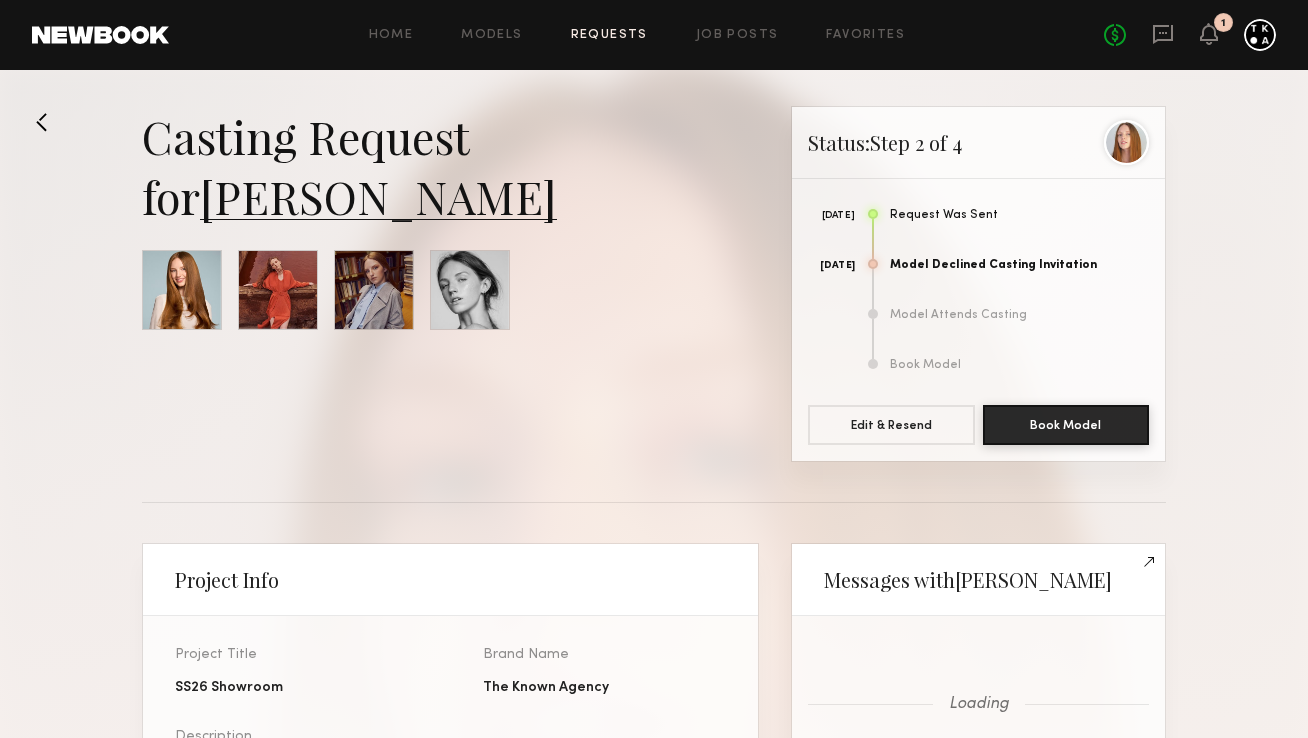 scroll, scrollTop: 1488, scrollLeft: 0, axis: vertical 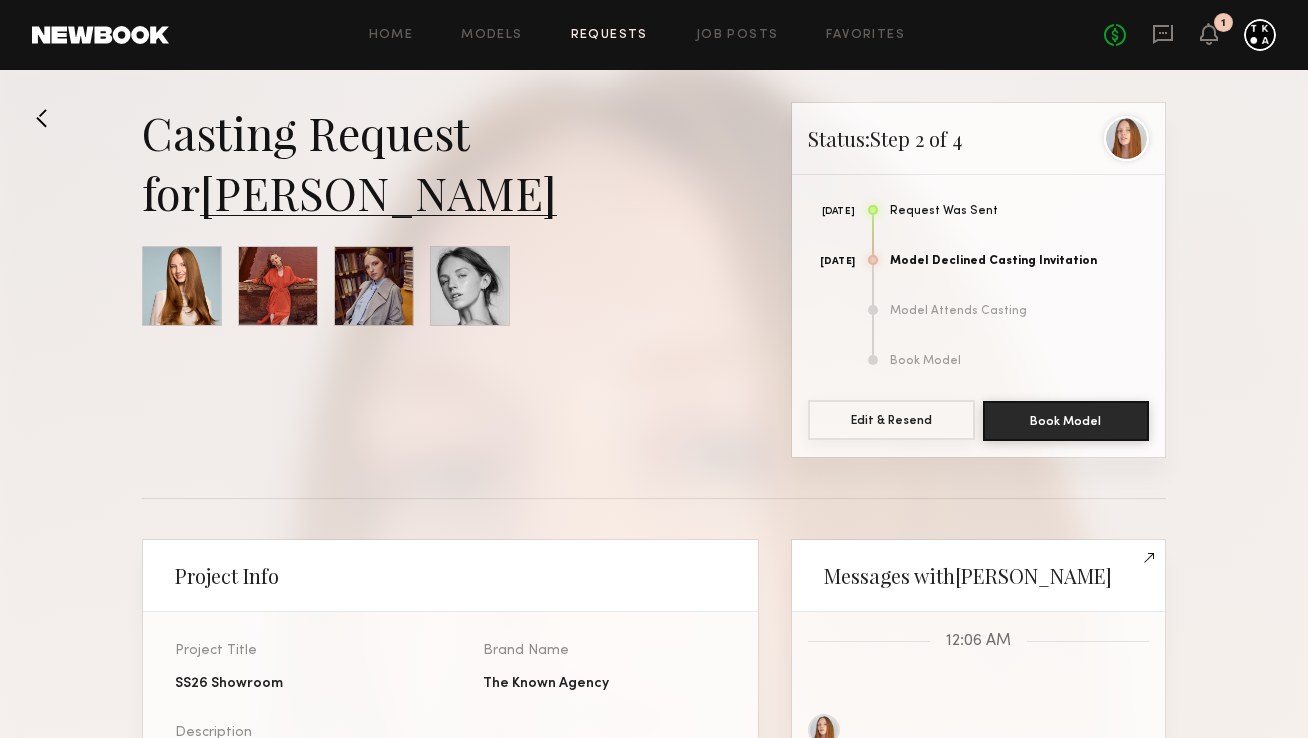click on "Edit & Resend" 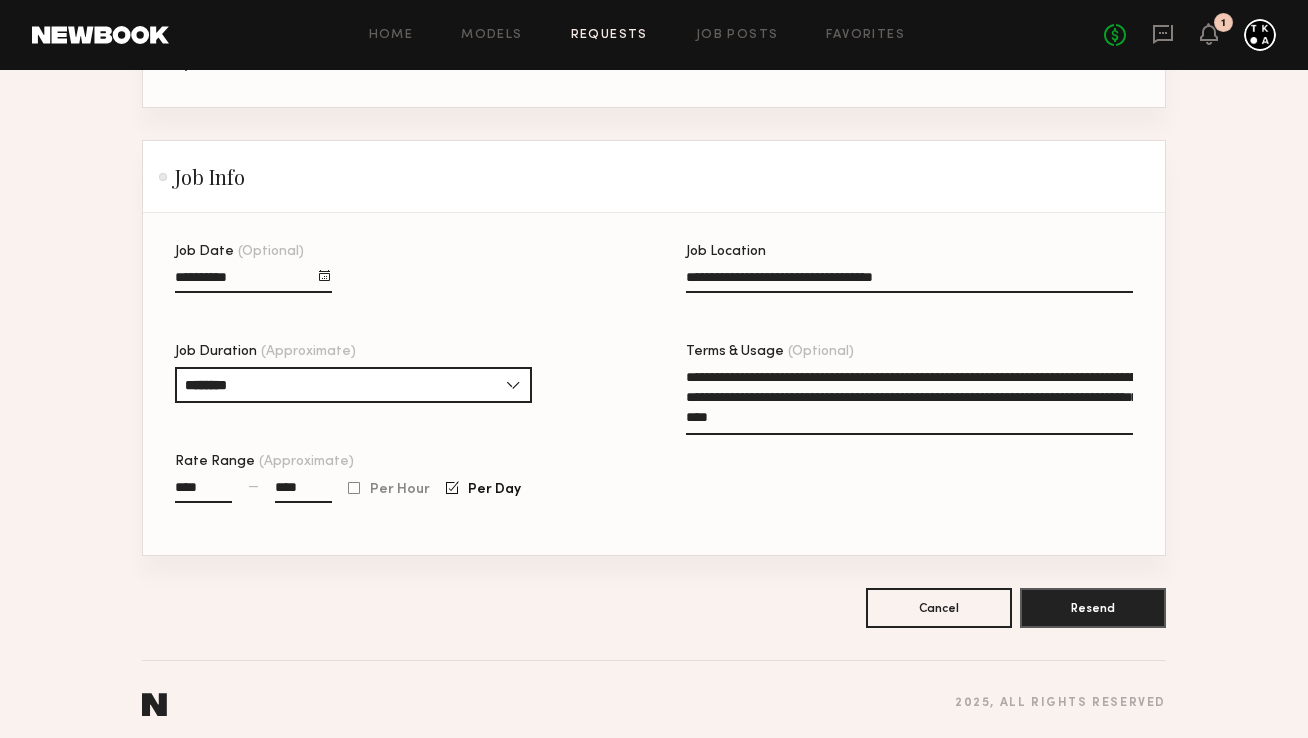 scroll, scrollTop: 1032, scrollLeft: 0, axis: vertical 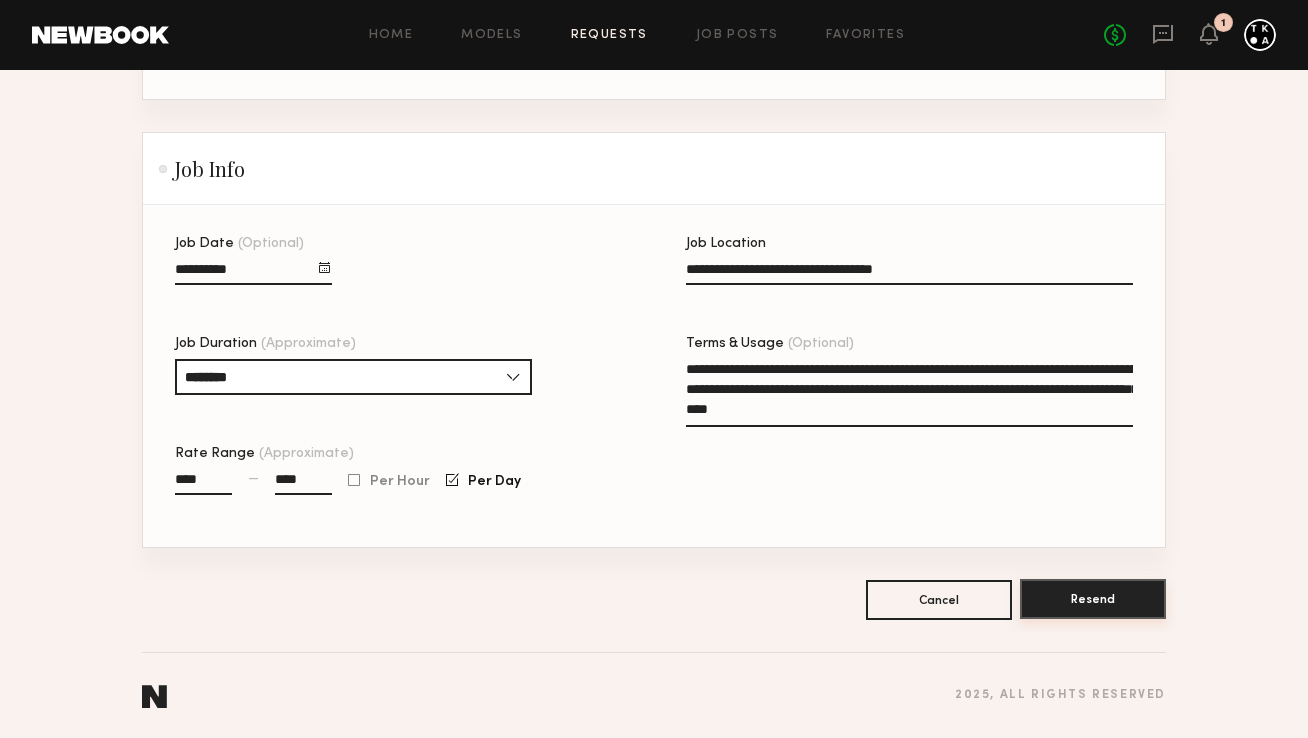 click on "Resend" 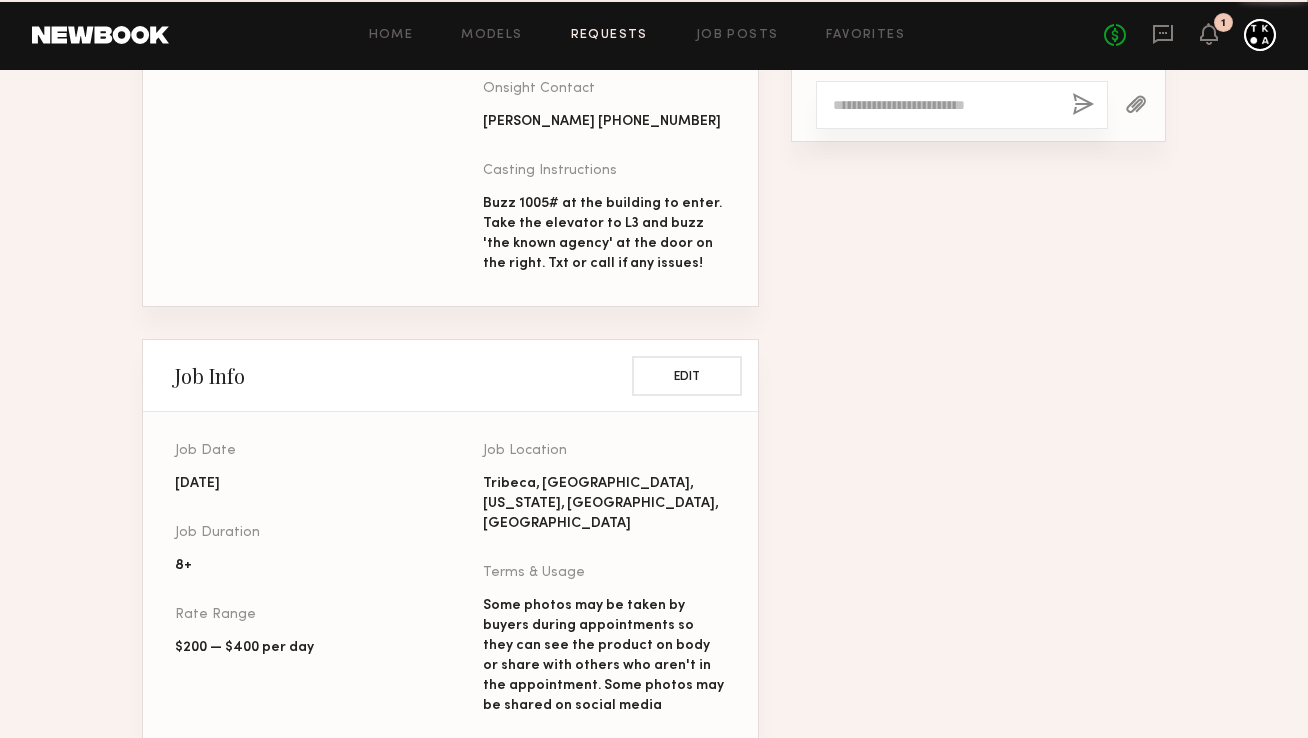scroll, scrollTop: 0, scrollLeft: 0, axis: both 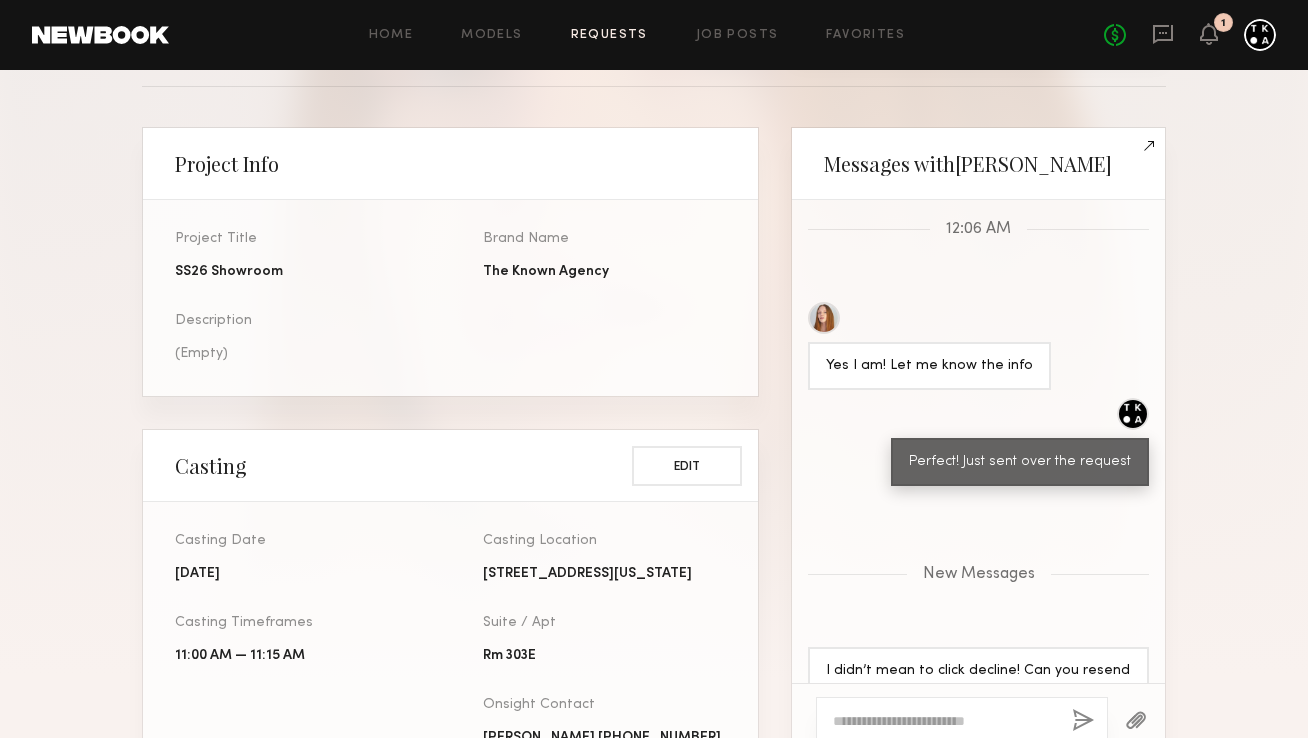 click 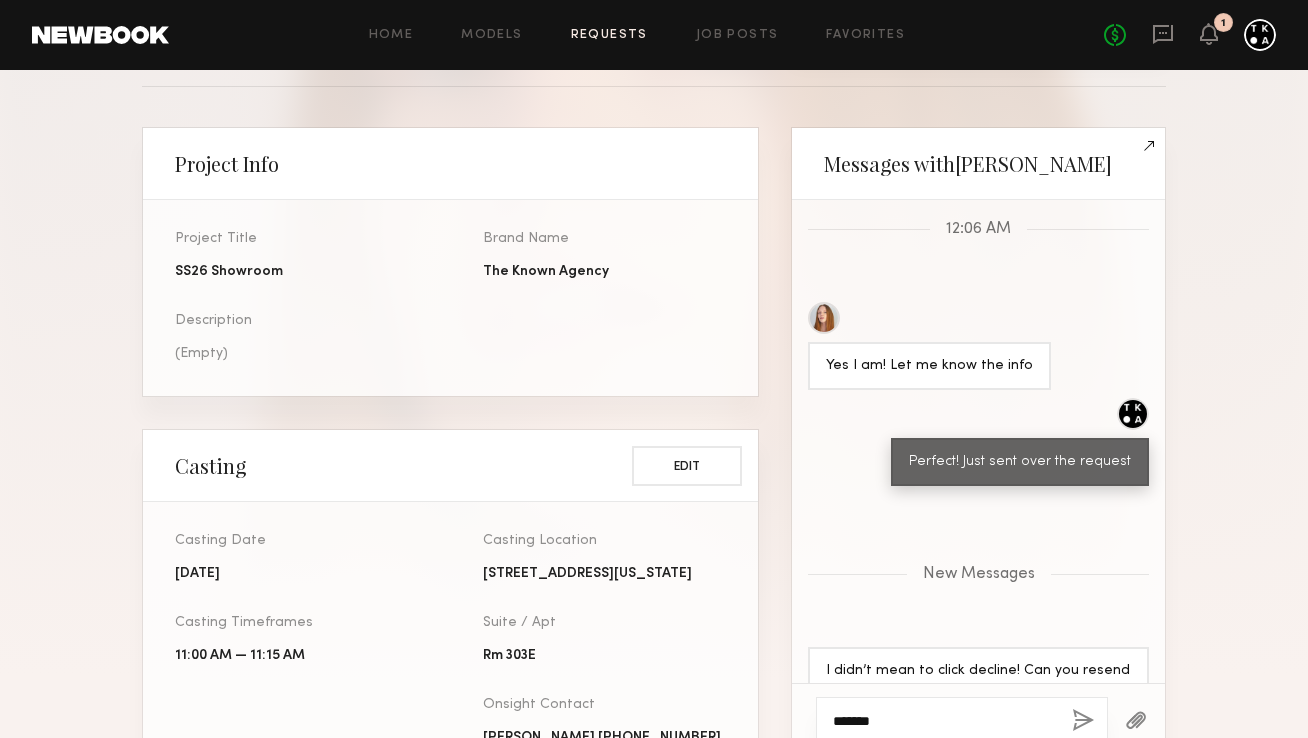 scroll, scrollTop: 475, scrollLeft: 0, axis: vertical 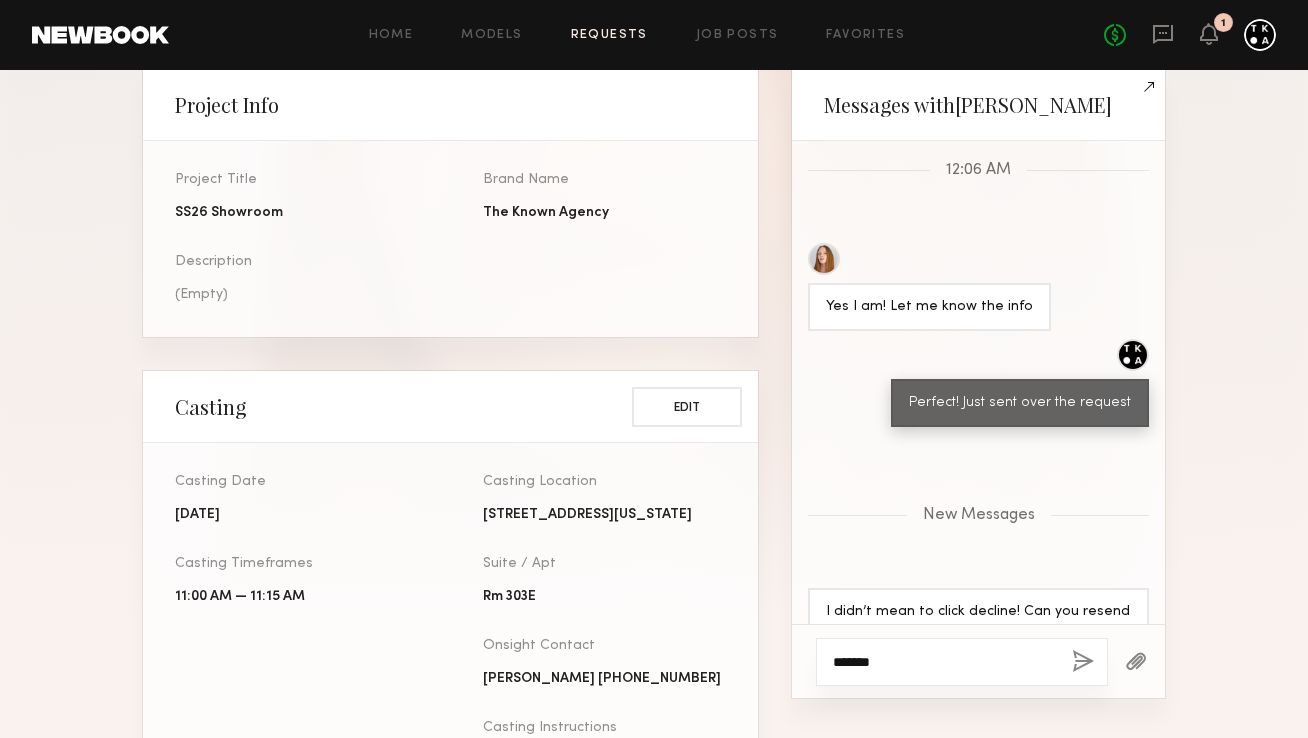 type on "*******" 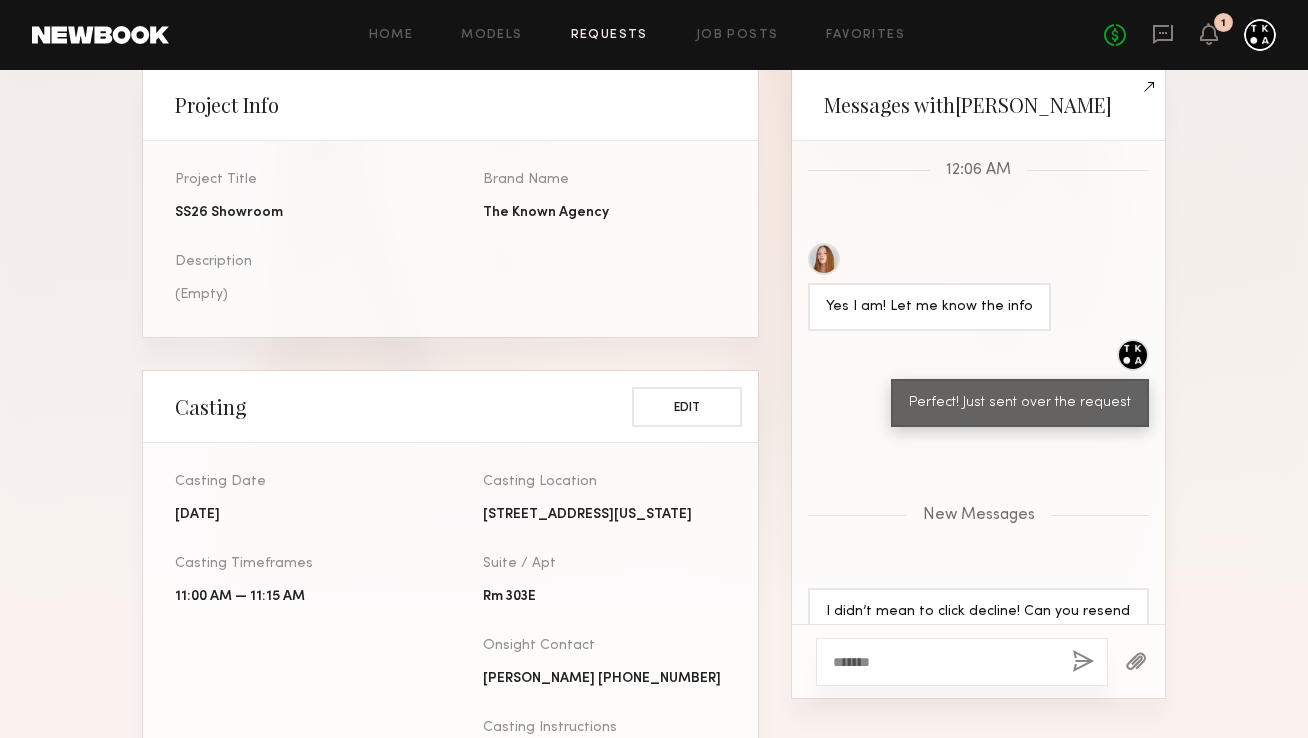 click 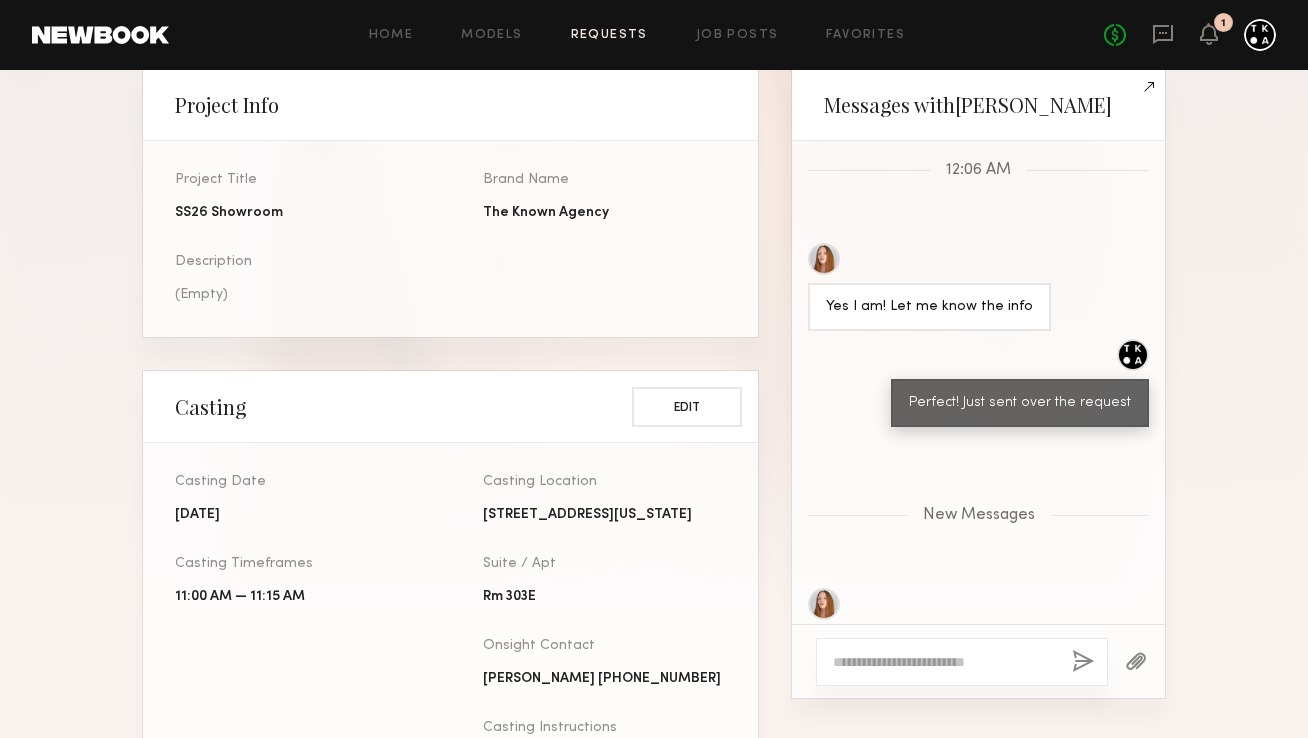 scroll, scrollTop: 1584, scrollLeft: 0, axis: vertical 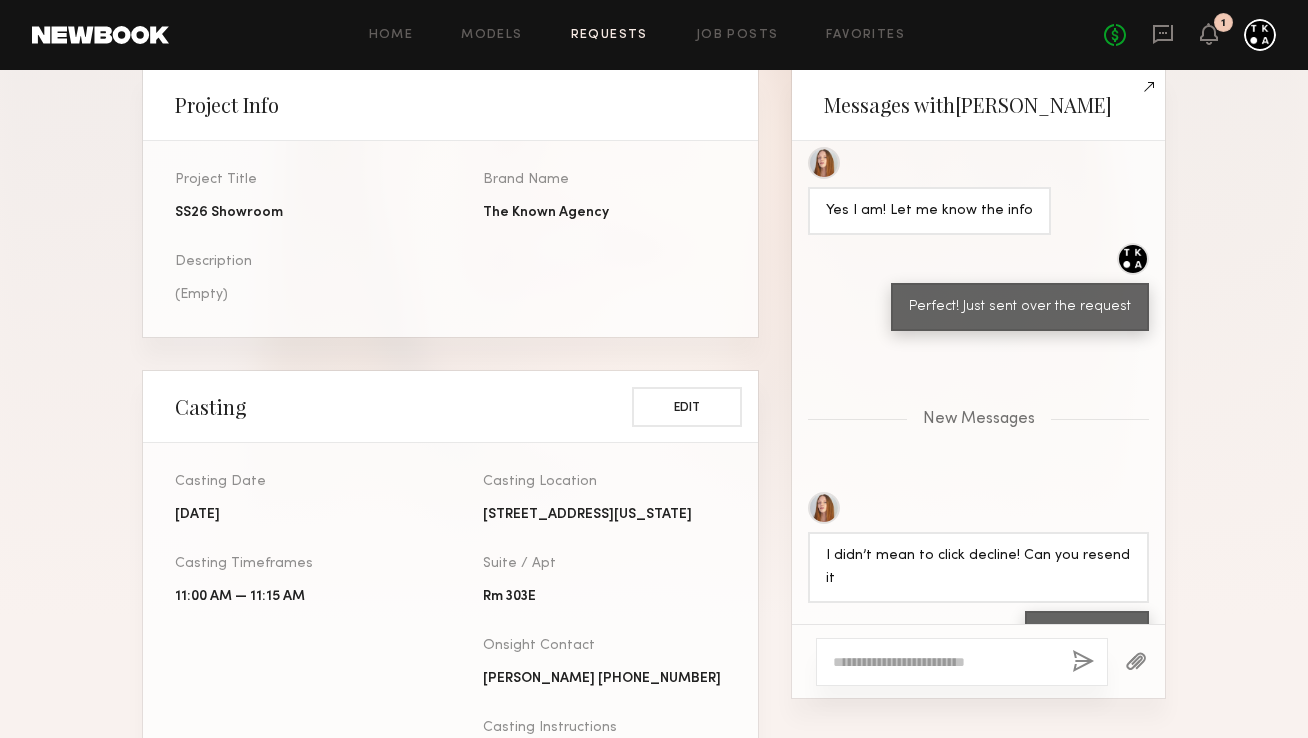 click on "No fees up to $5,000 1" 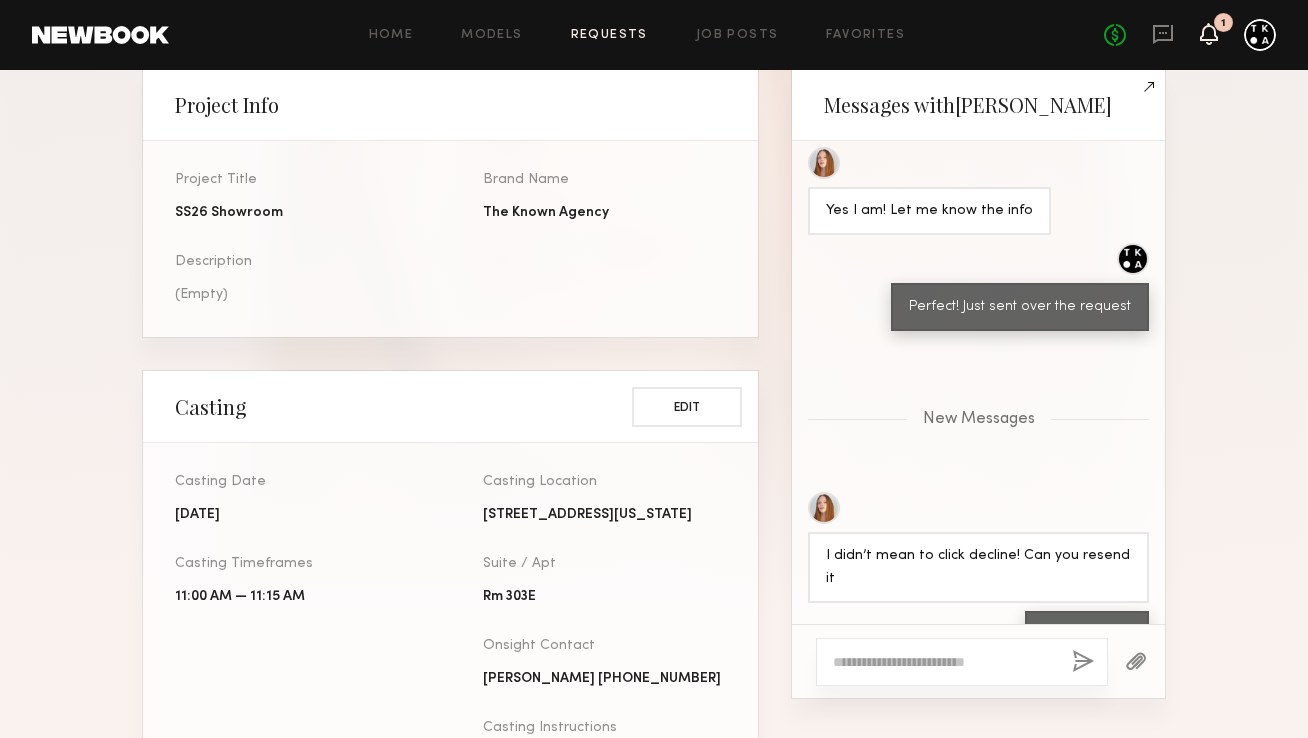 click 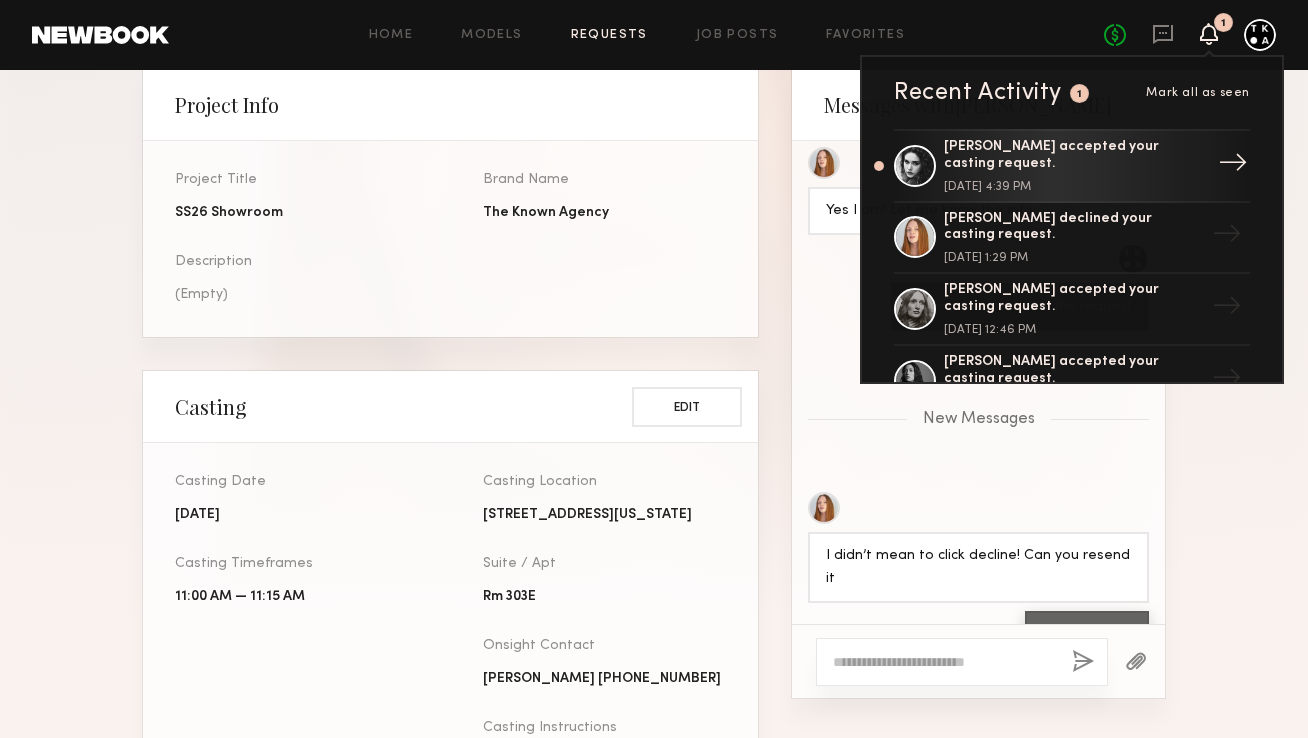 click on "[PERSON_NAME] accepted your casting request." 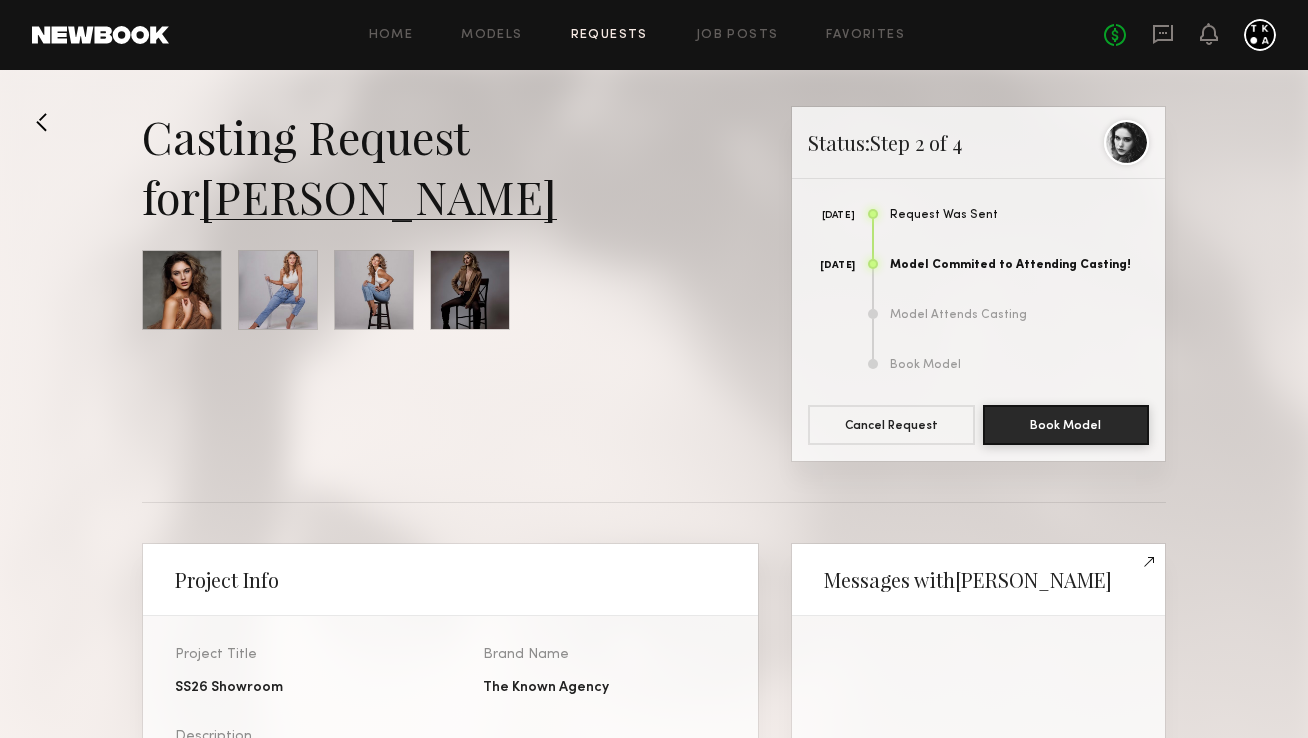 scroll, scrollTop: 1626, scrollLeft: 0, axis: vertical 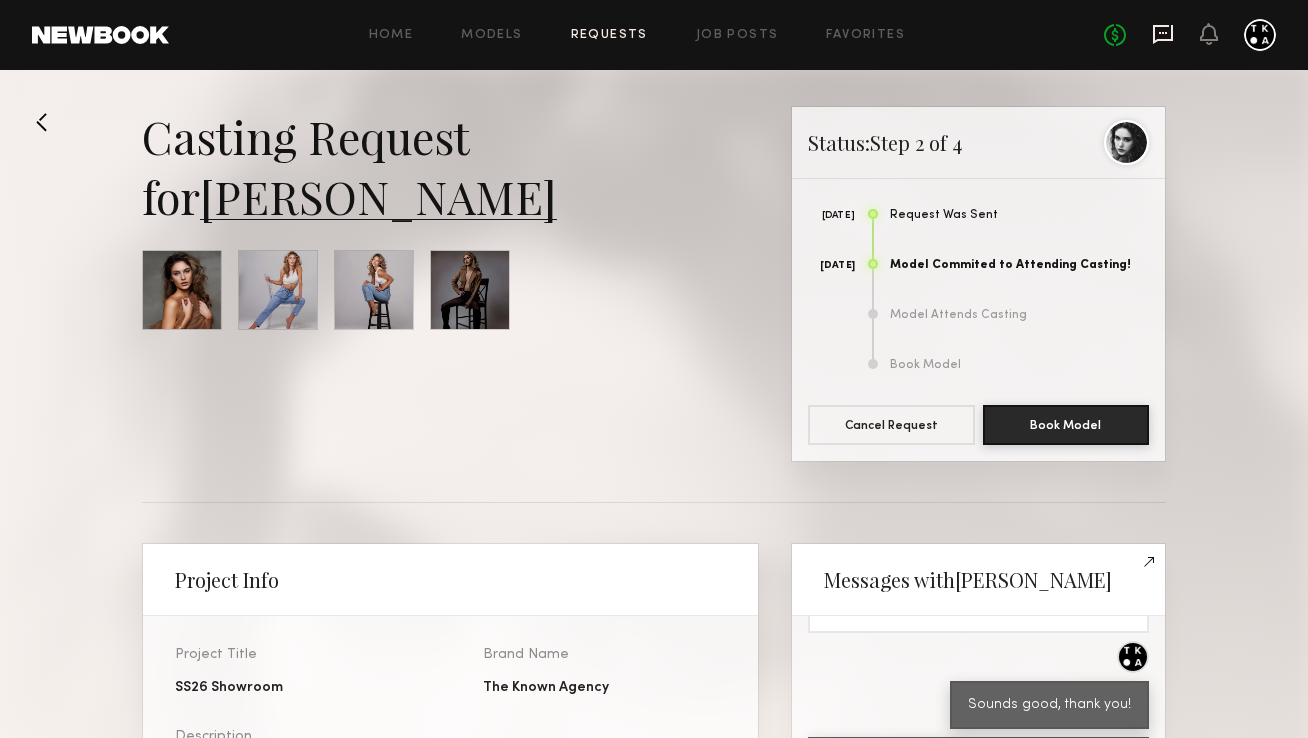 click 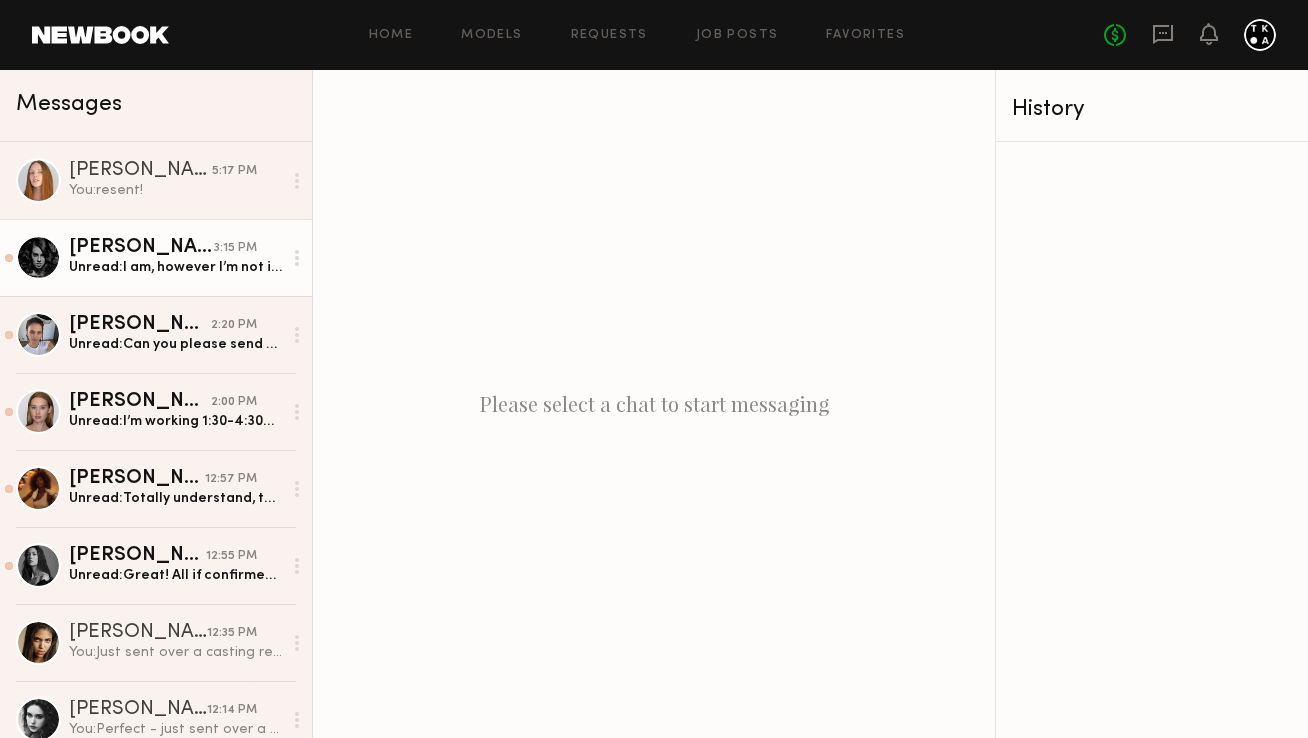 click on "[PERSON_NAME]" 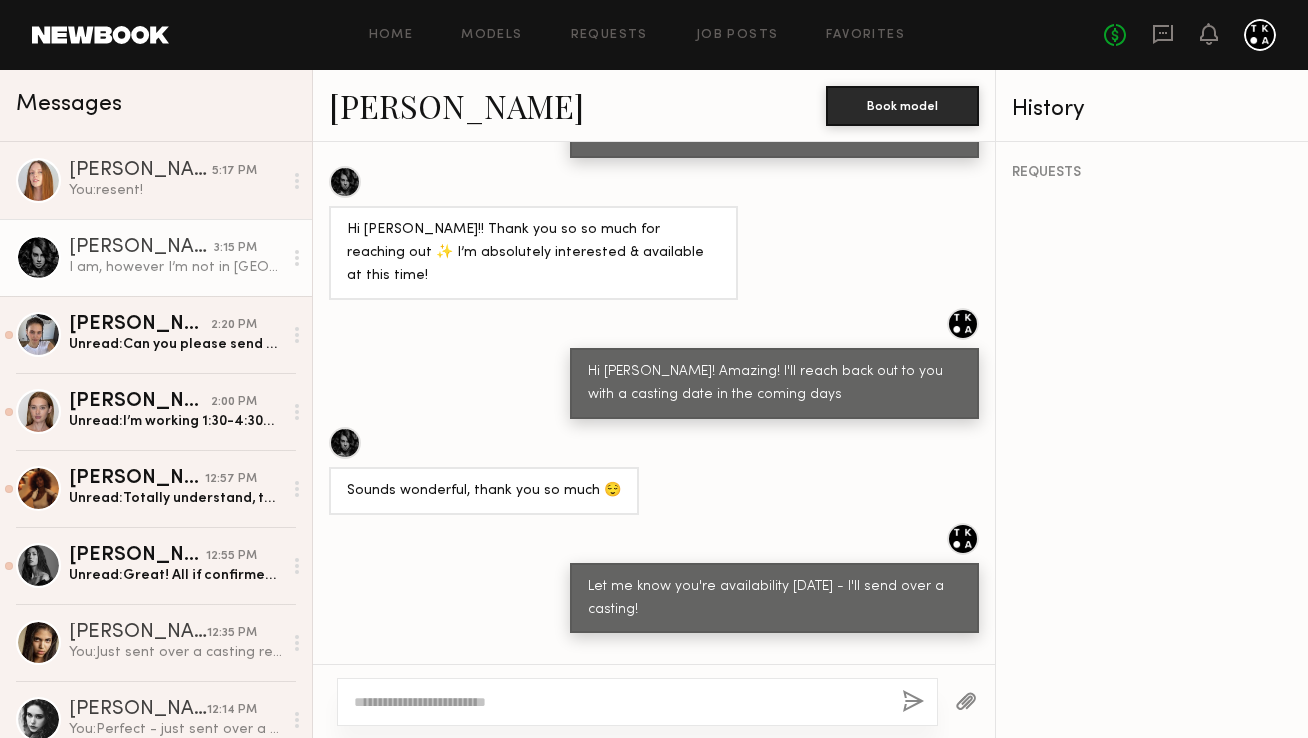 scroll, scrollTop: 1738, scrollLeft: 0, axis: vertical 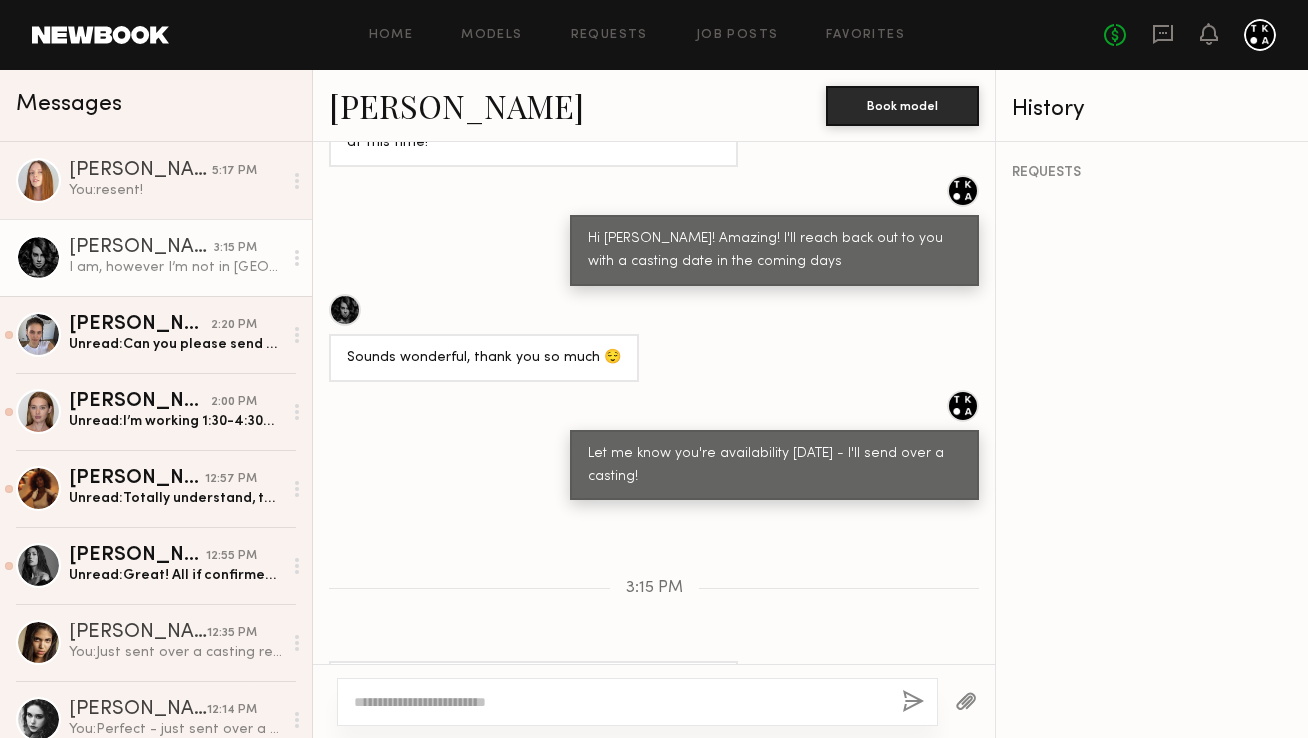 click 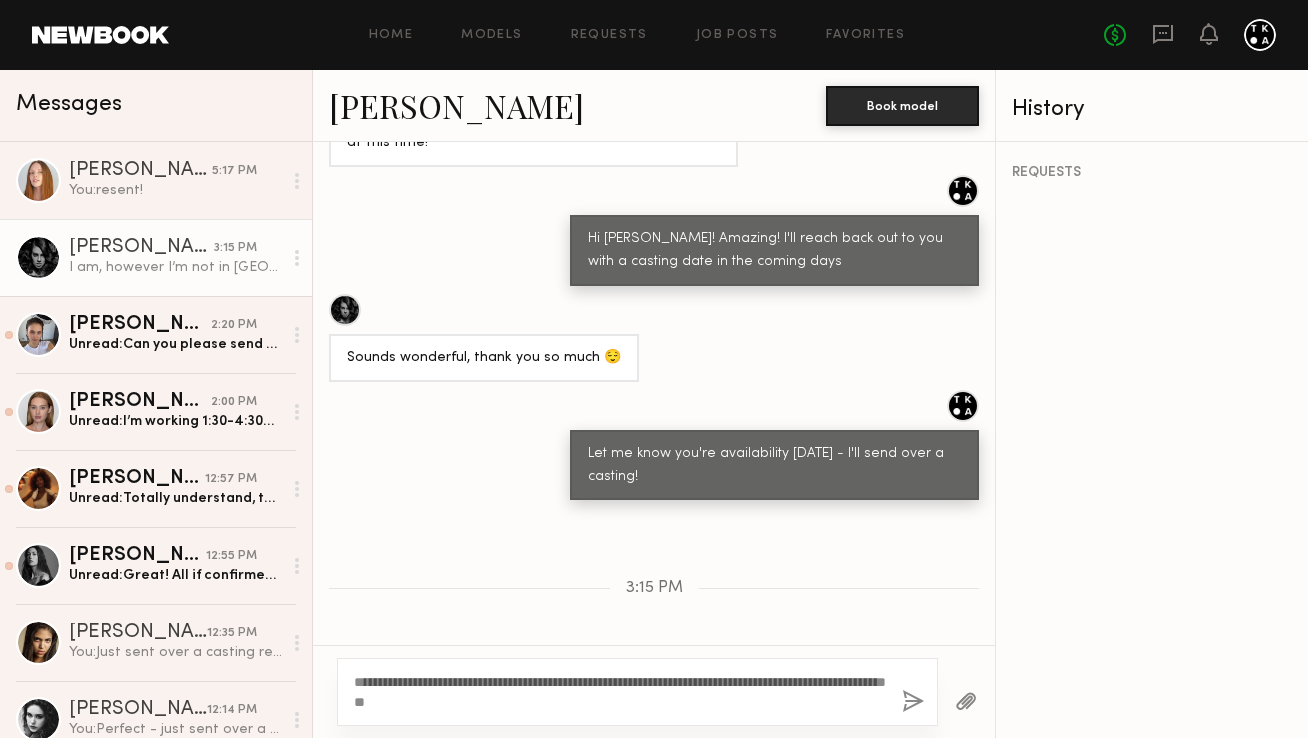 type on "**********" 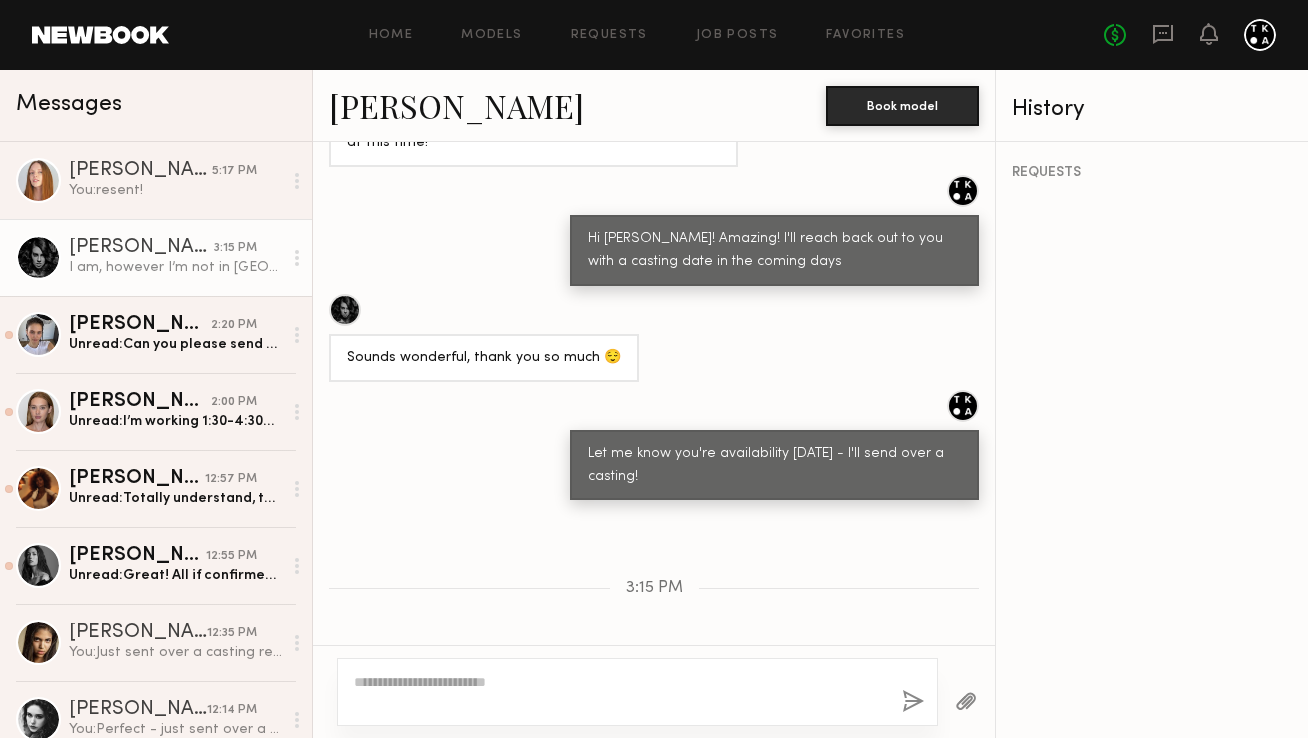 scroll, scrollTop: 2009, scrollLeft: 0, axis: vertical 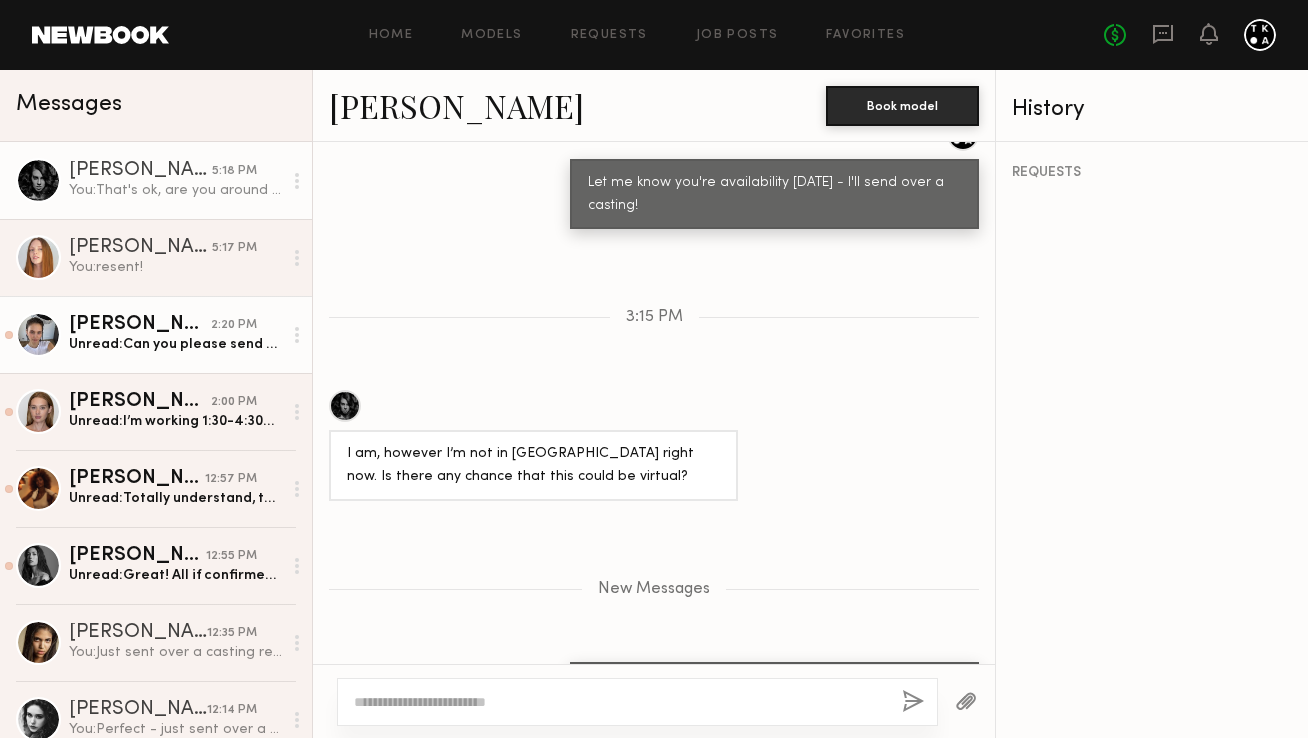 click on "Unread:  Can you please send me the address?
Would it work for you if I arrive between 1 PM and 2 PM?" 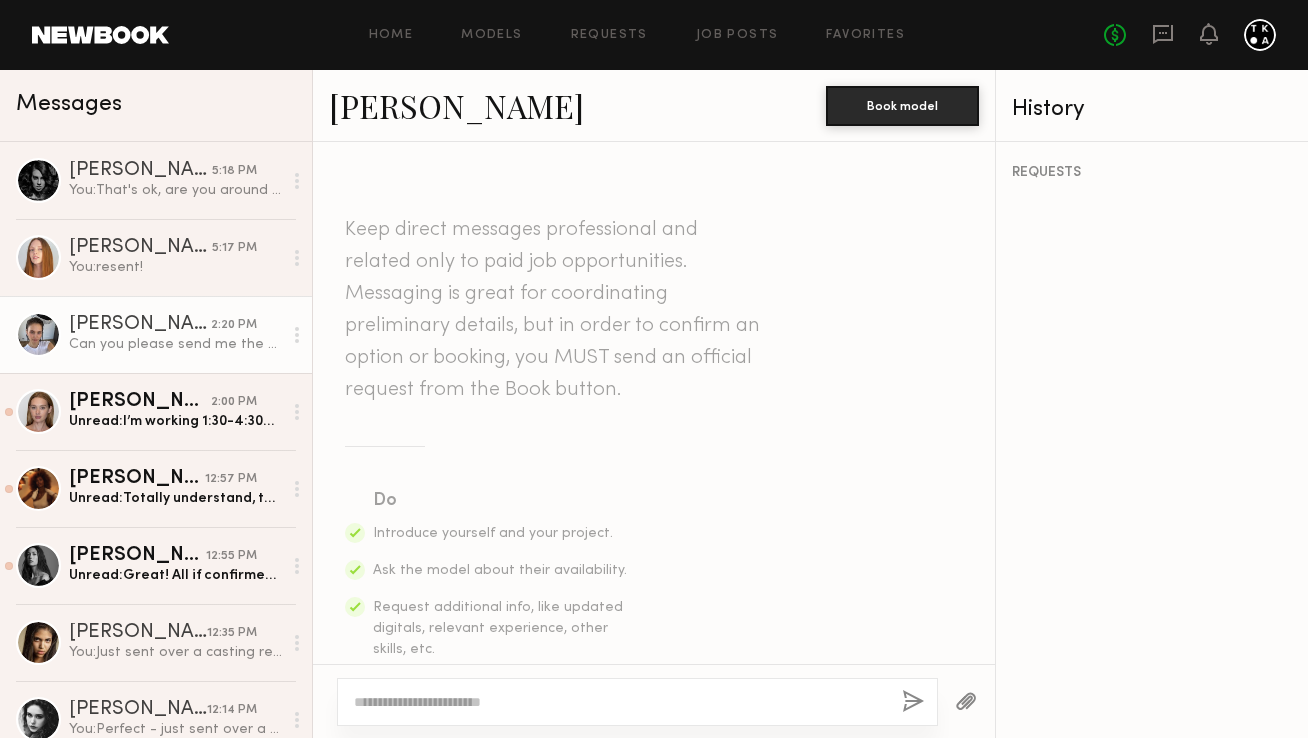 scroll, scrollTop: 1504, scrollLeft: 0, axis: vertical 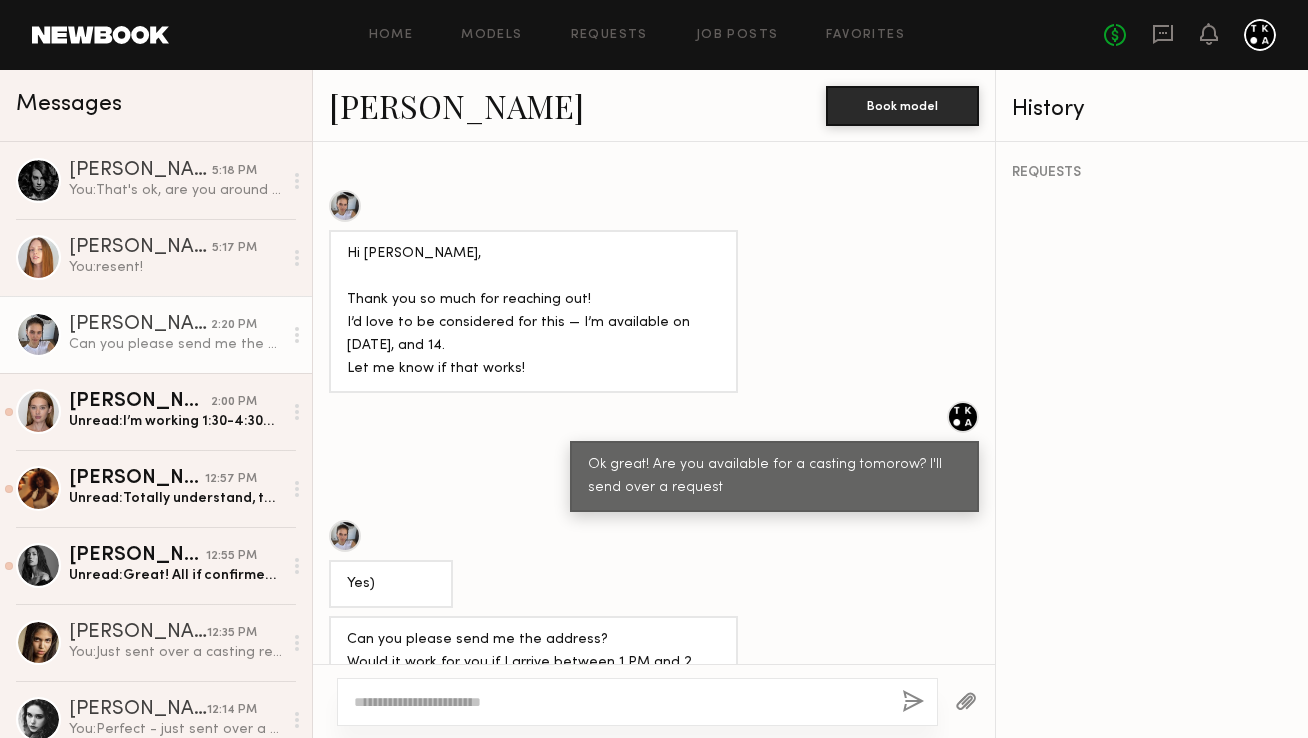 click 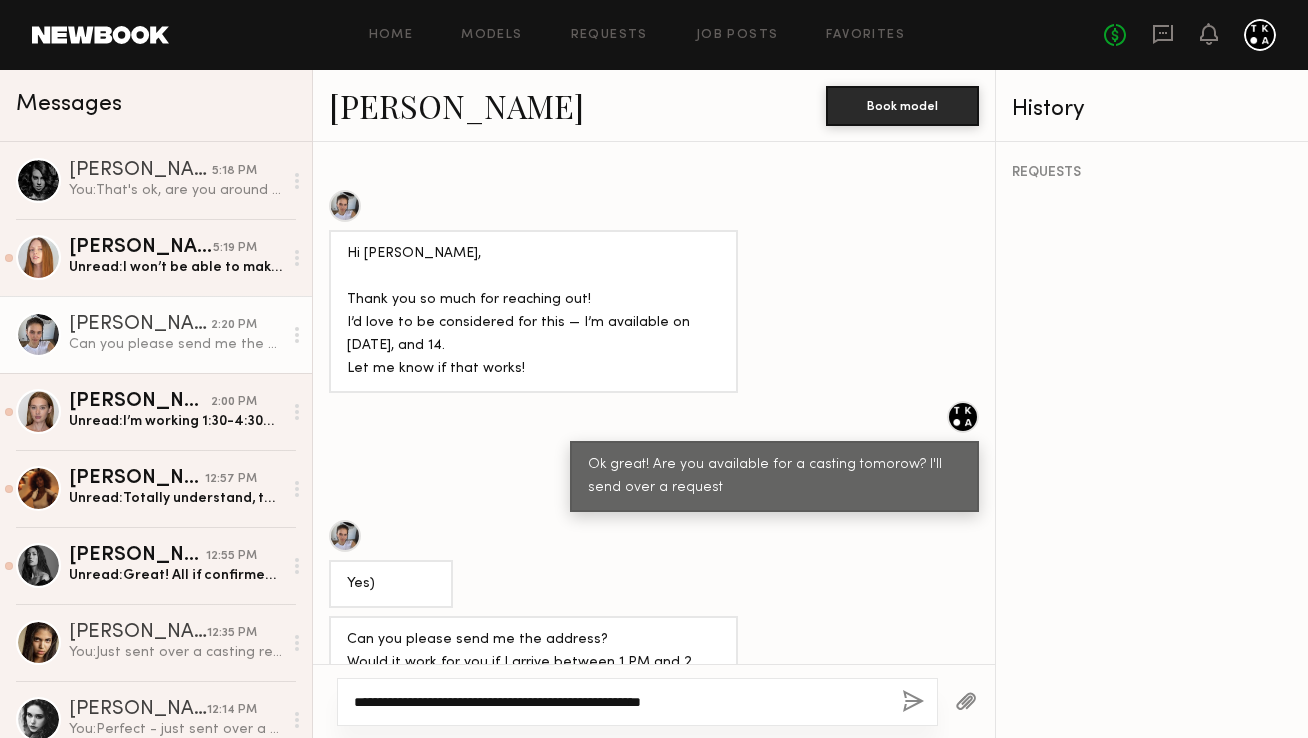 type on "**********" 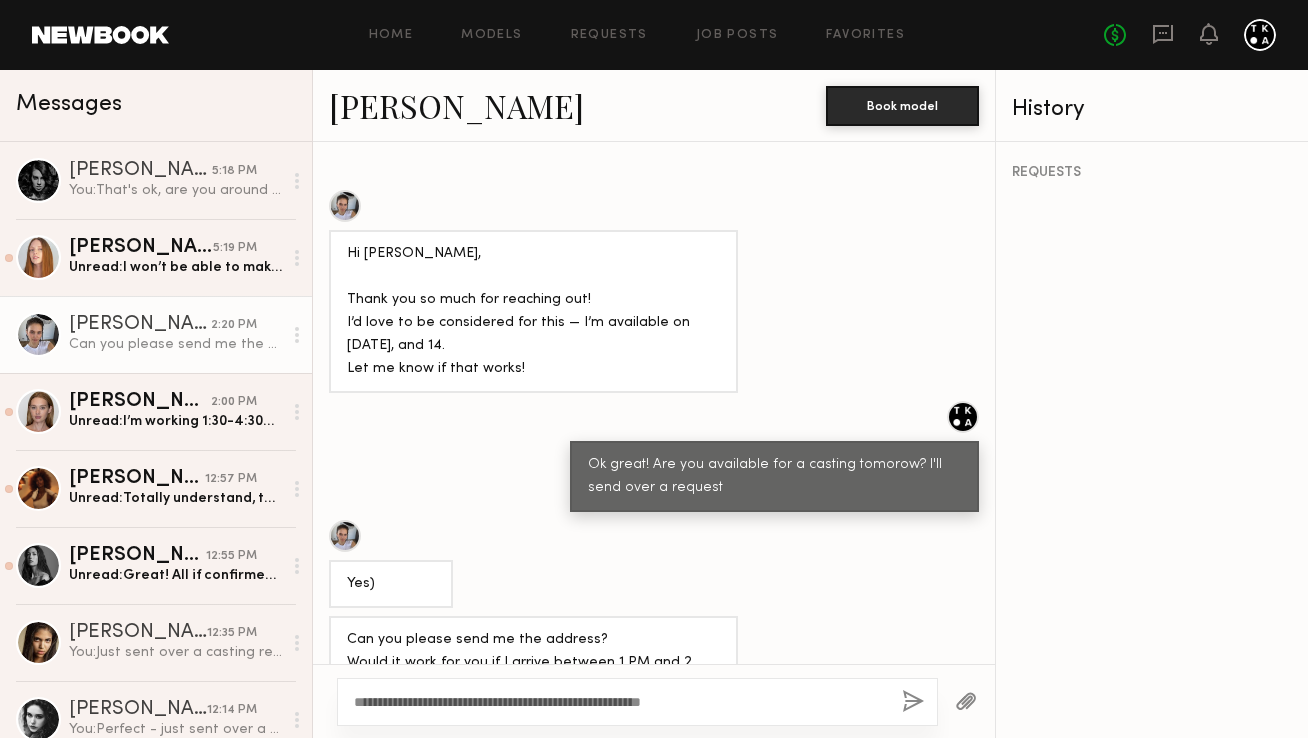 click 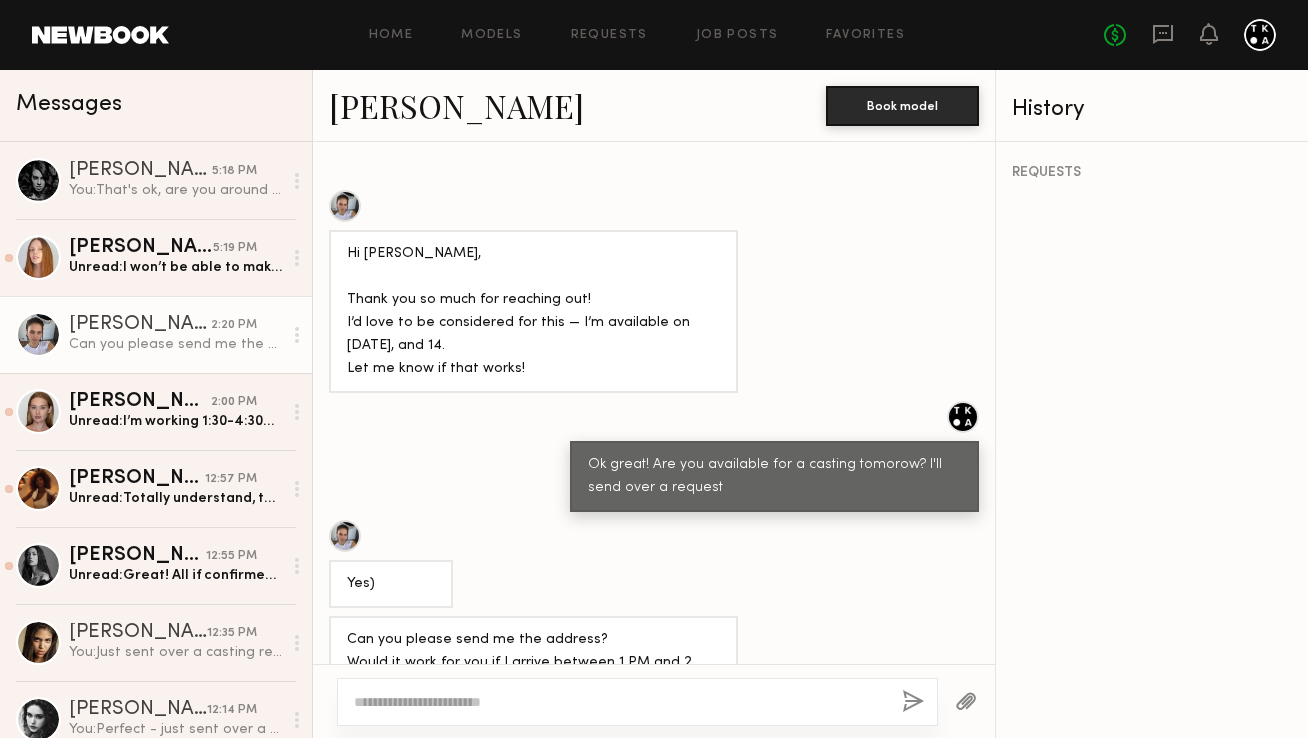scroll, scrollTop: 1712, scrollLeft: 0, axis: vertical 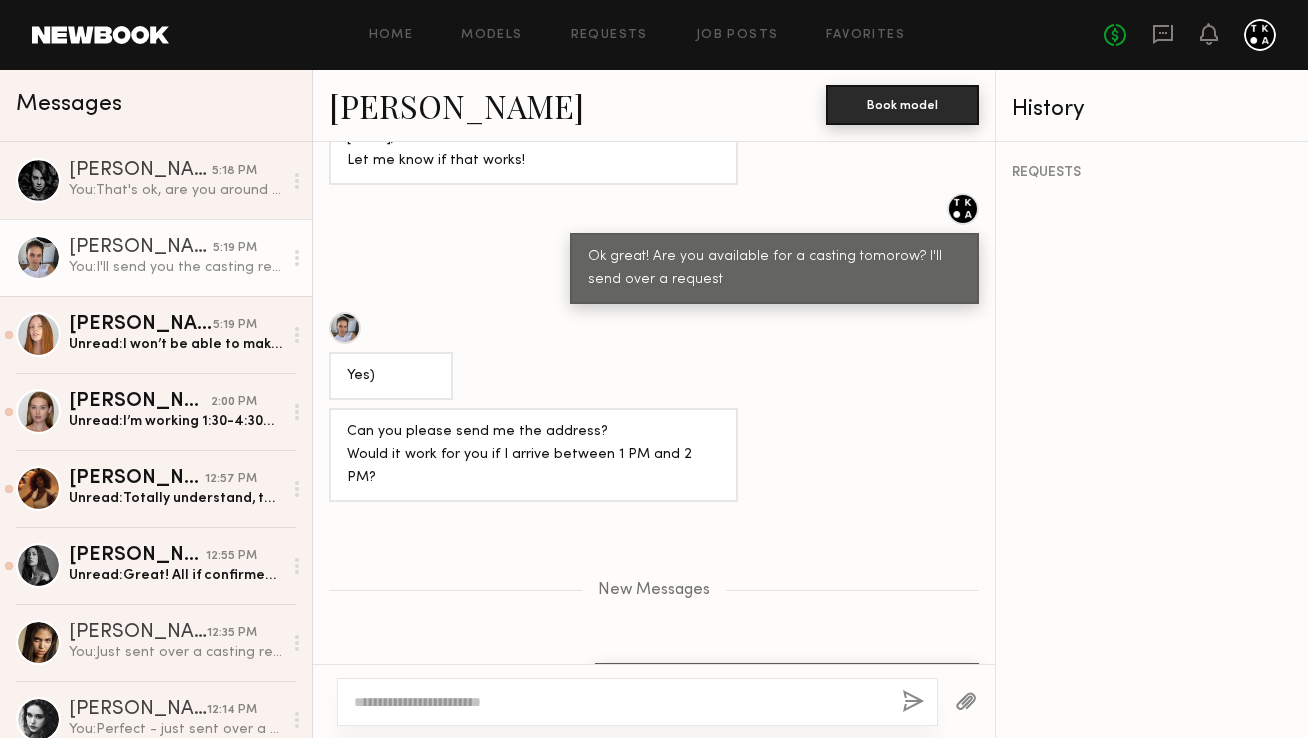click on "Book model" 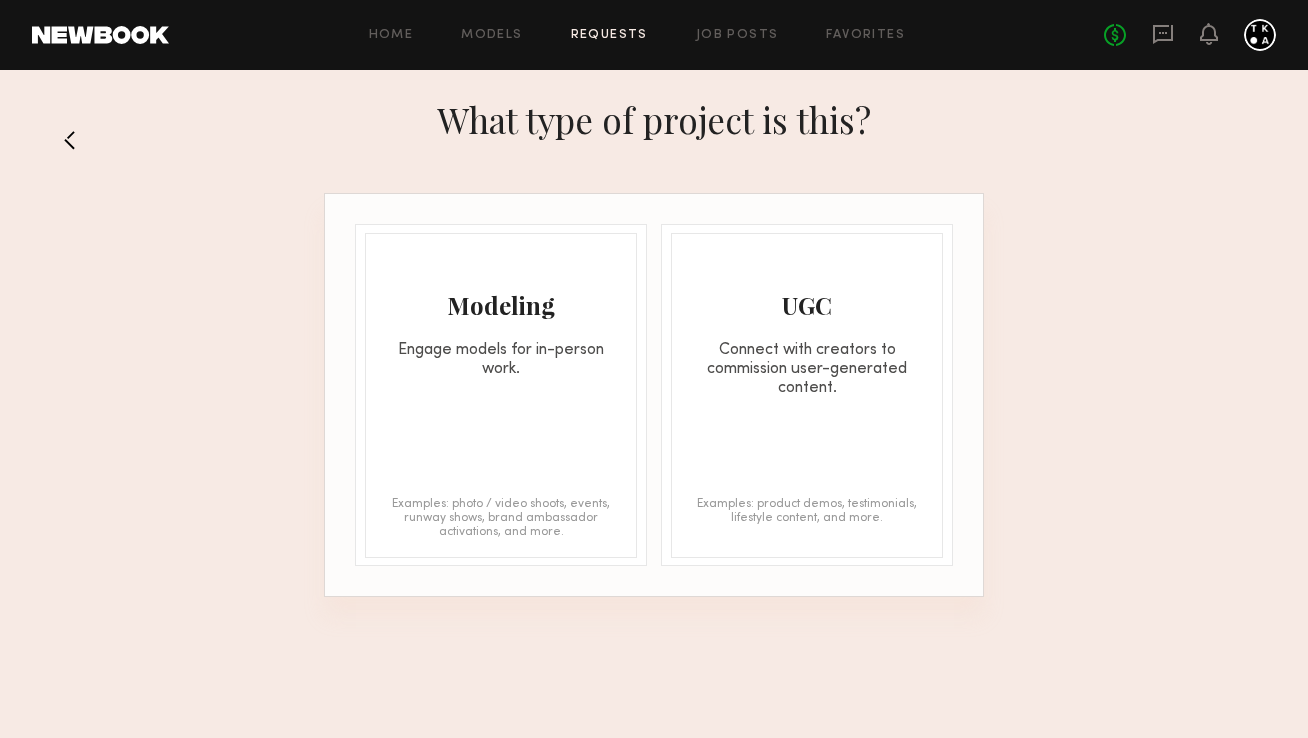 click on "Engage models for in-person work." 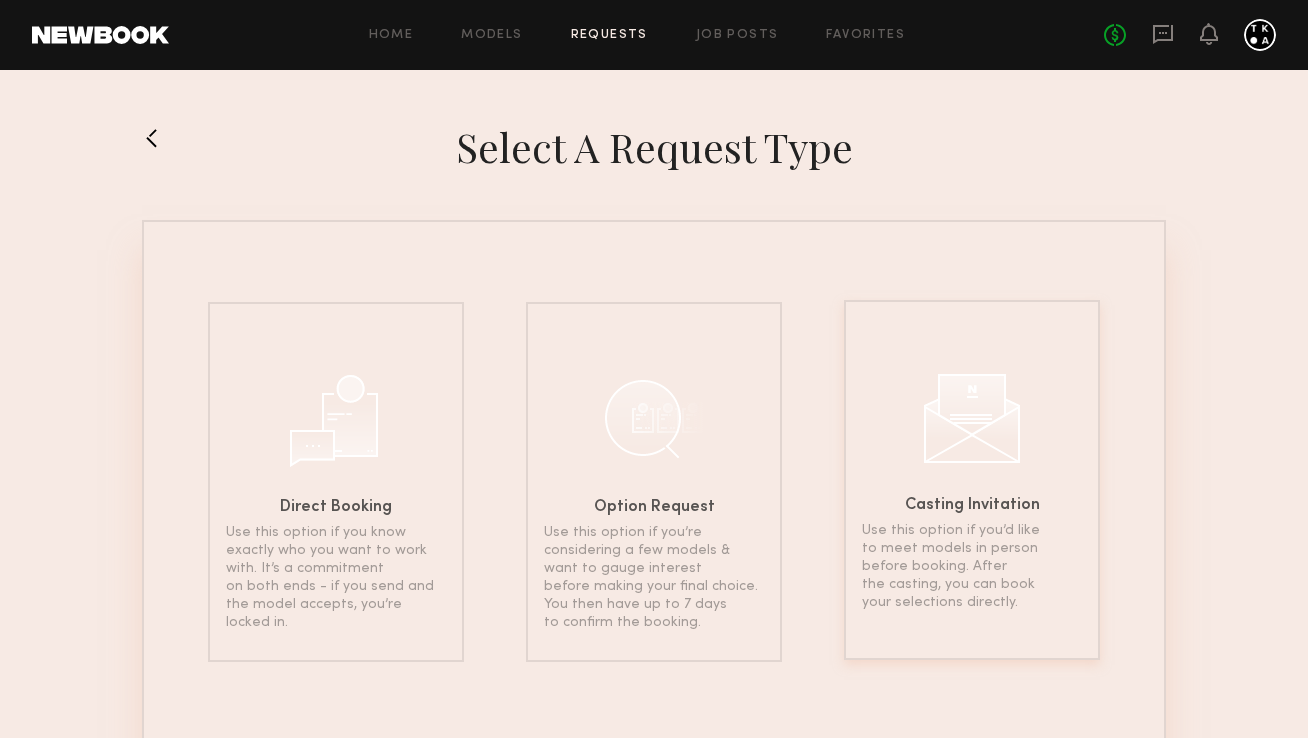click 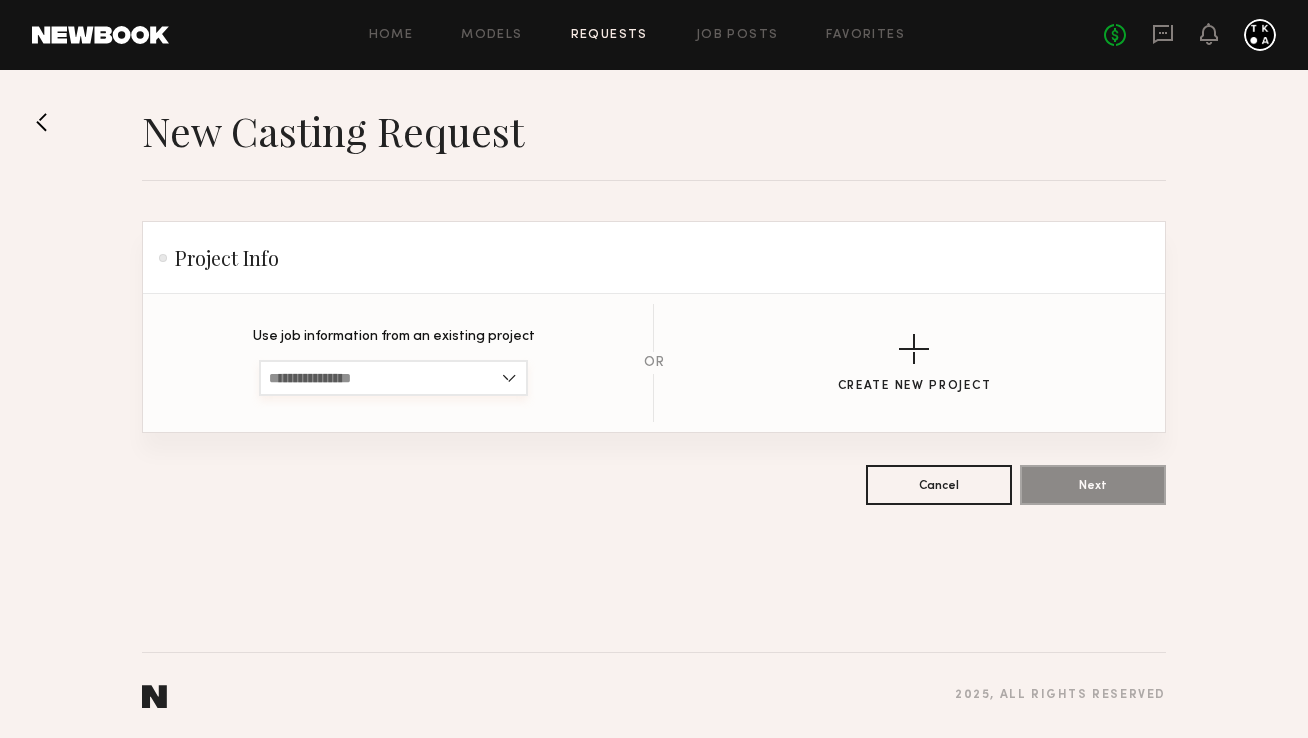 click at bounding box center (393, 378) 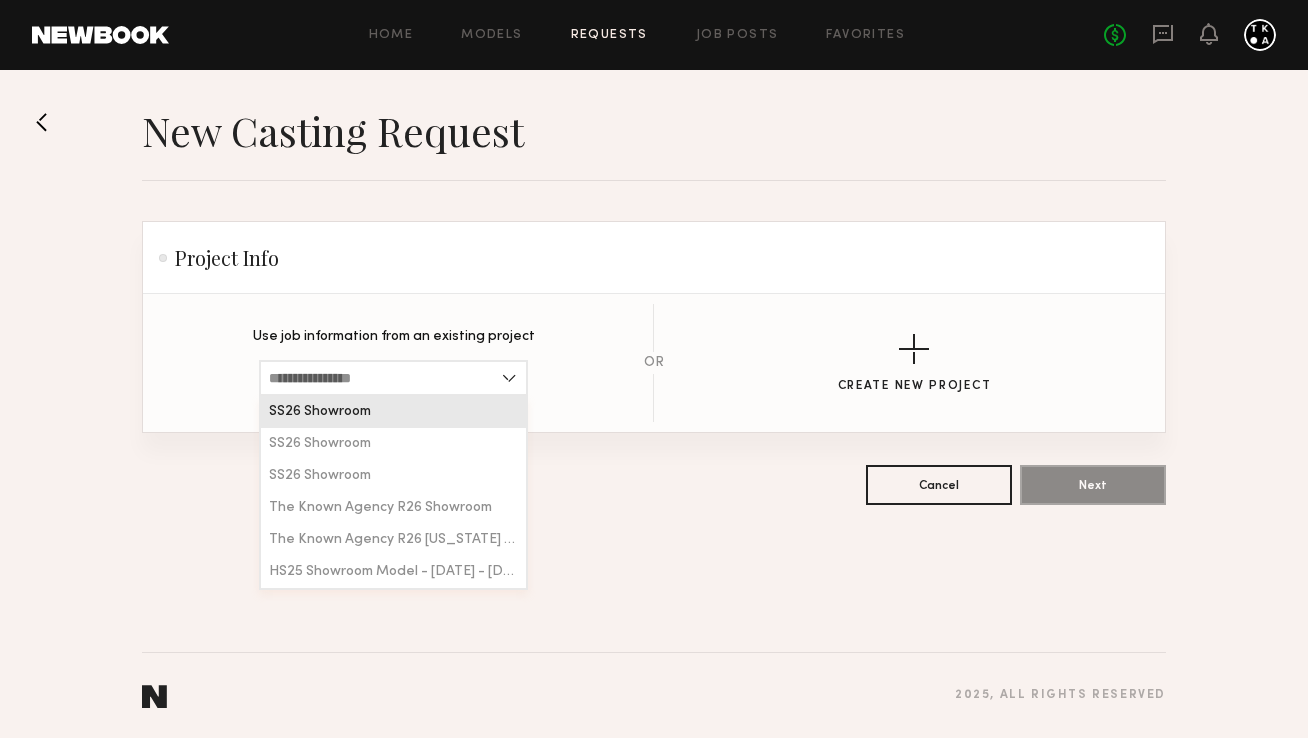 click on "SS26 Showroom" 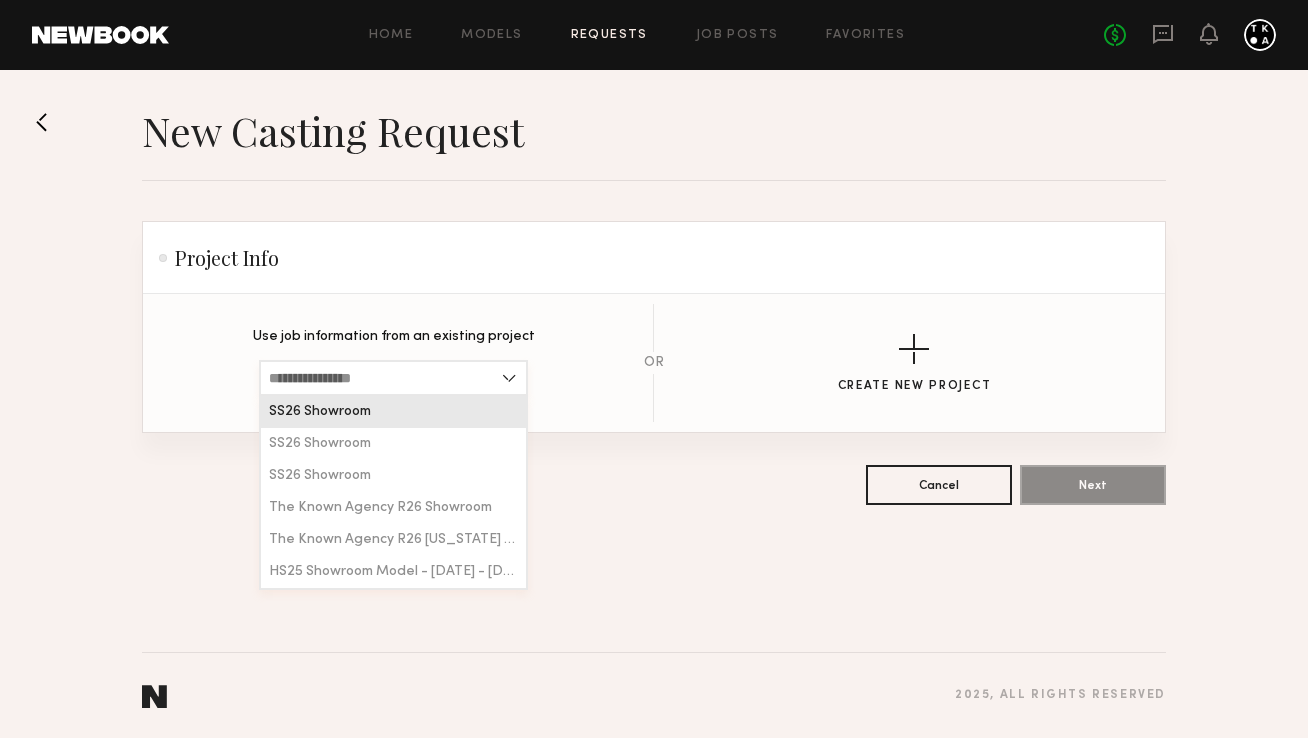type on "**********" 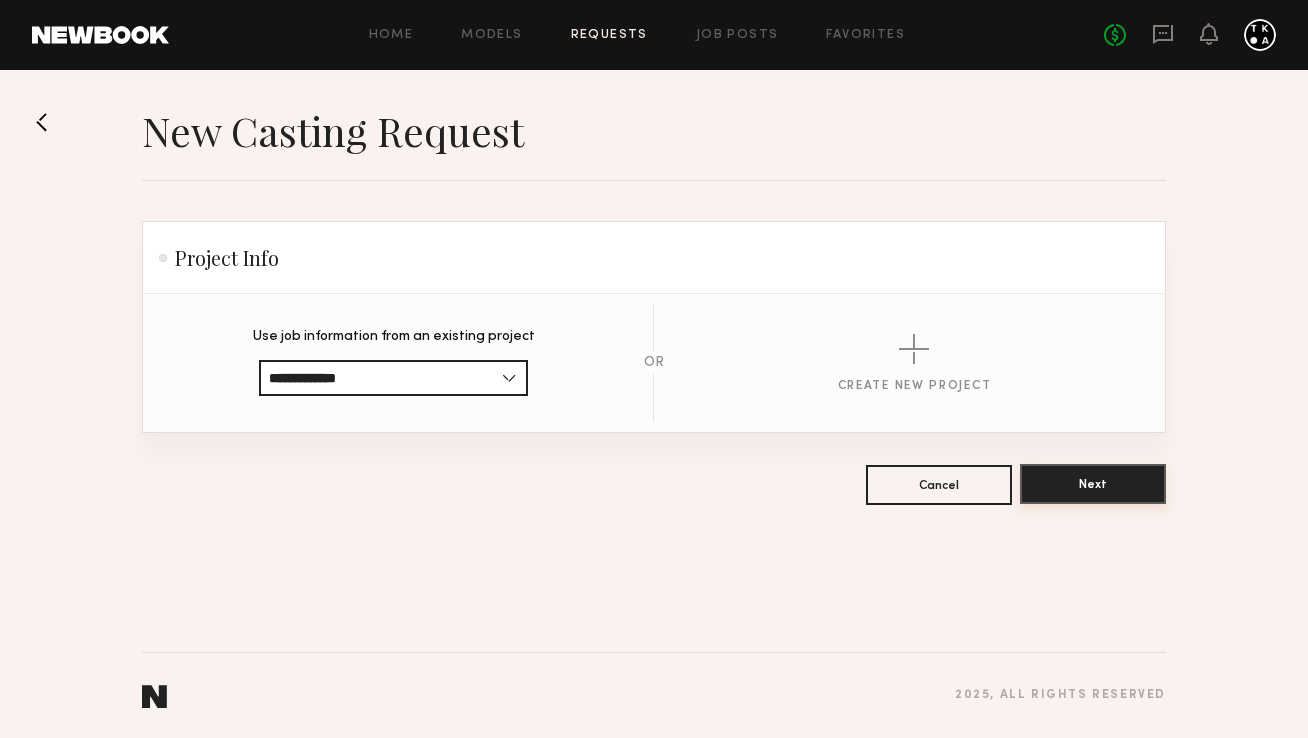click on "Next" 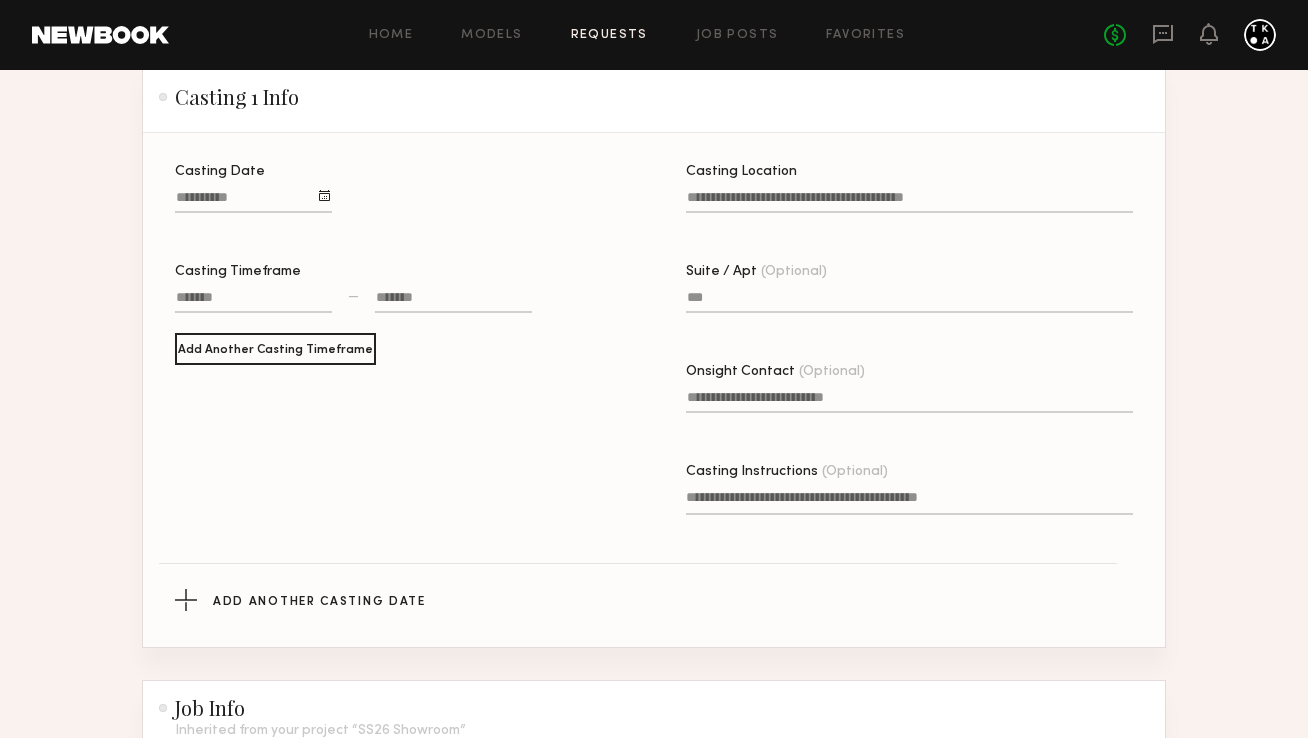 scroll, scrollTop: 528, scrollLeft: 0, axis: vertical 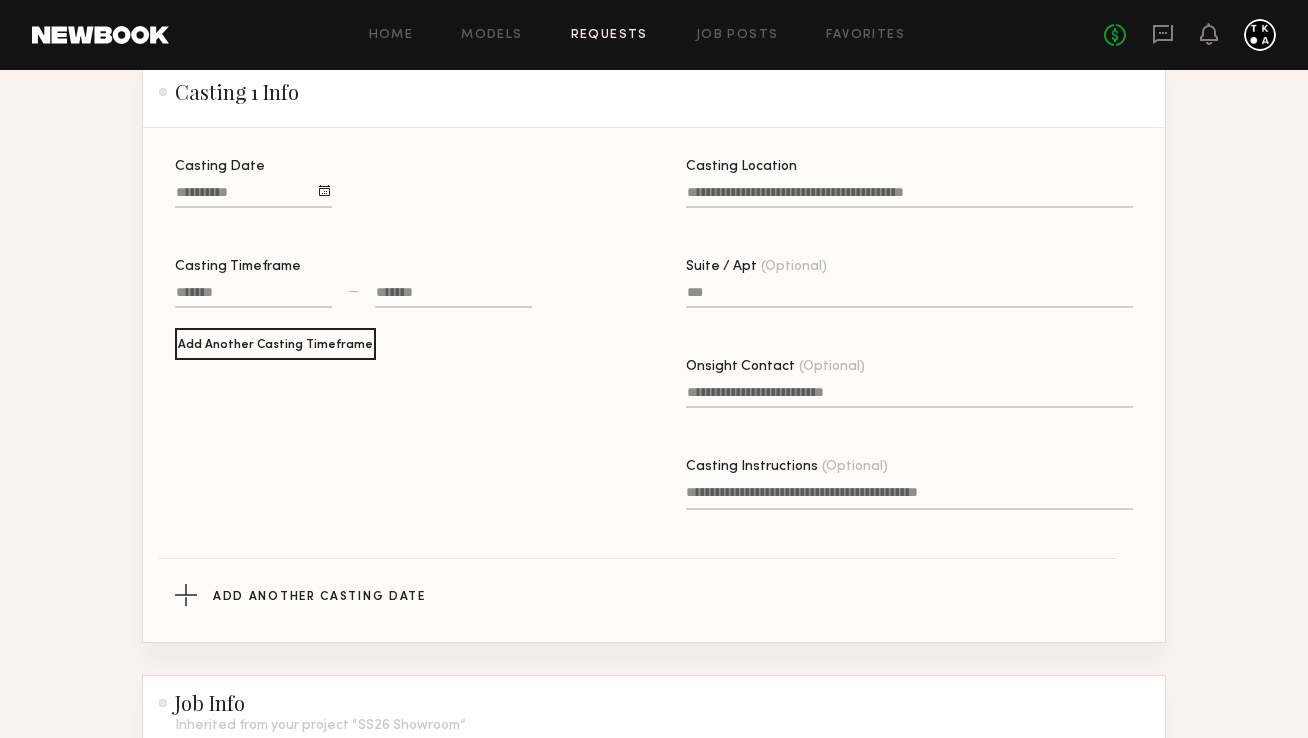 click 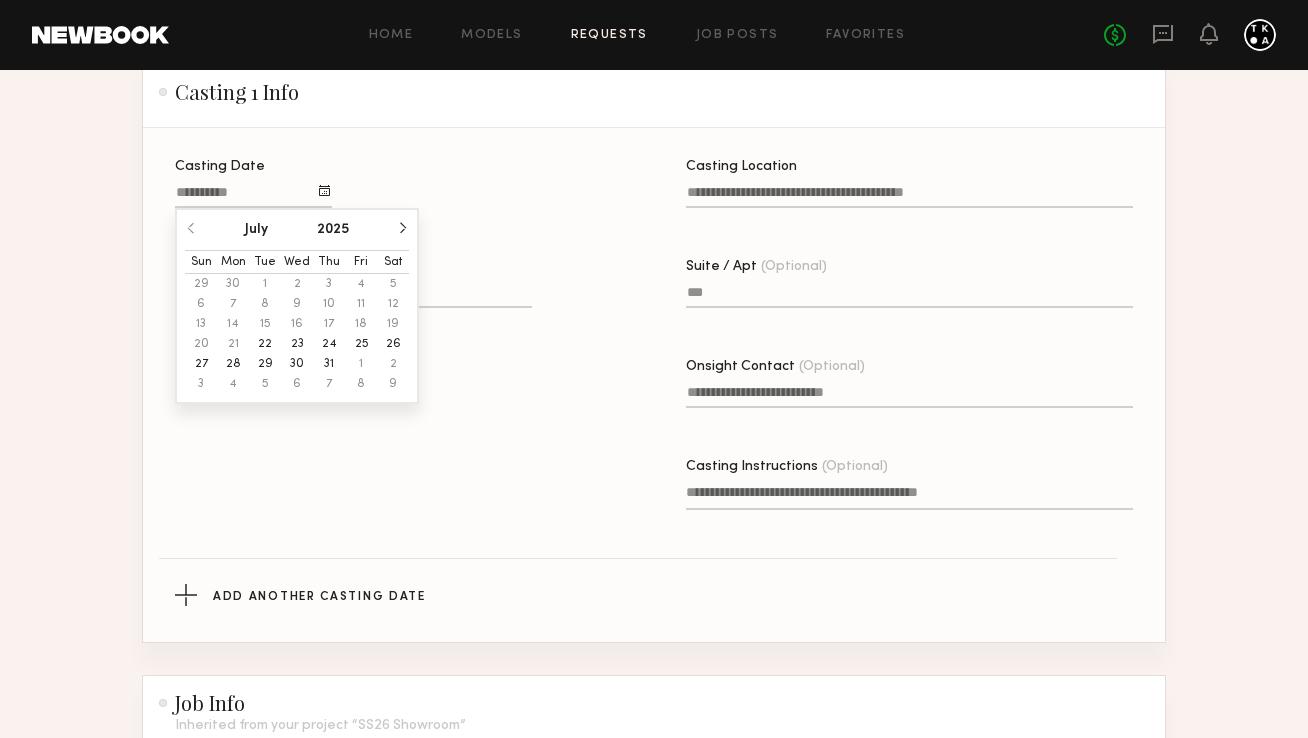 click on "23" 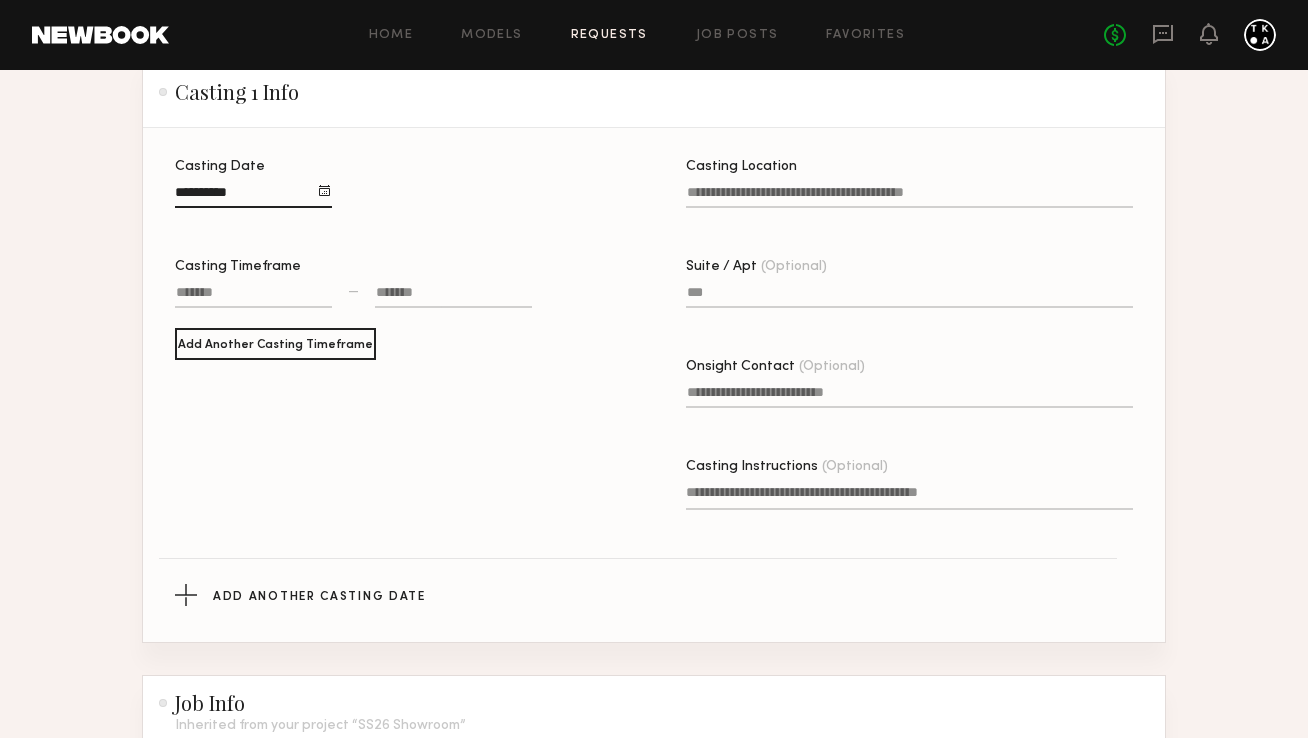 click 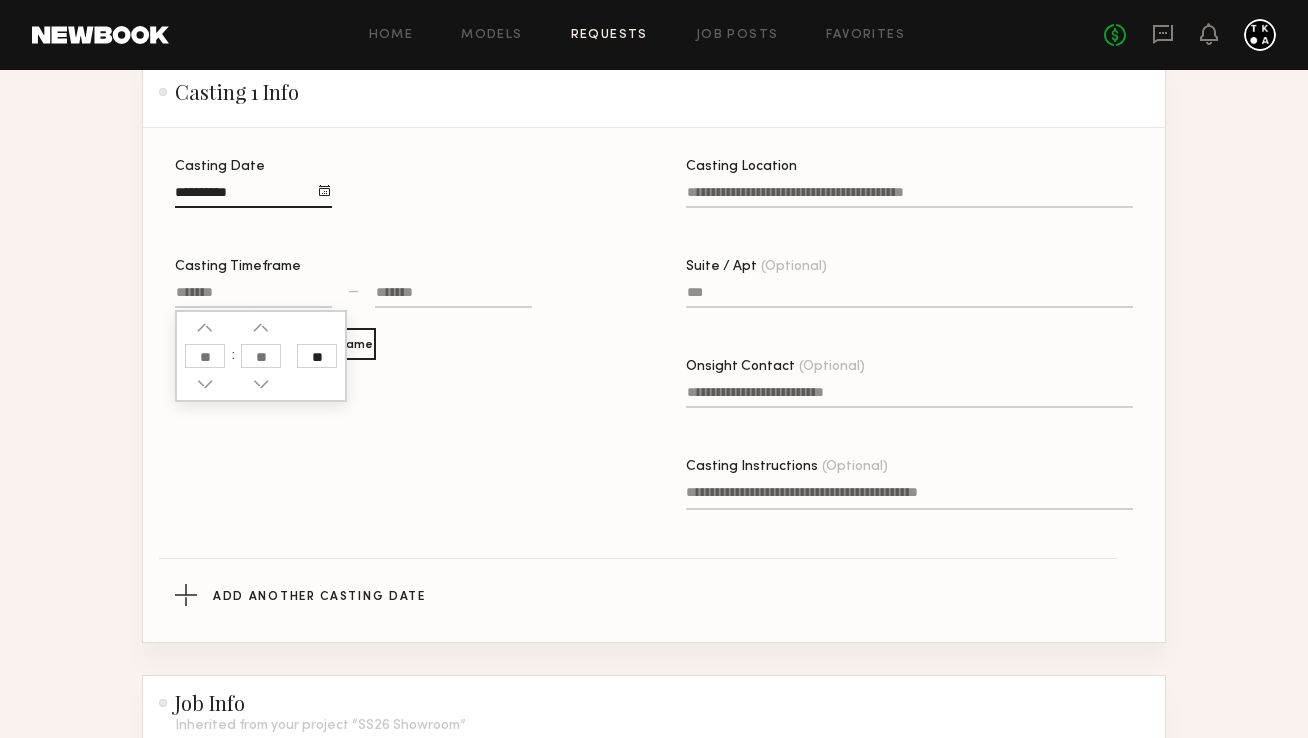 click 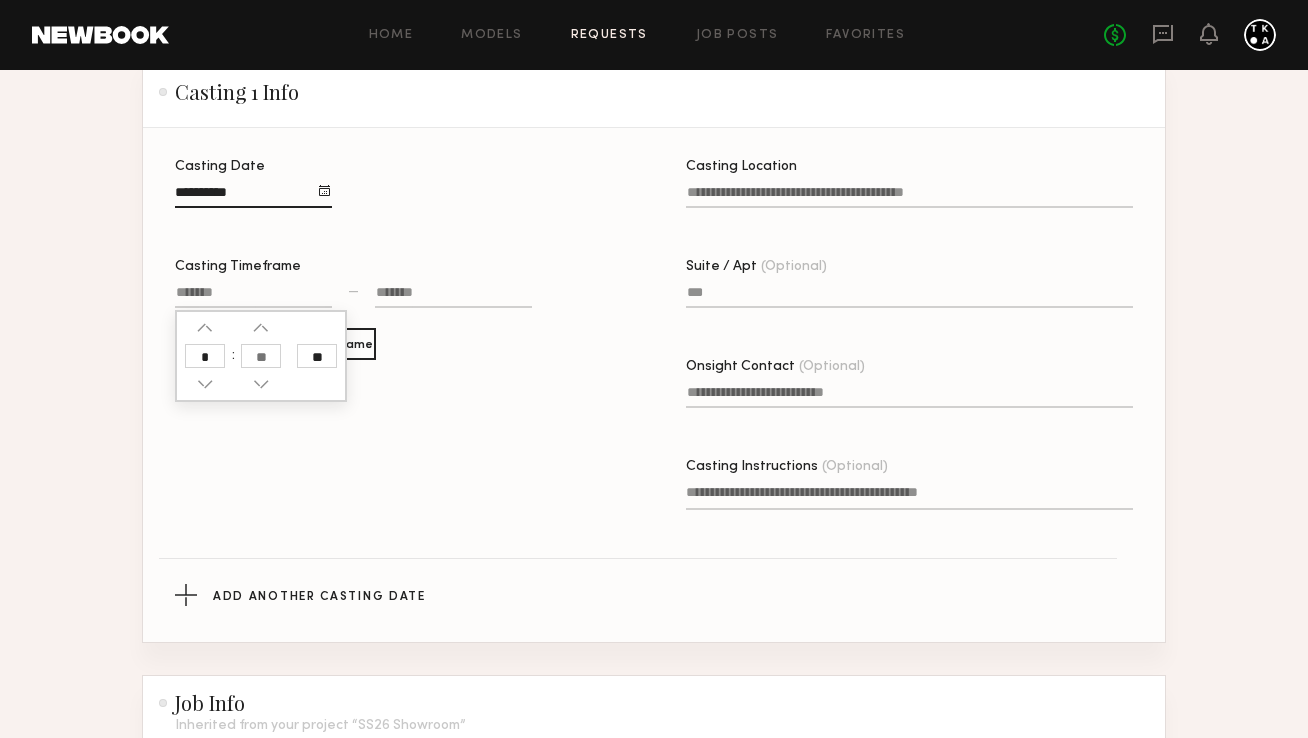 type on "*" 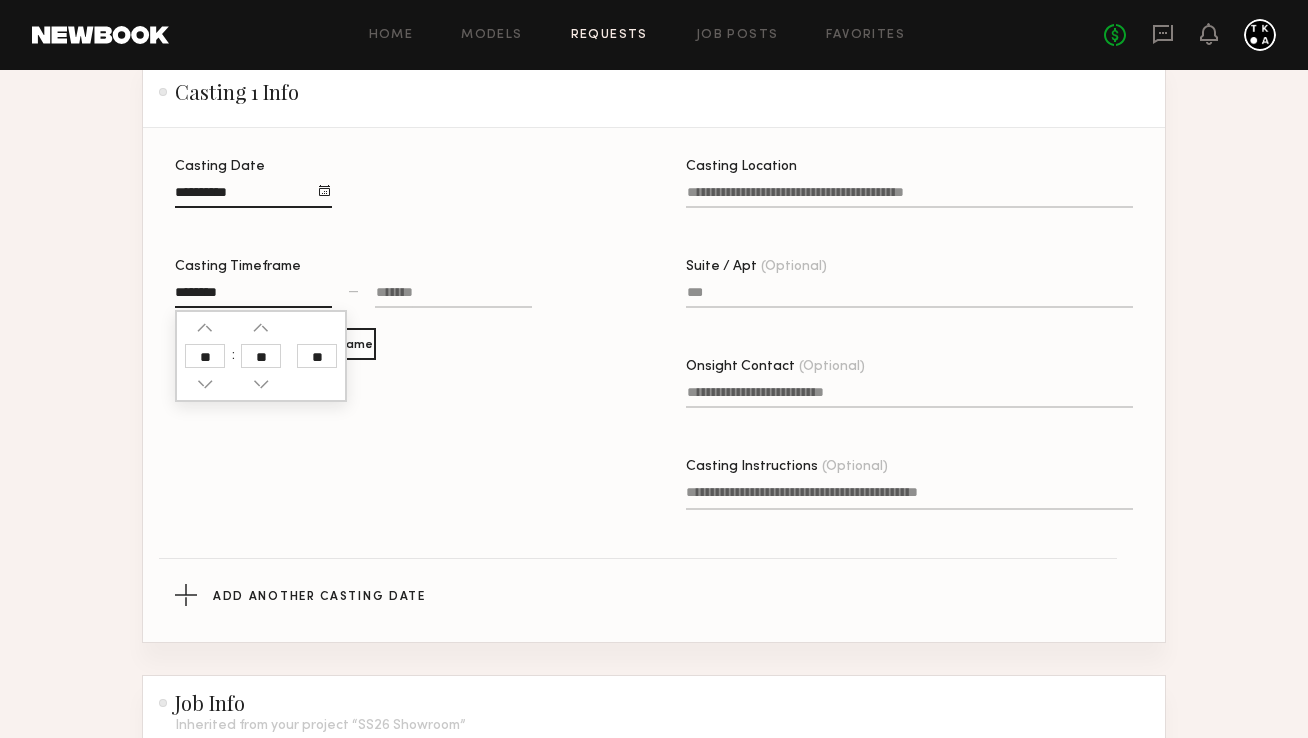 click 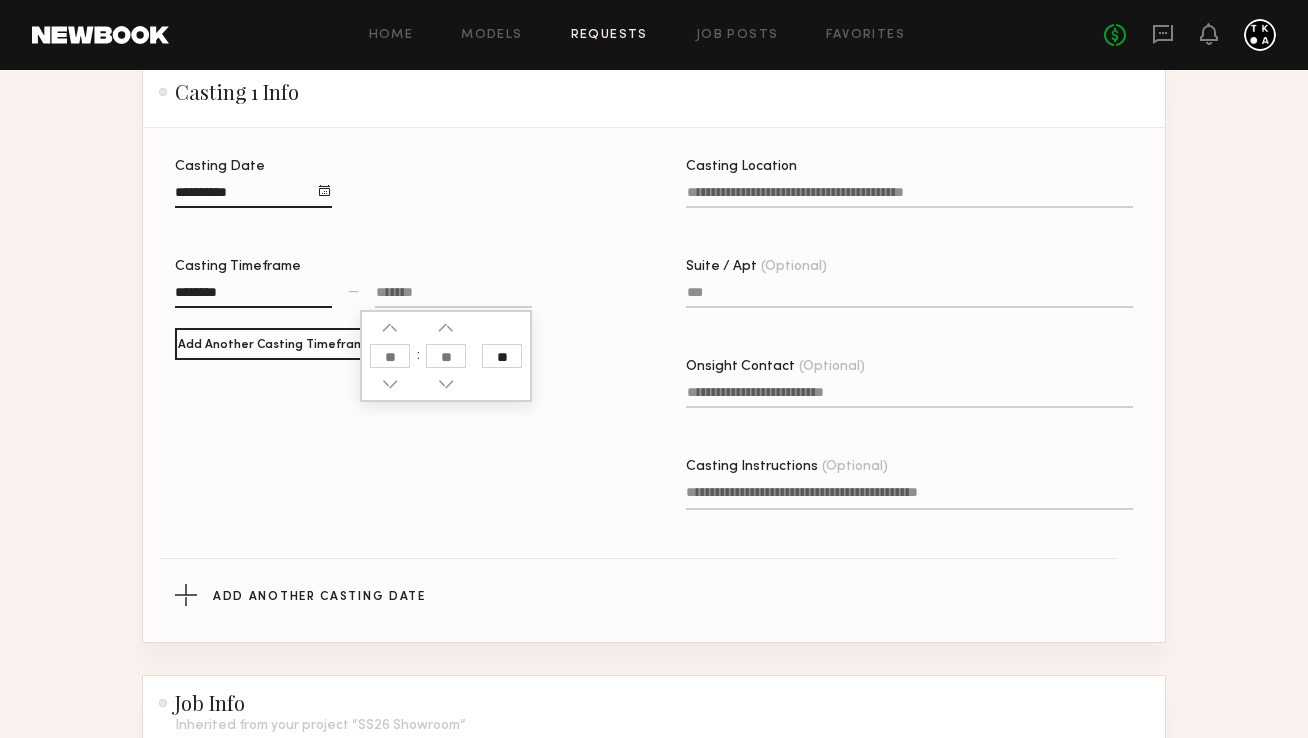 click 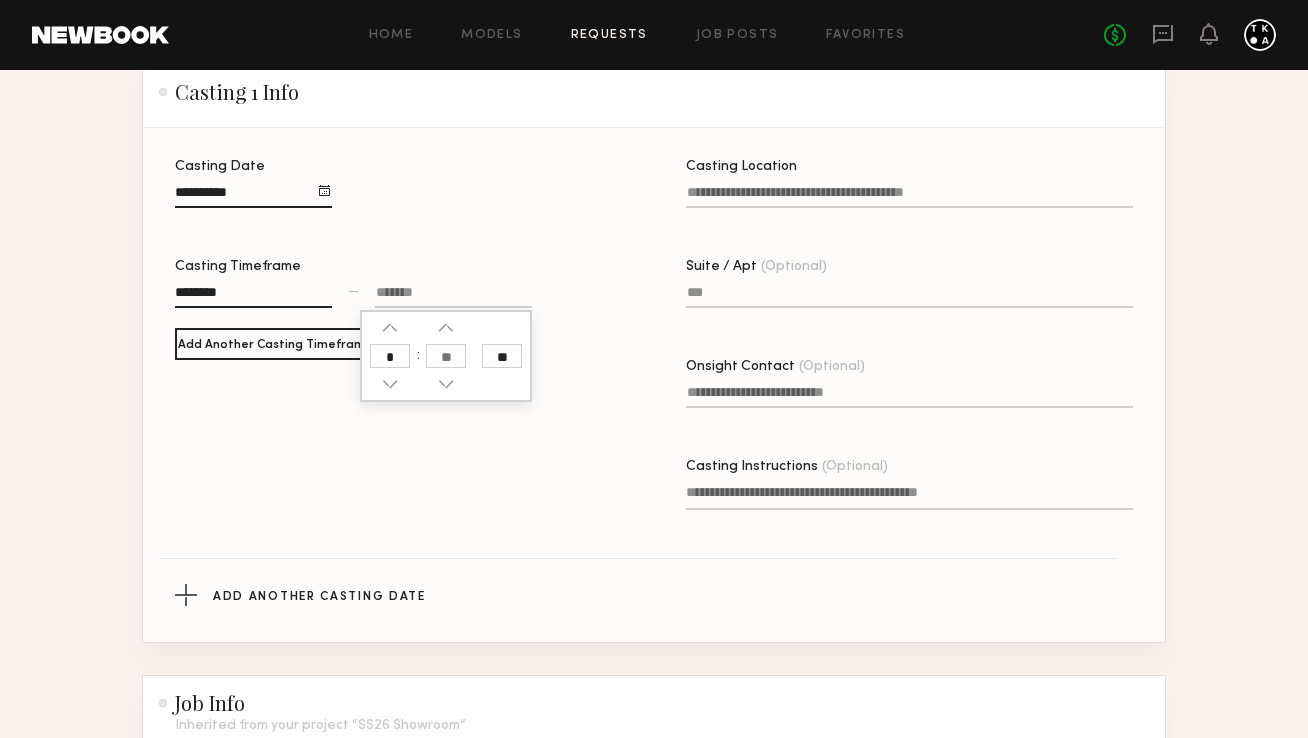 type on "*" 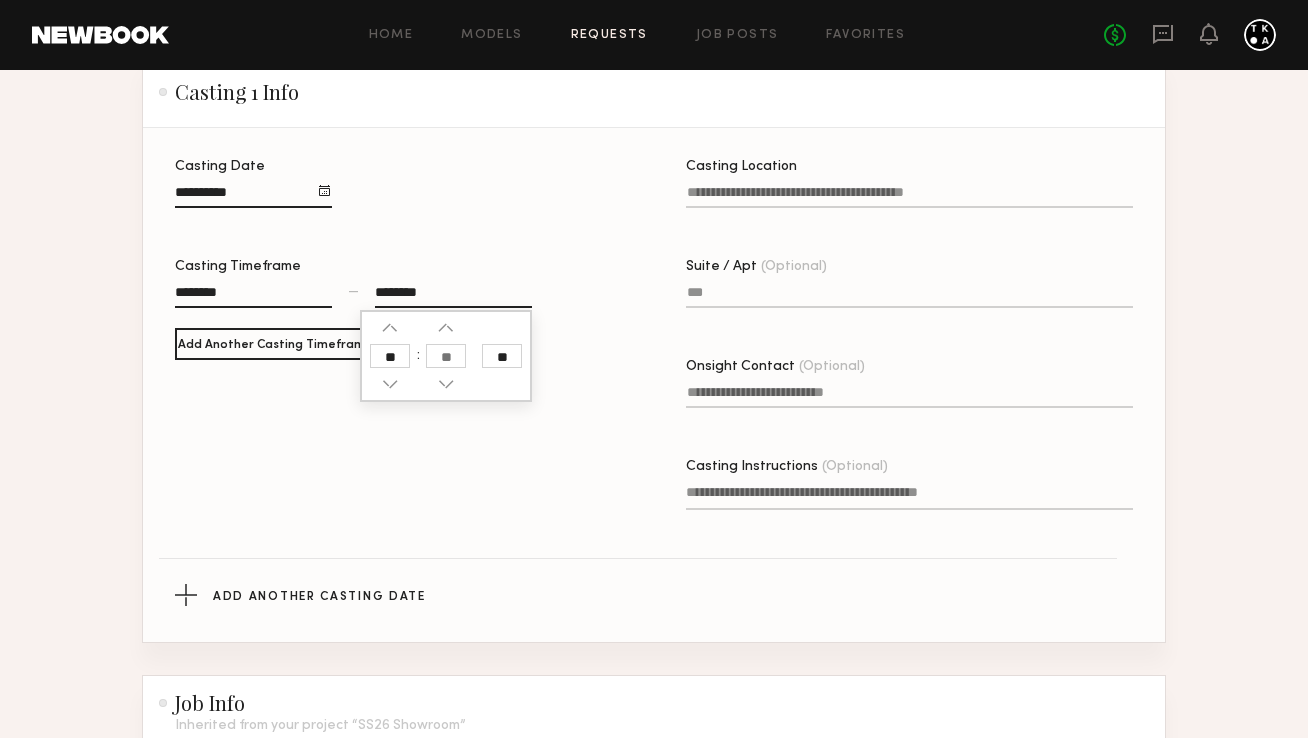 click 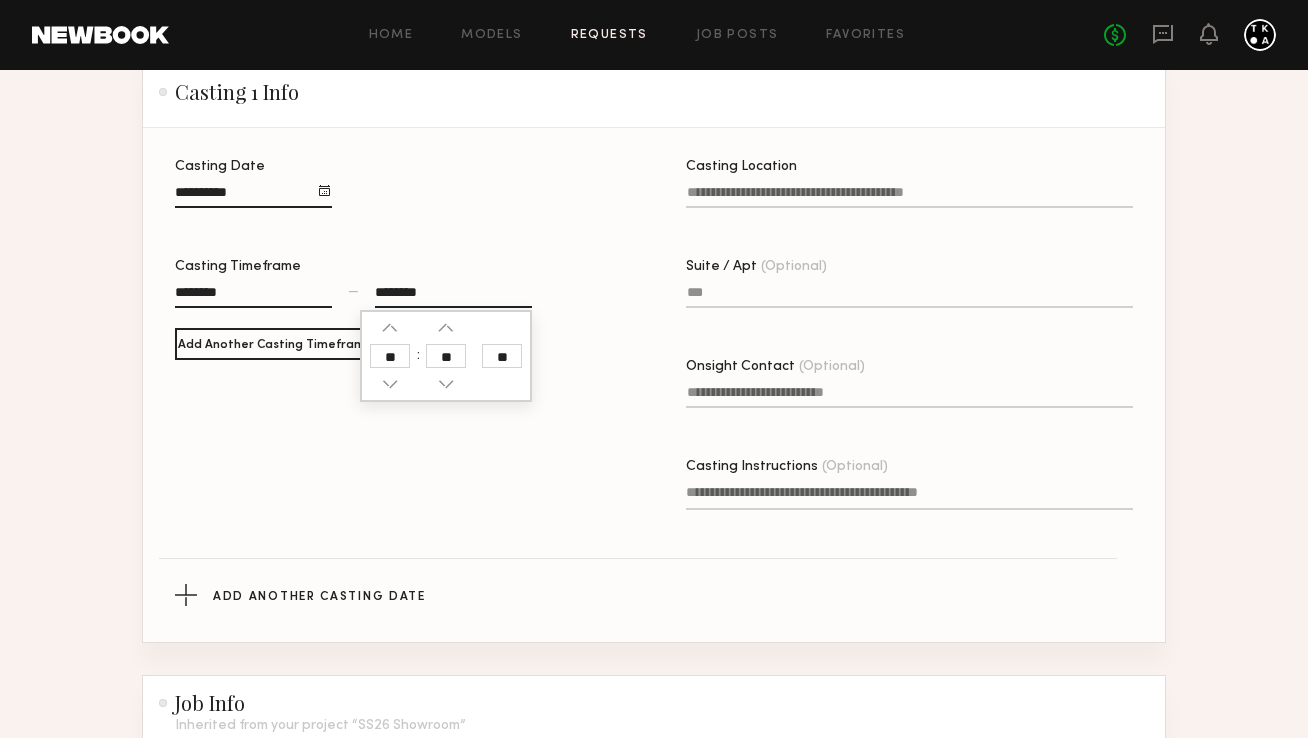 click on "**" 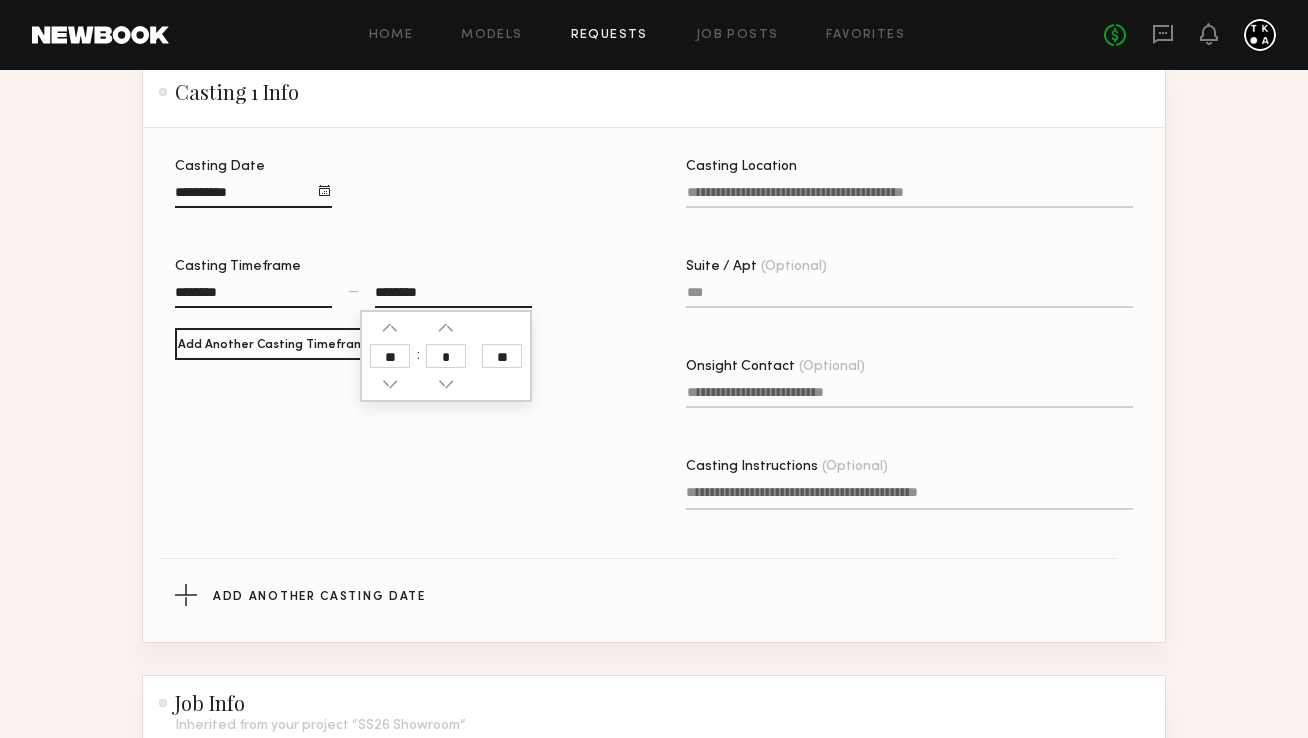 click on "*" 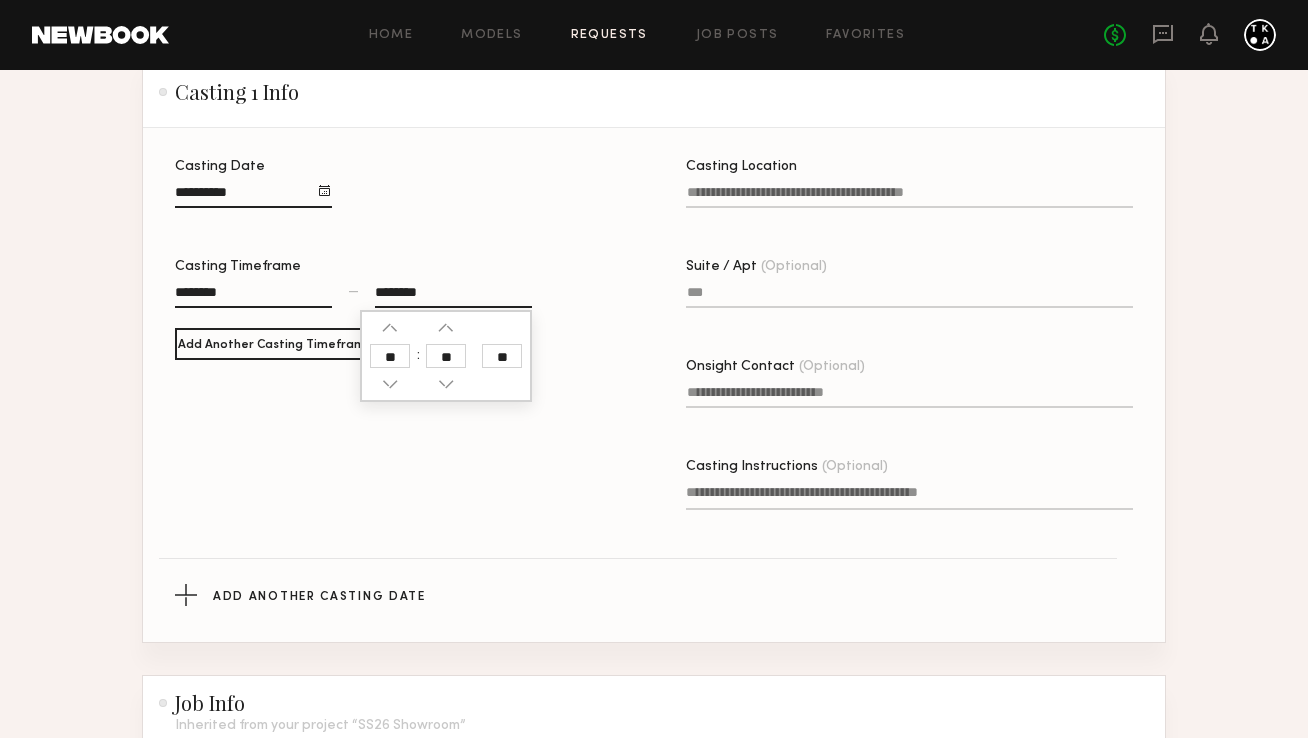 type on "**" 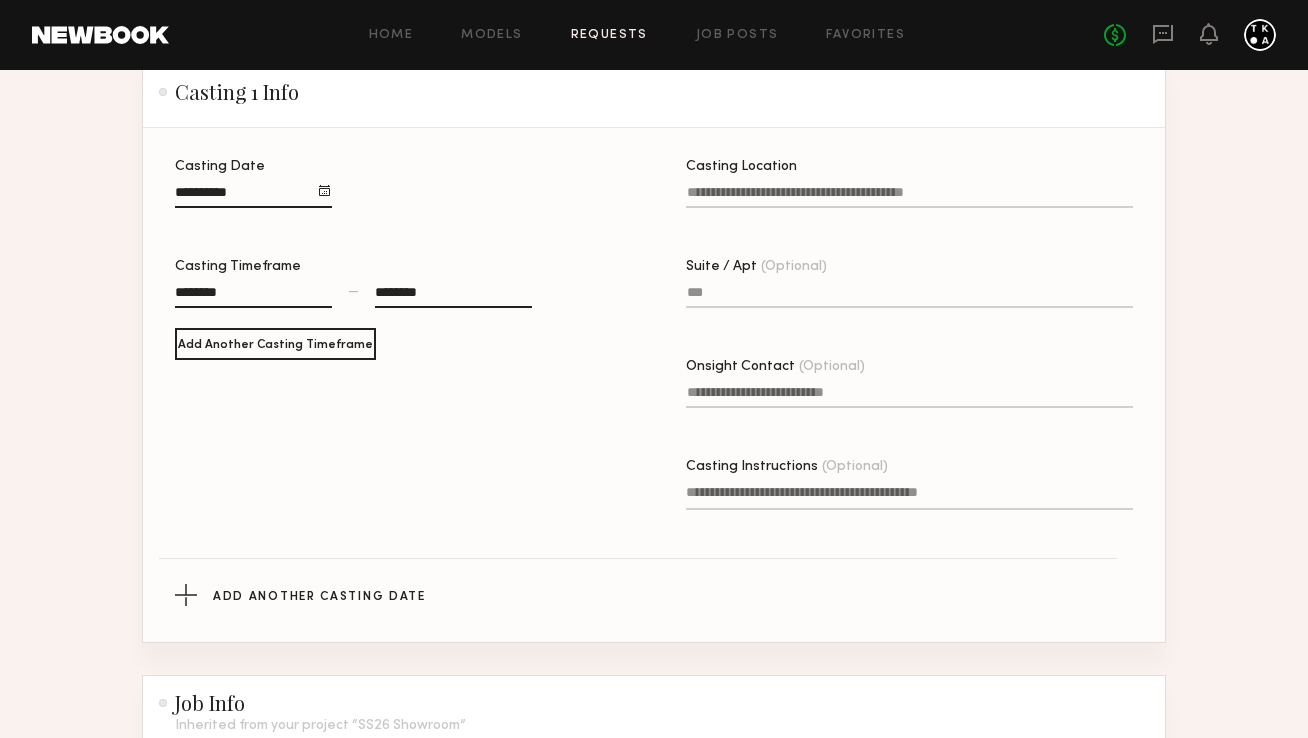 click on "Casting Location" 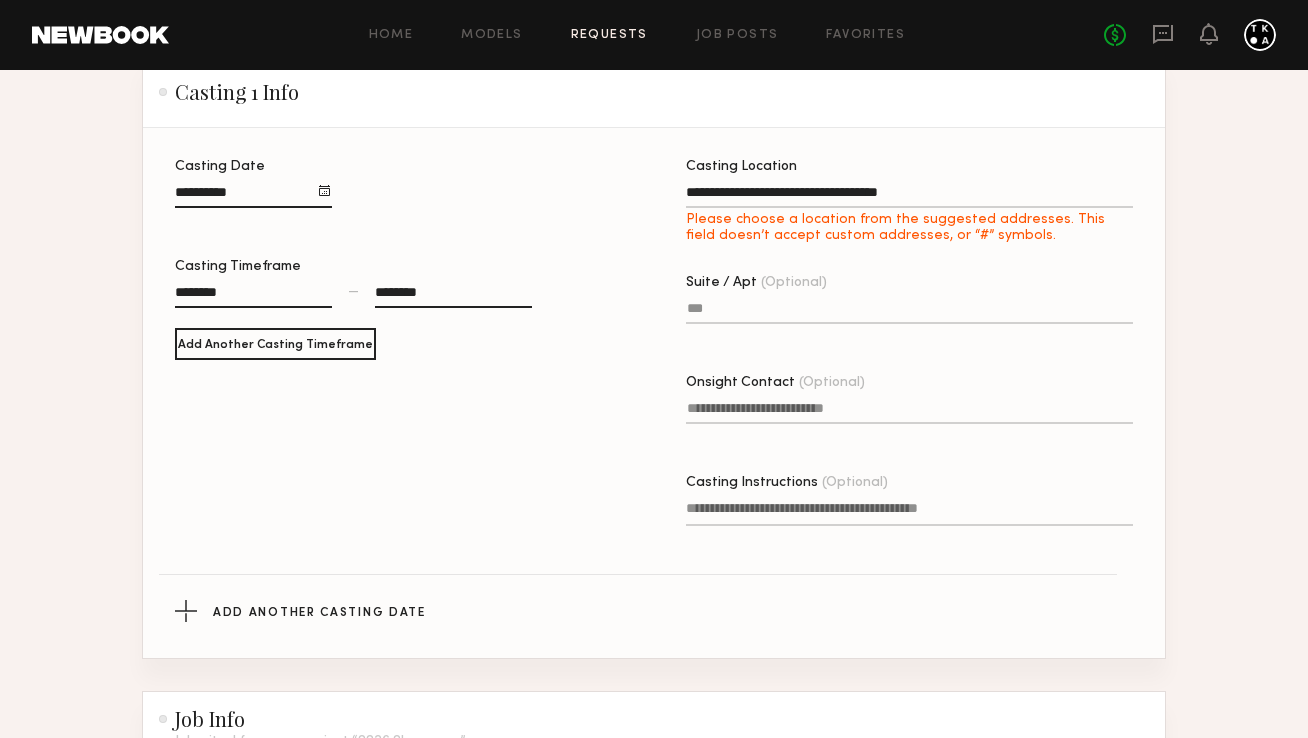 type on "**********" 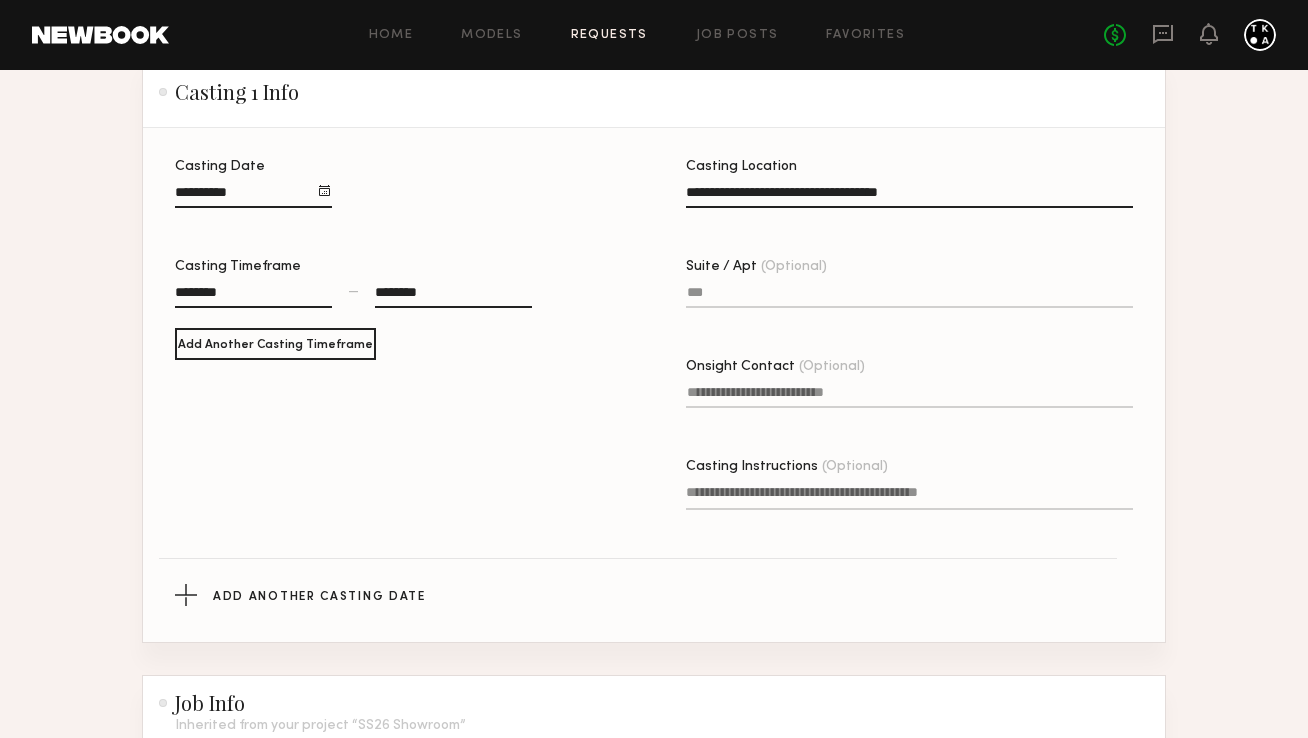 click on "Suite / Apt (Optional)" 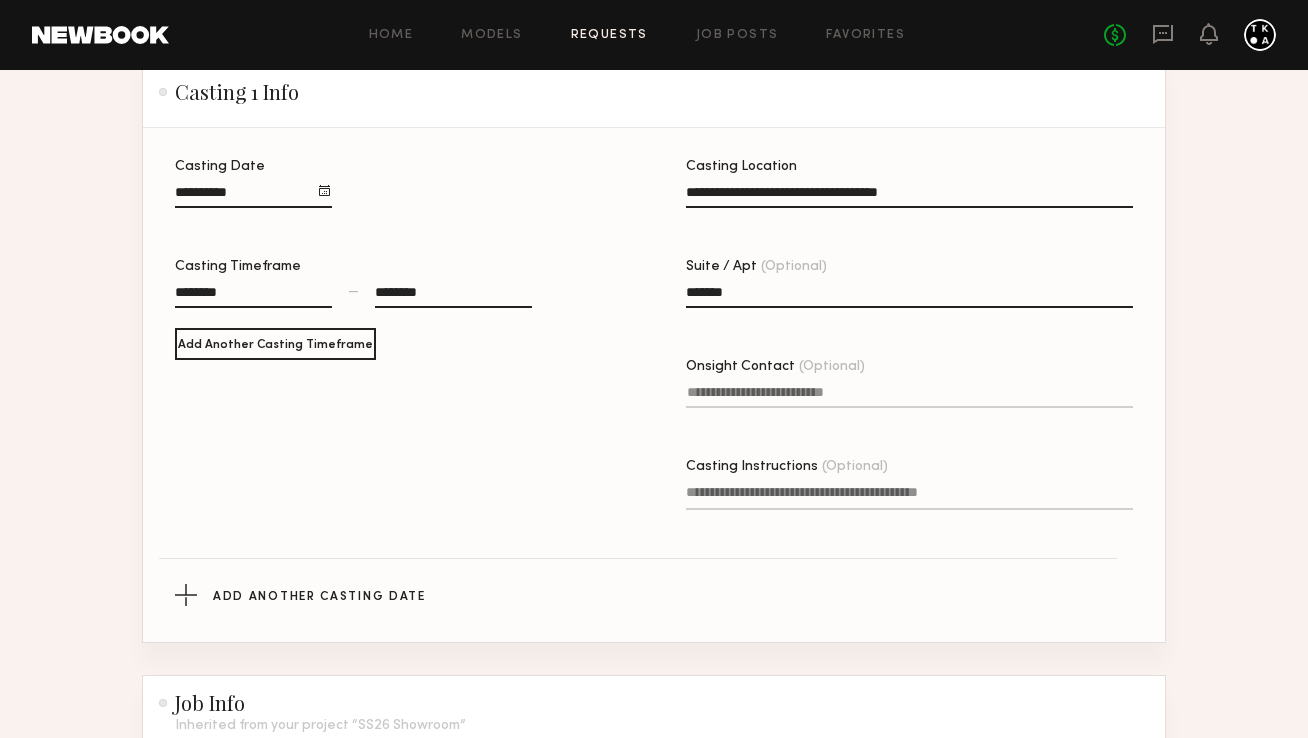type on "*******" 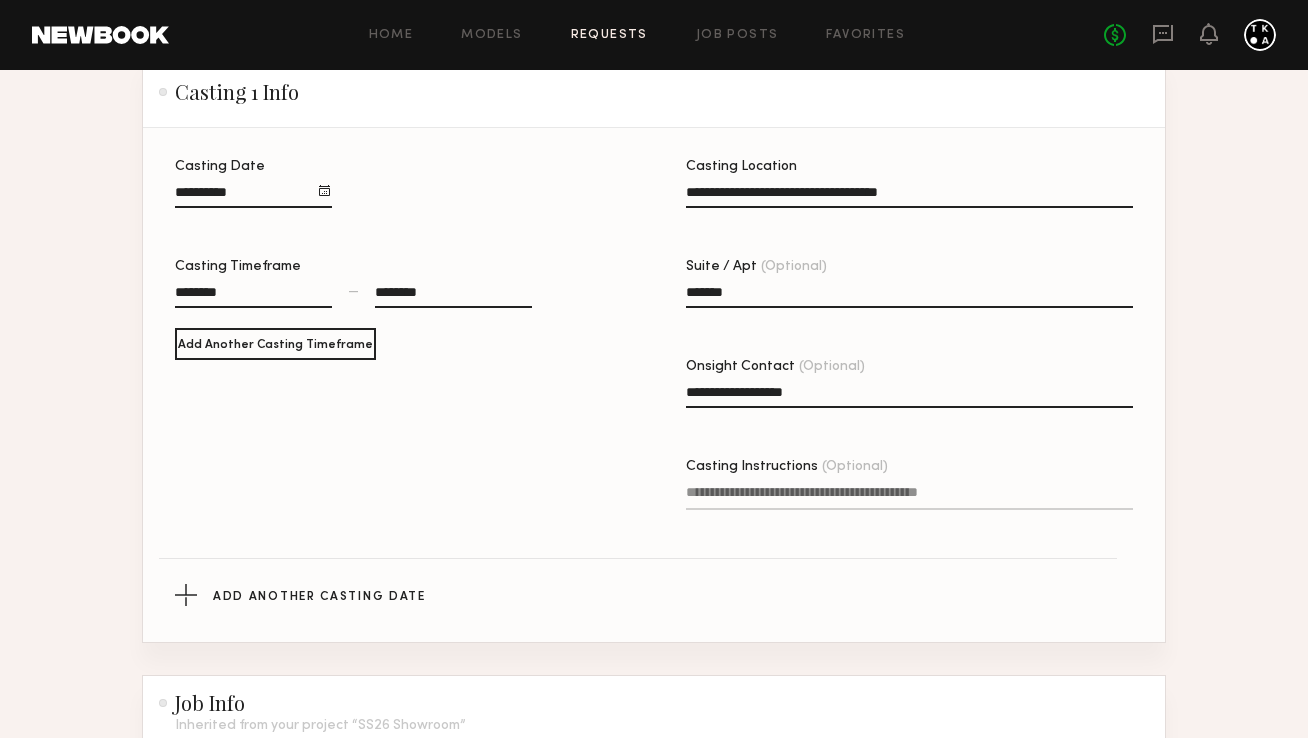 type on "**********" 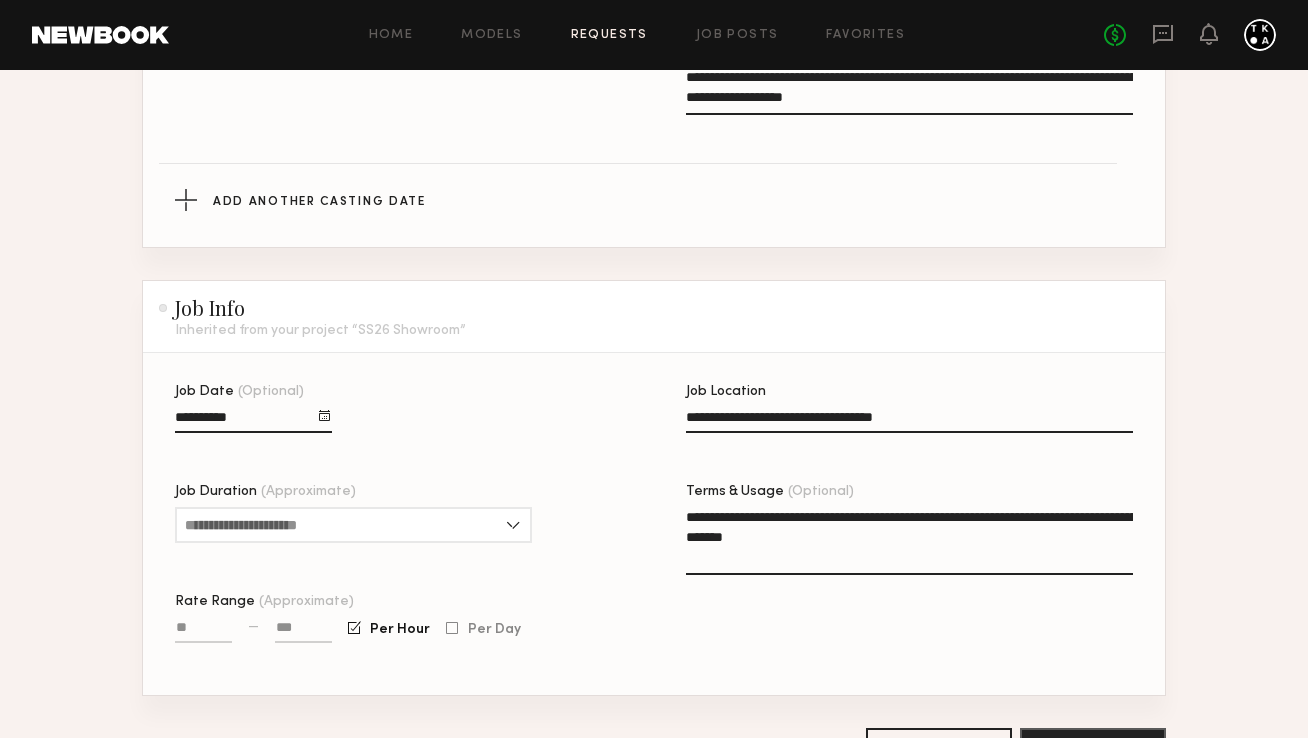 scroll, scrollTop: 953, scrollLeft: 0, axis: vertical 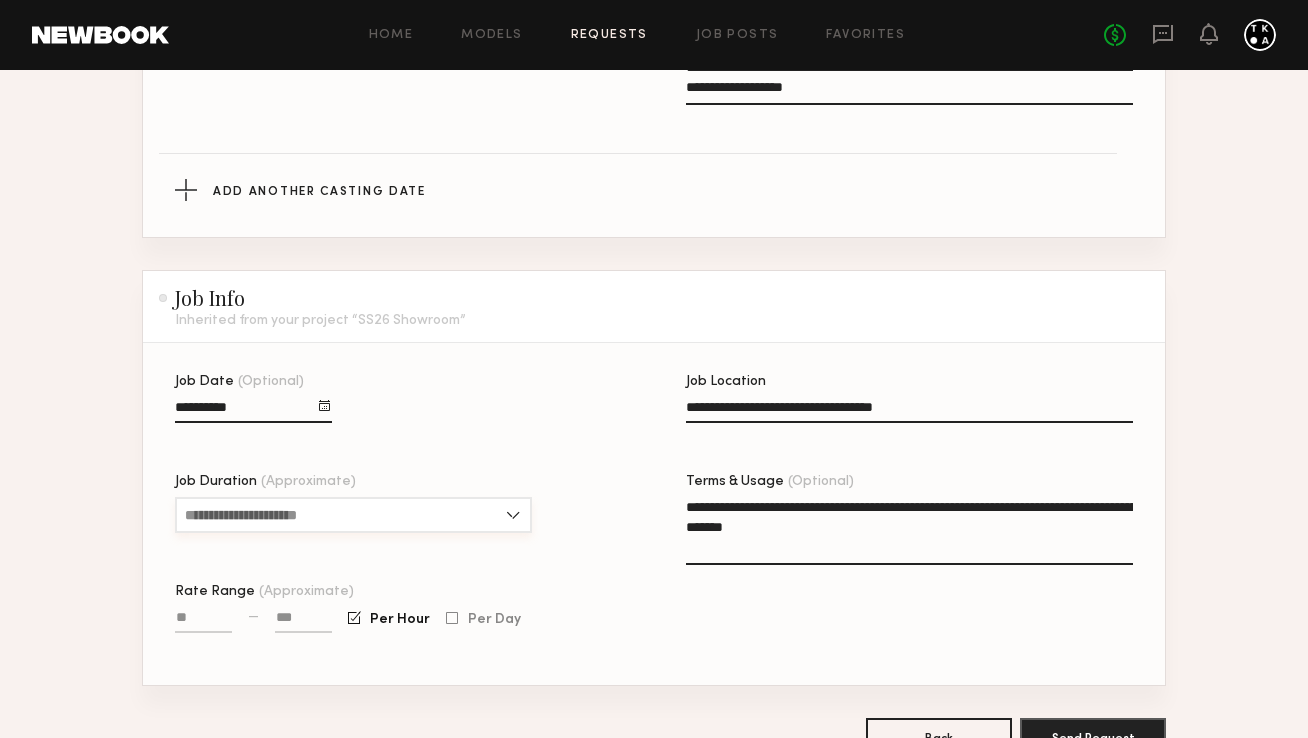 type on "**********" 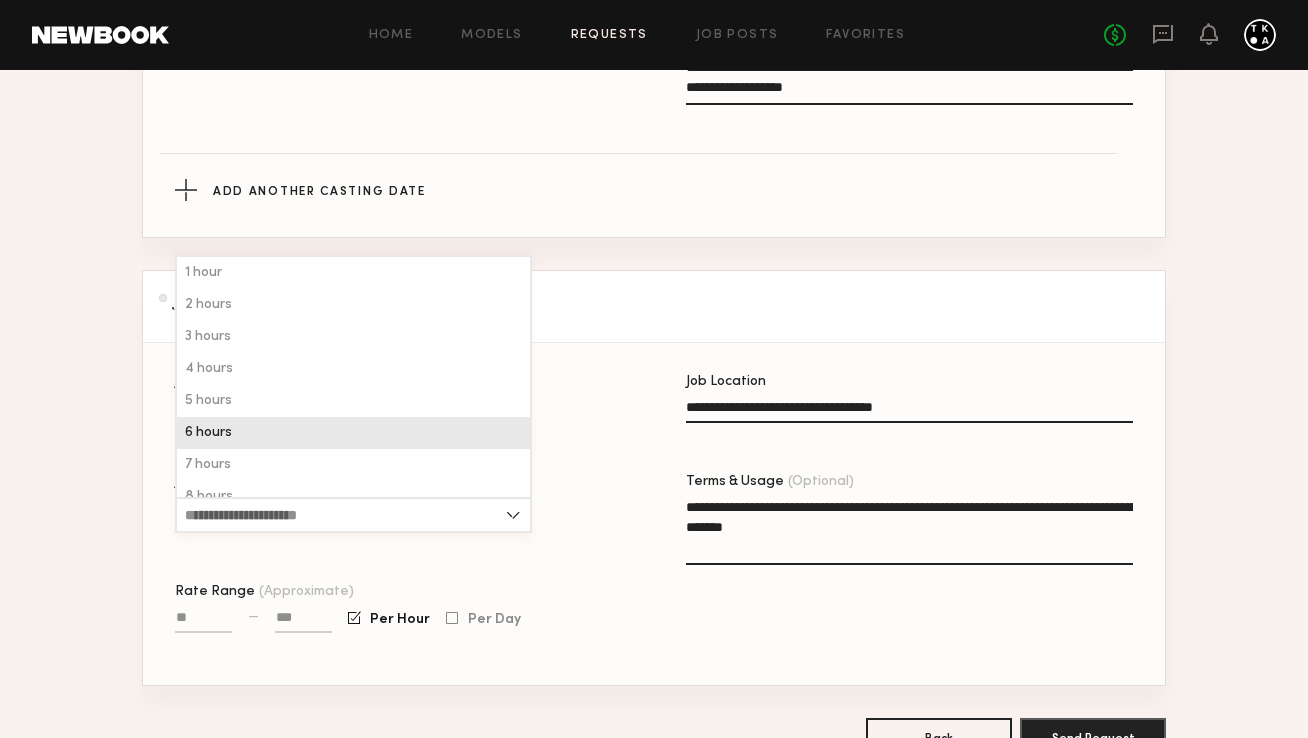 scroll, scrollTop: 48, scrollLeft: 0, axis: vertical 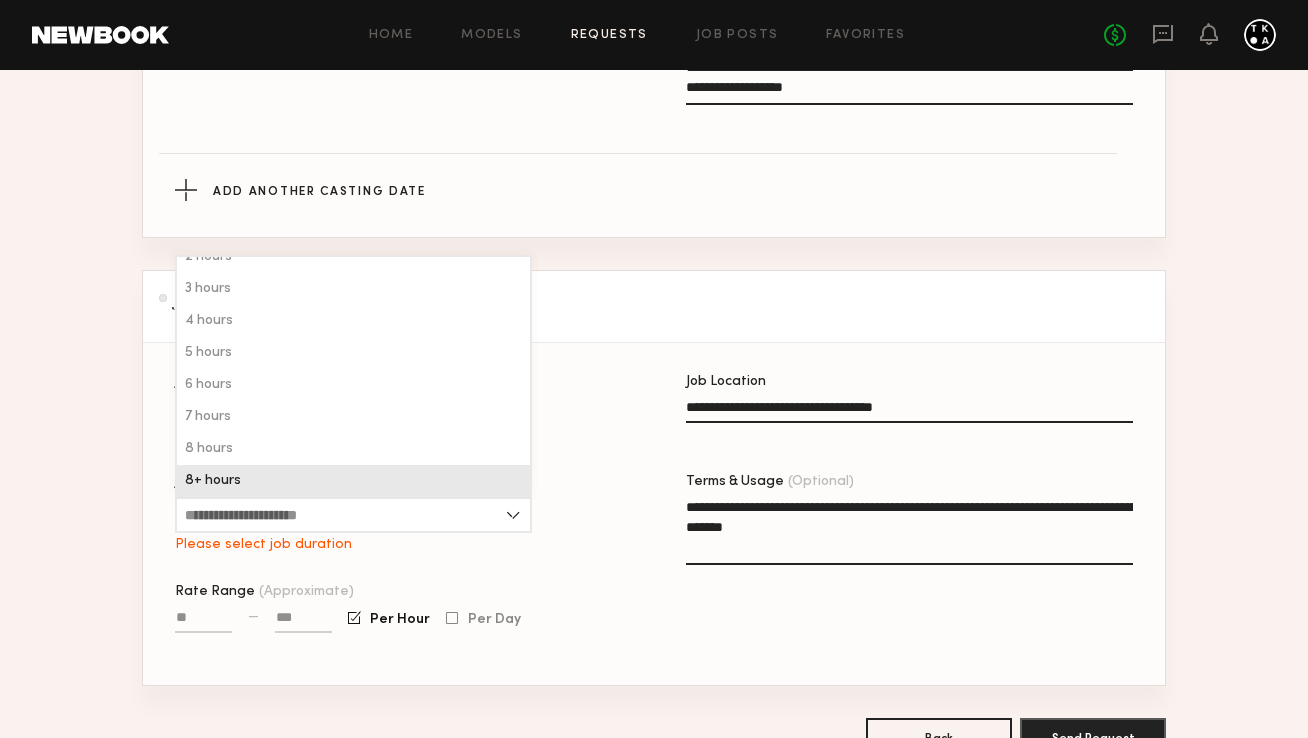 click on "8+ hours" 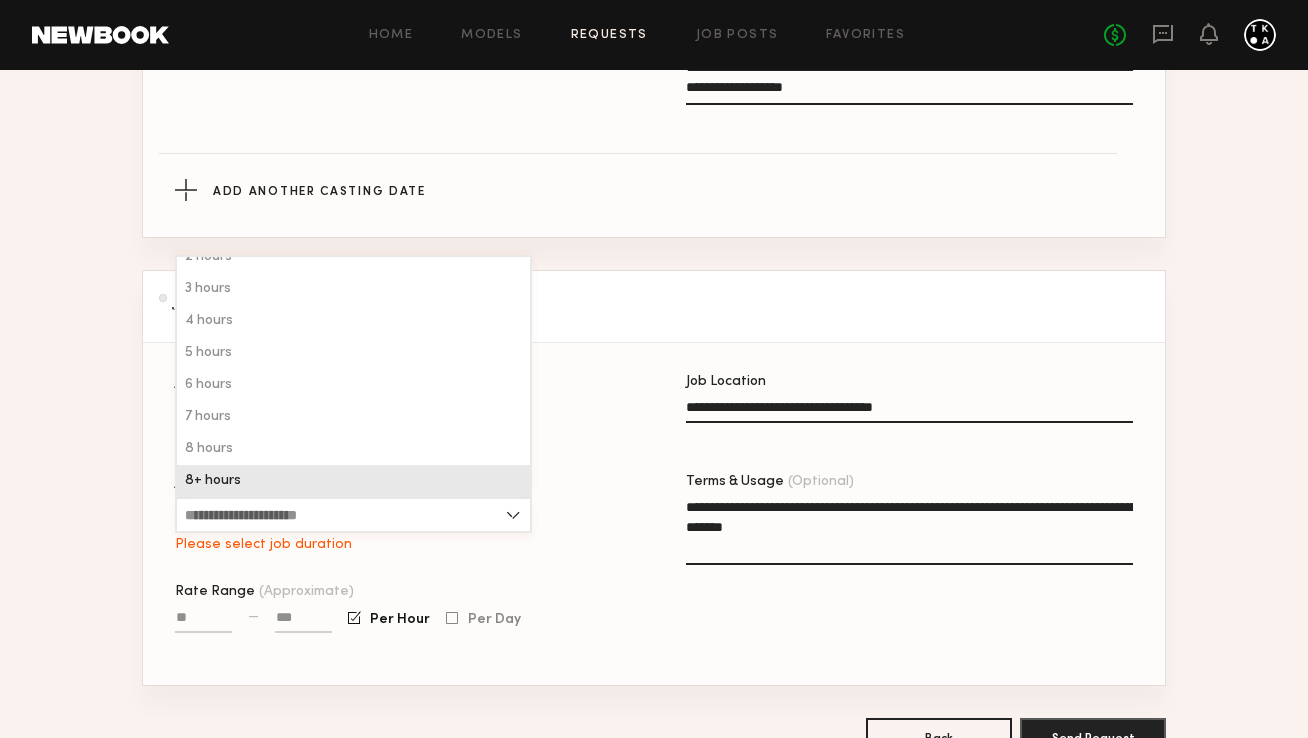 type on "********" 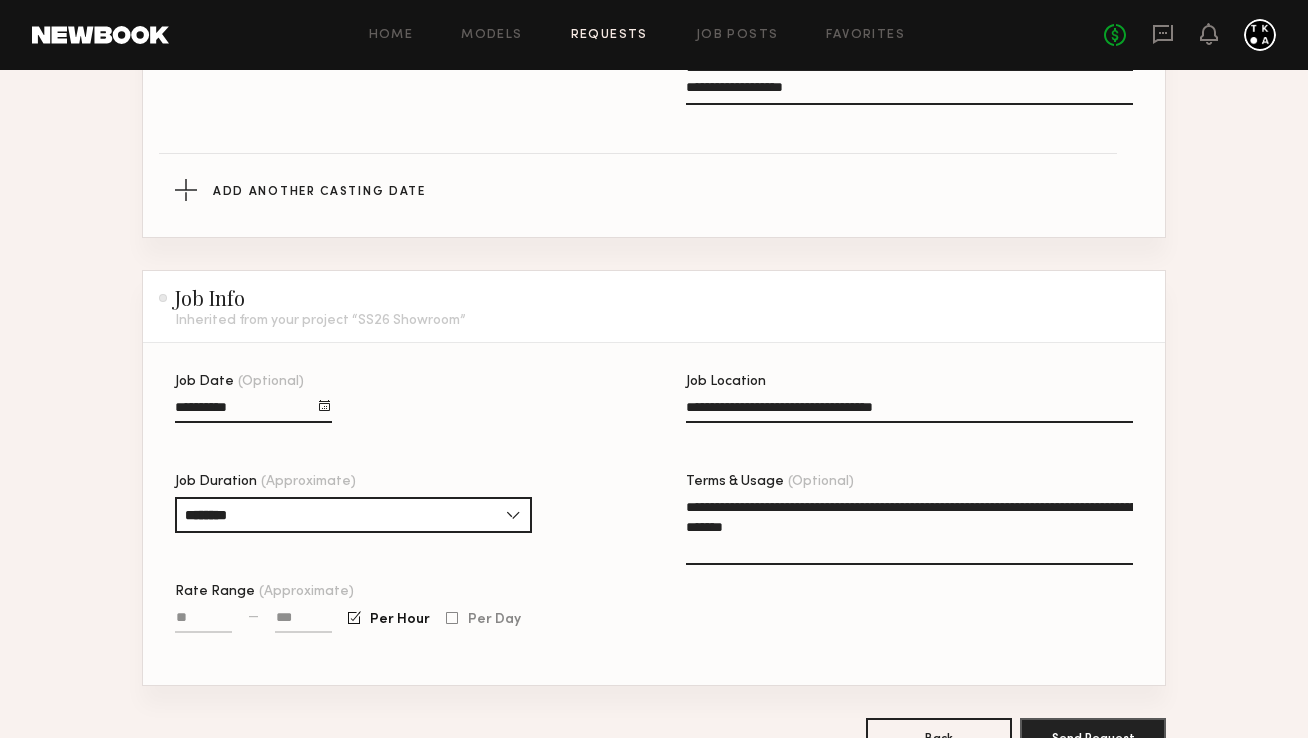 click 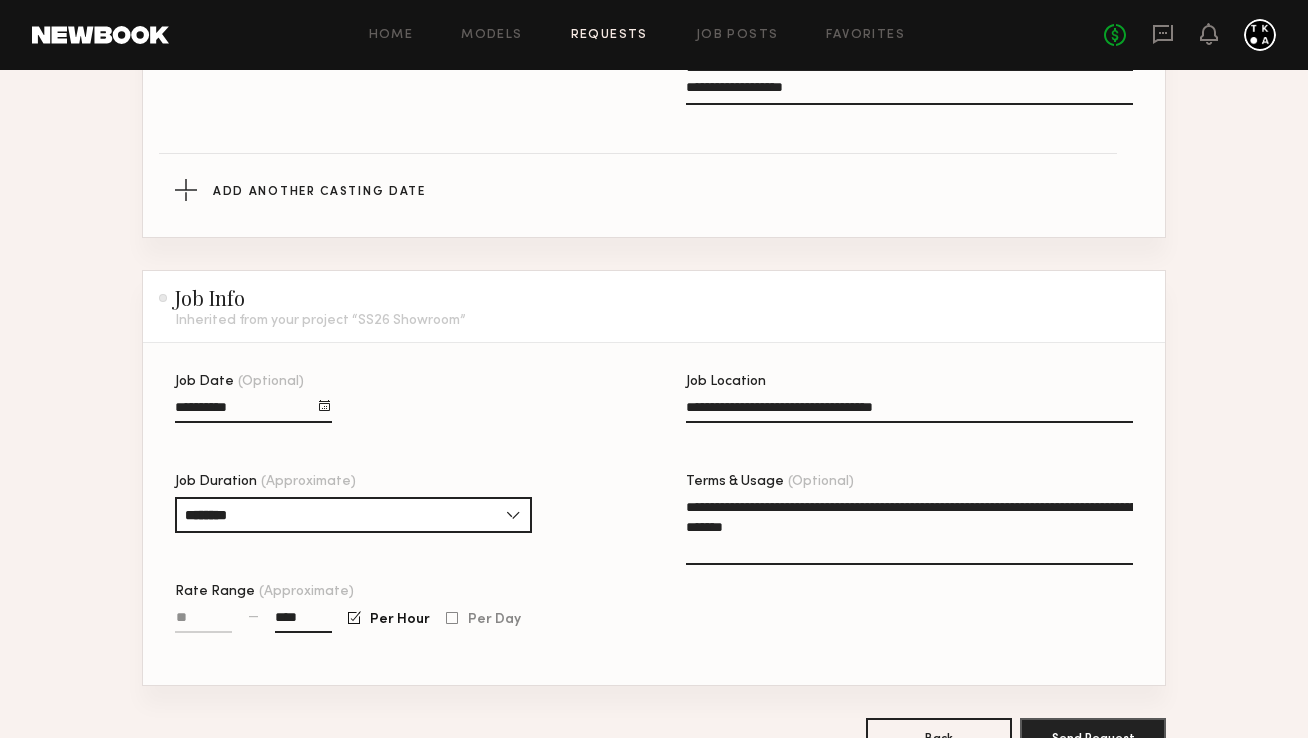 type on "****" 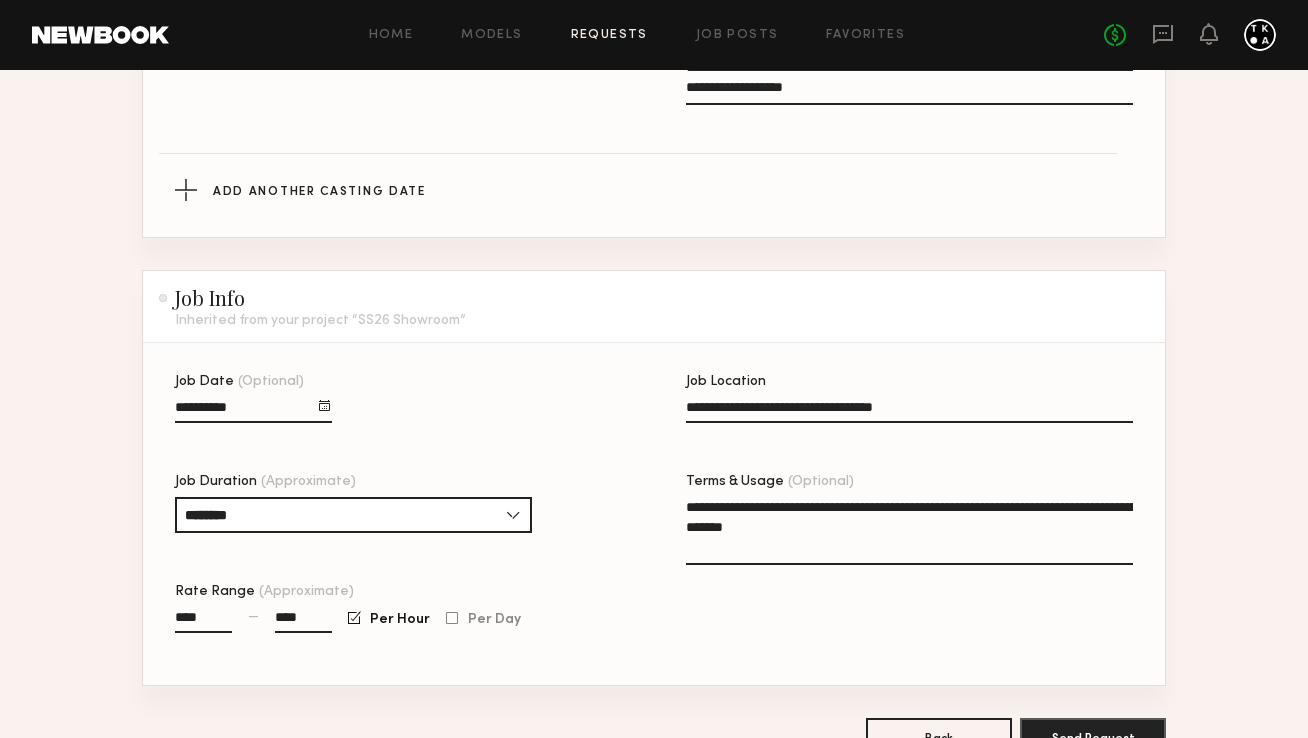 type on "****" 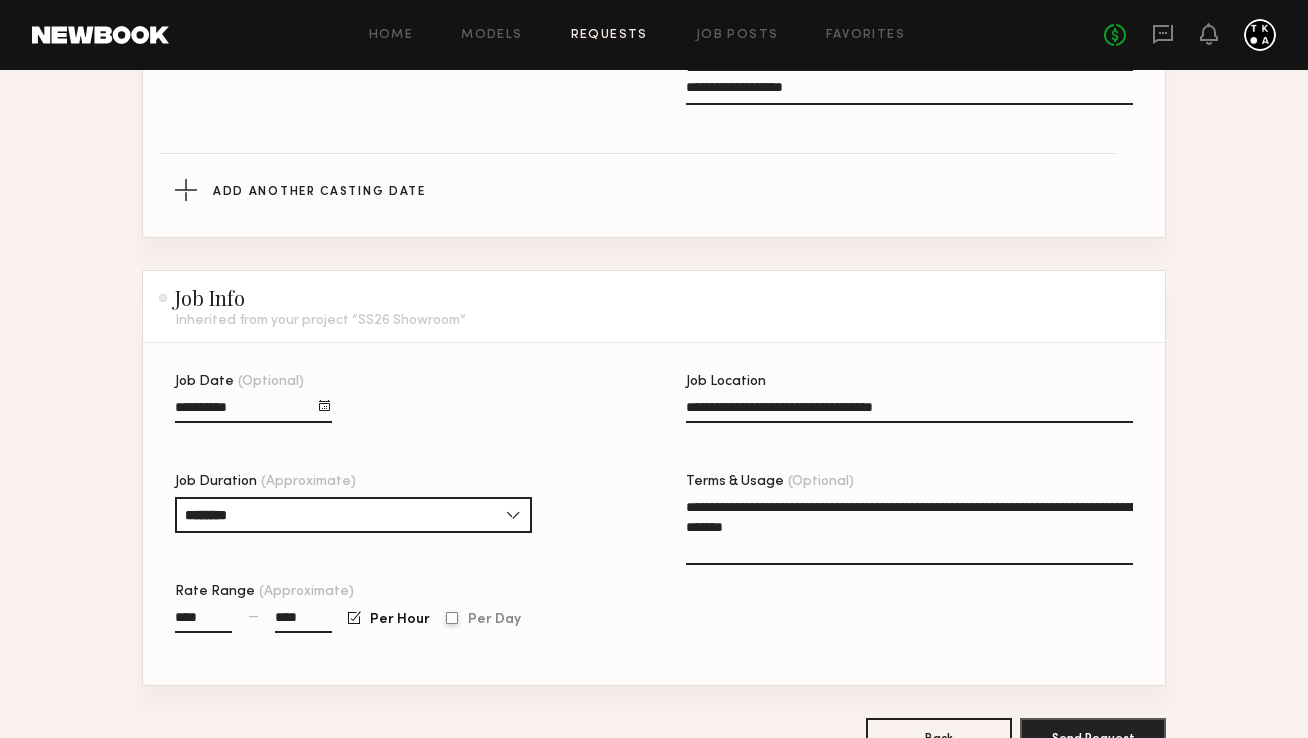 click 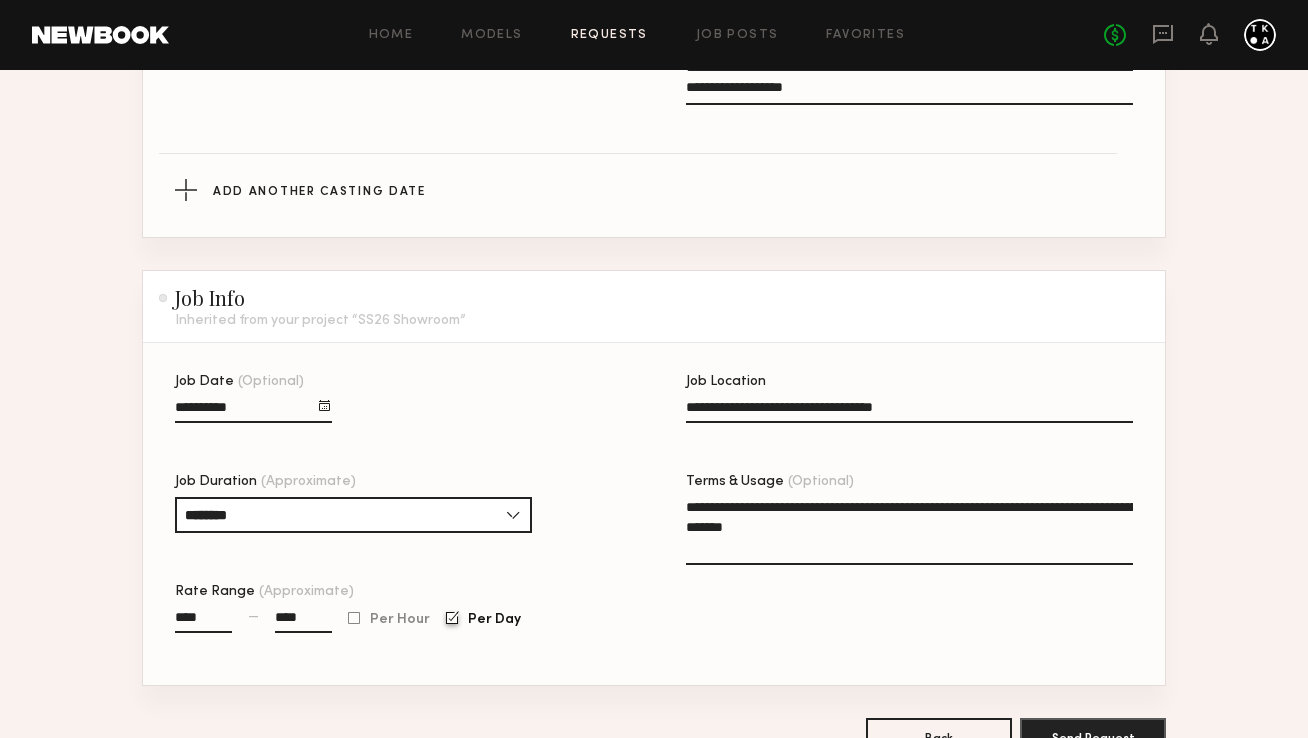 scroll, scrollTop: 1092, scrollLeft: 0, axis: vertical 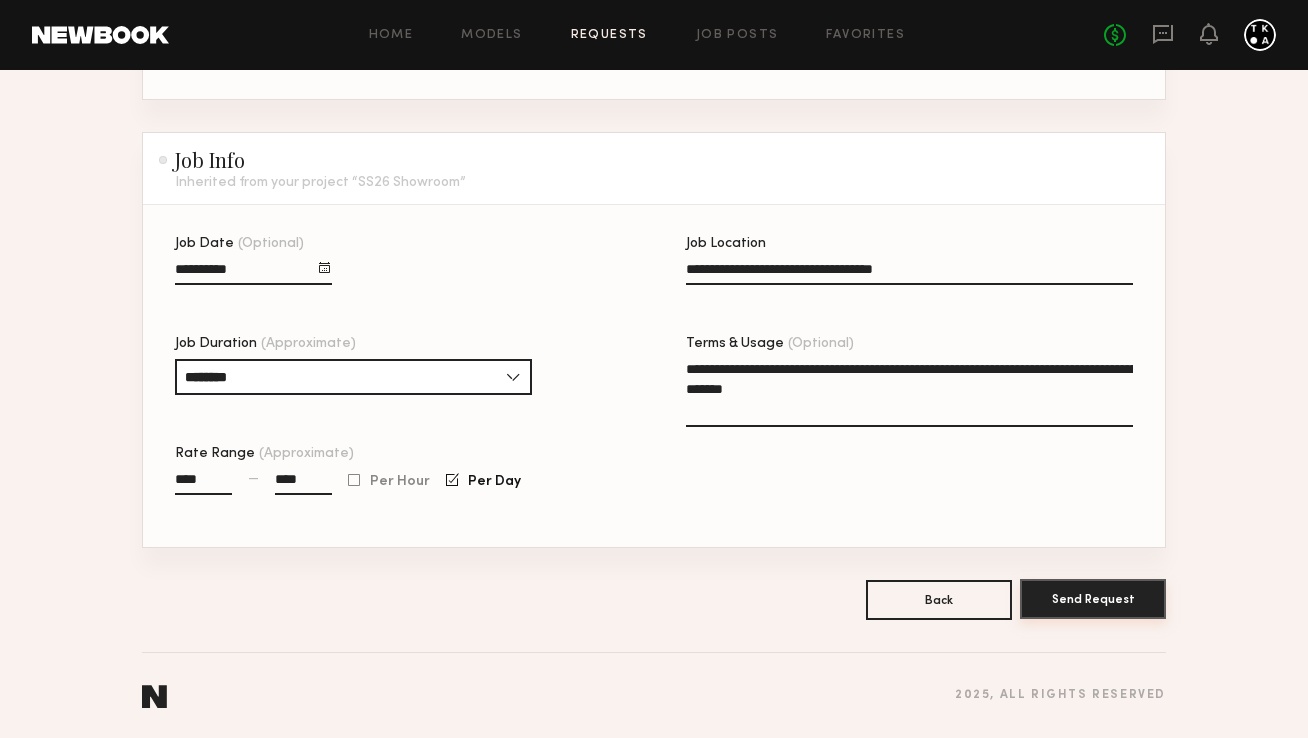 click on "Send Request" 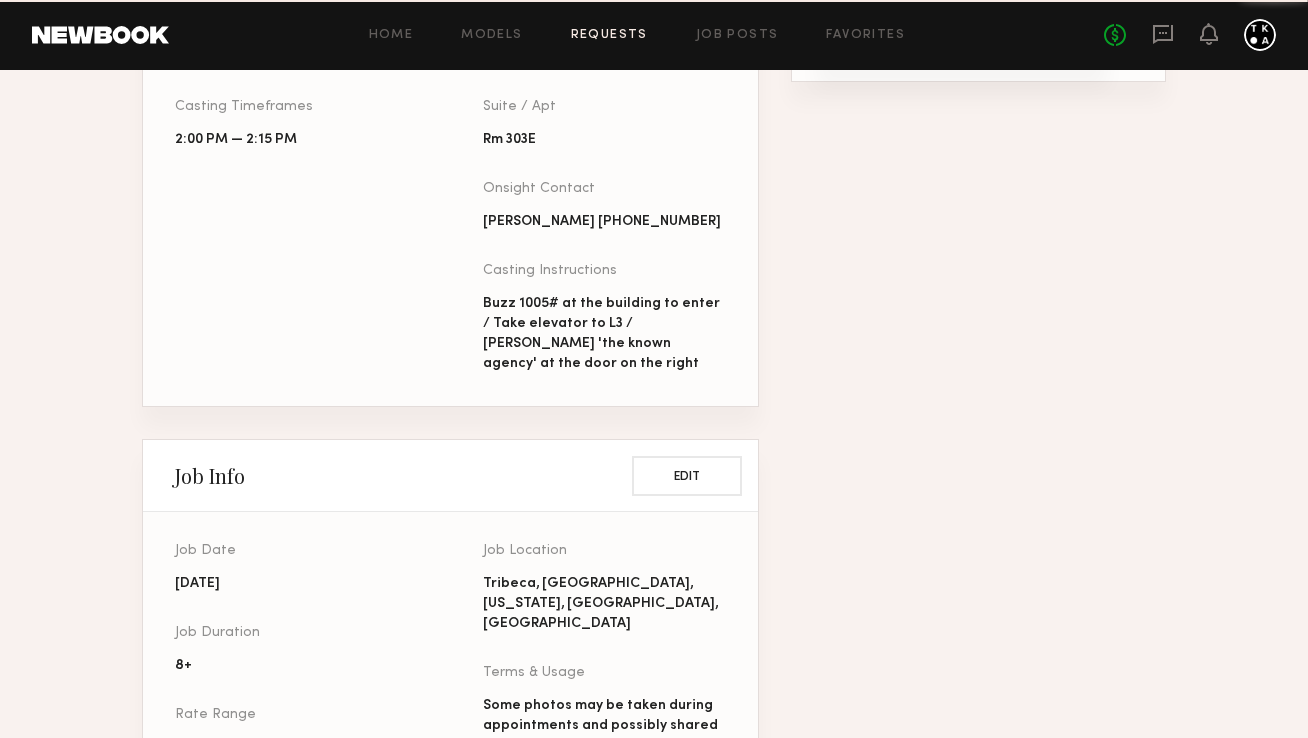 scroll, scrollTop: 0, scrollLeft: 0, axis: both 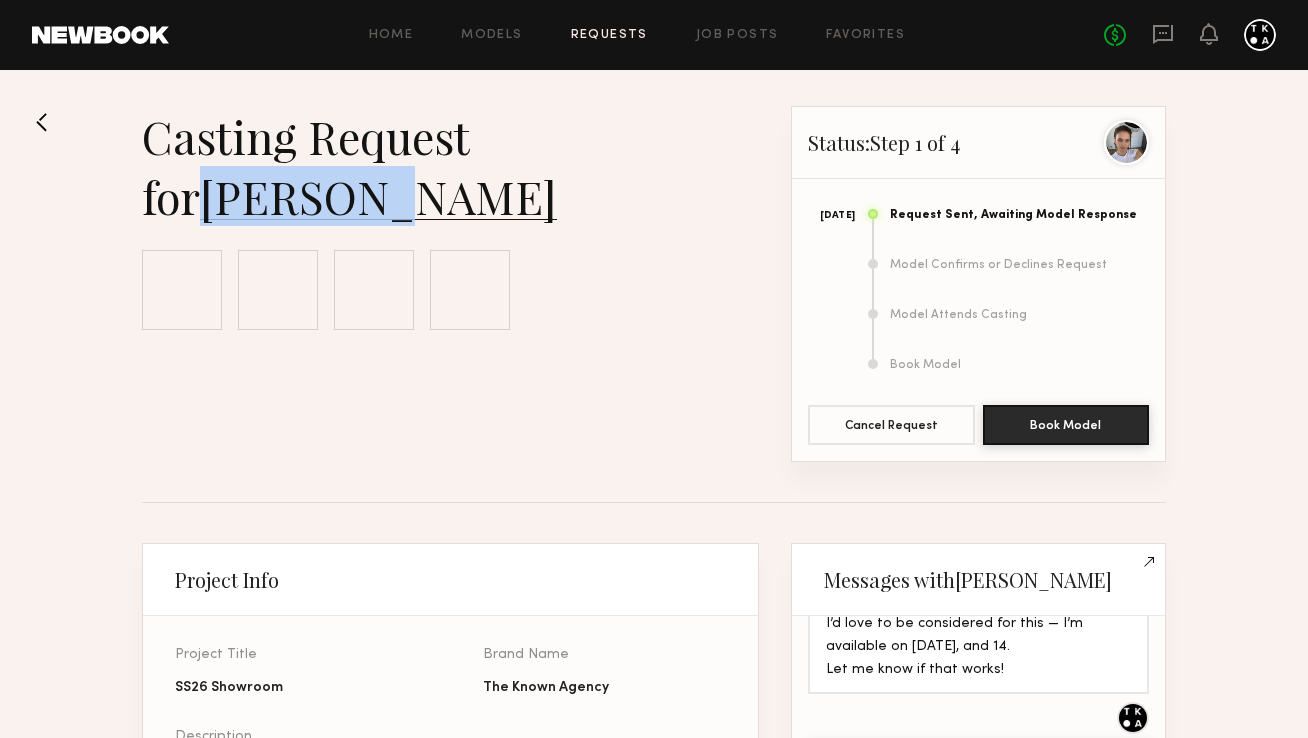 drag, startPoint x: 439, startPoint y: 219, endPoint x: 217, endPoint y: 203, distance: 222.57584 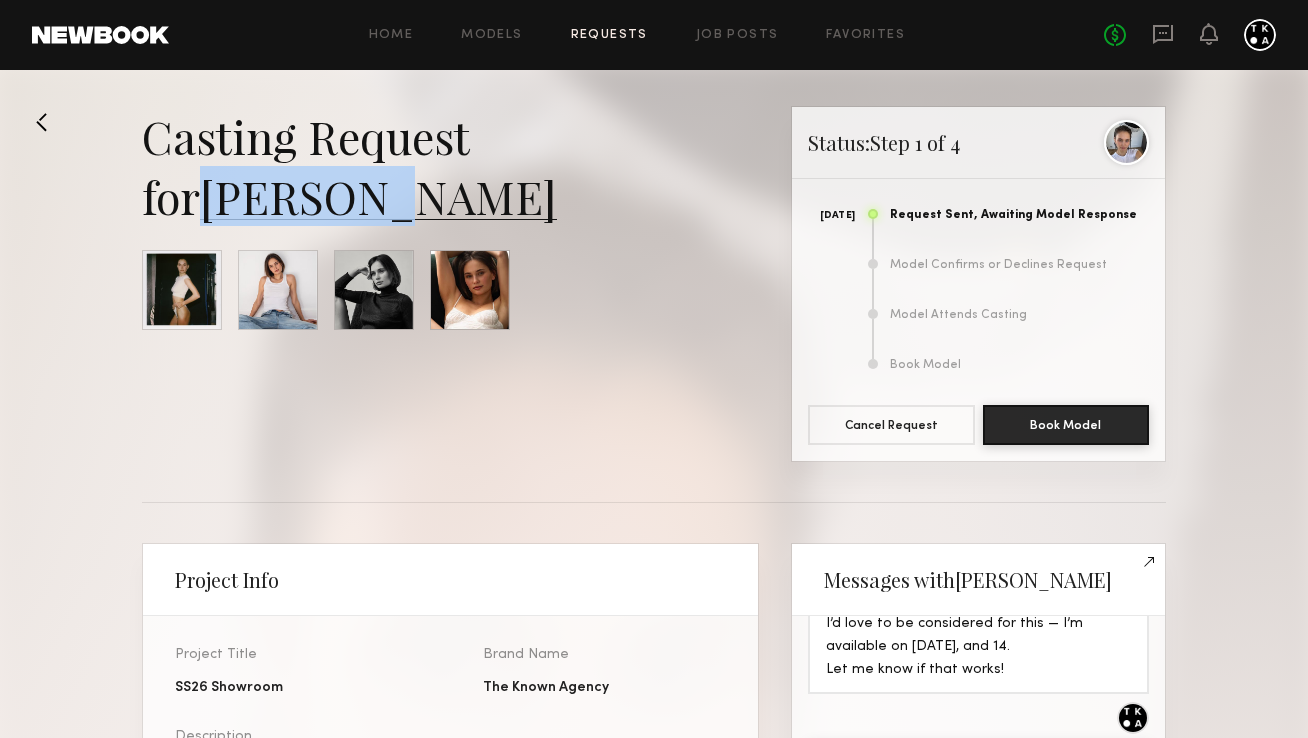 click on "Casting Request for  [PERSON_NAME]" 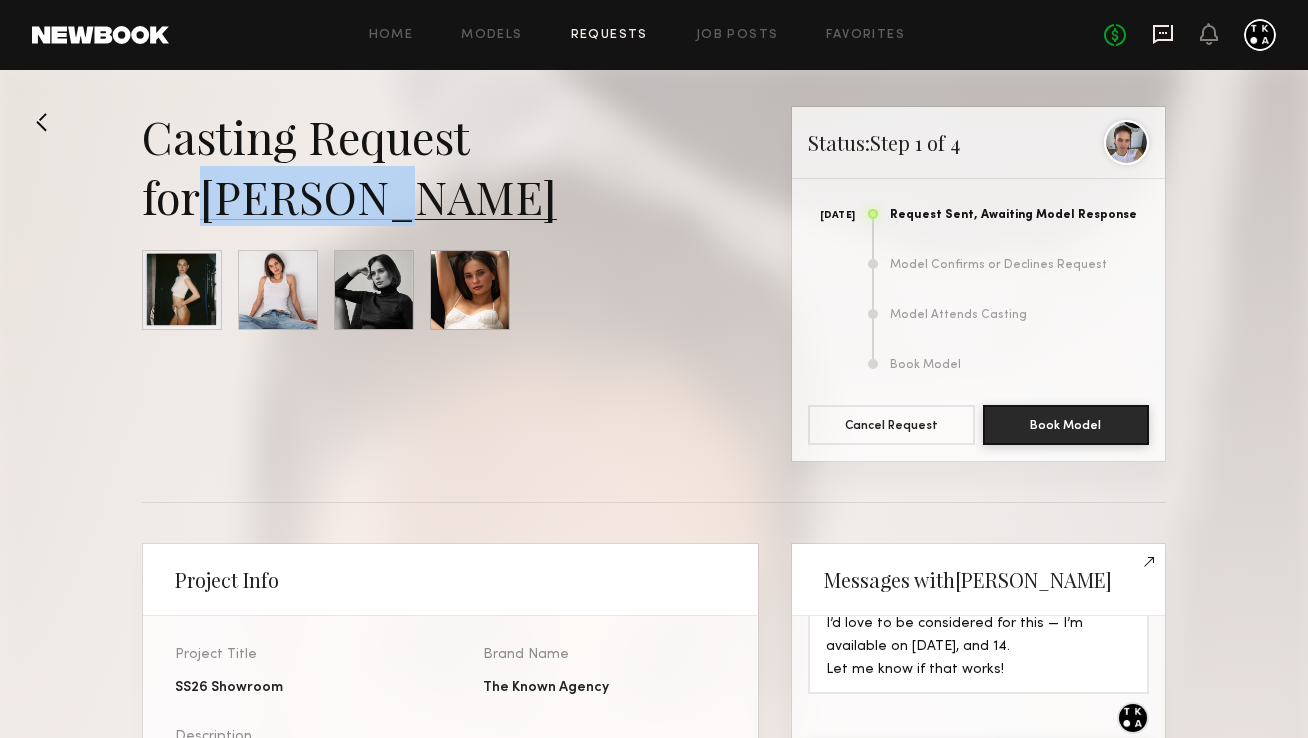 click 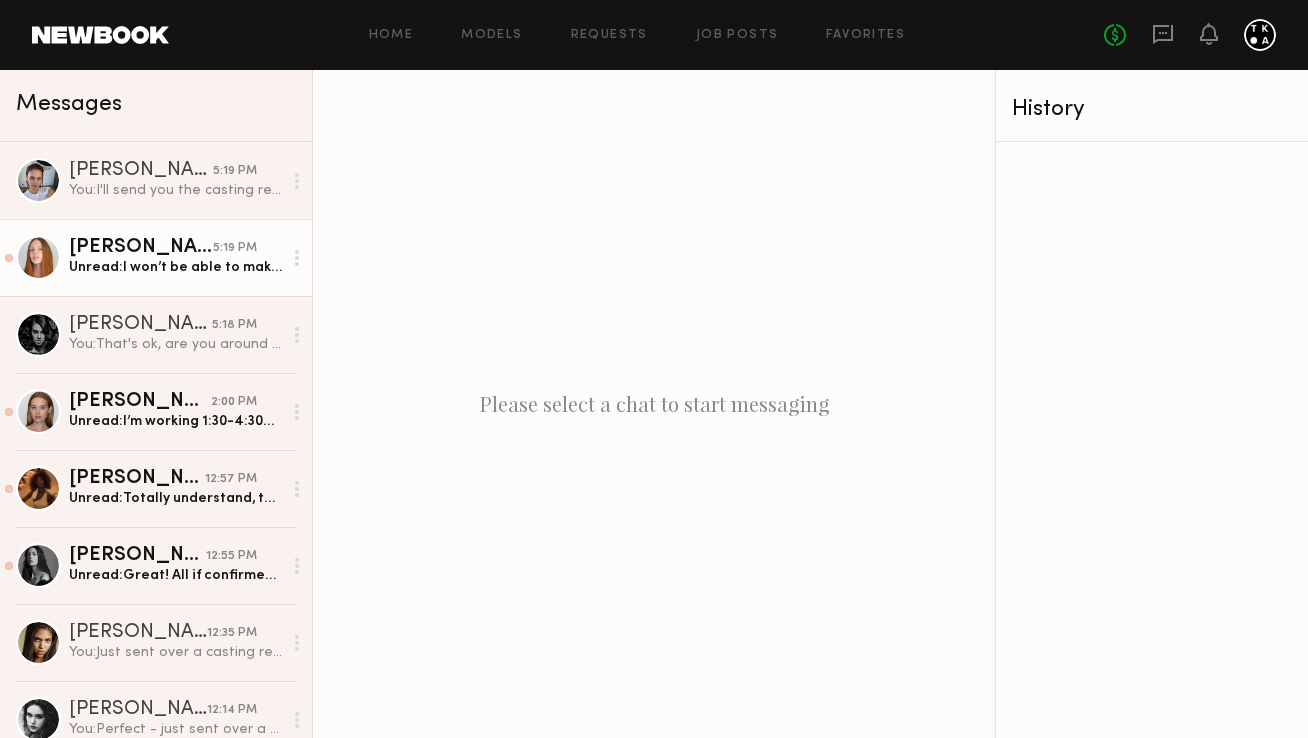 click on "[PERSON_NAME]" 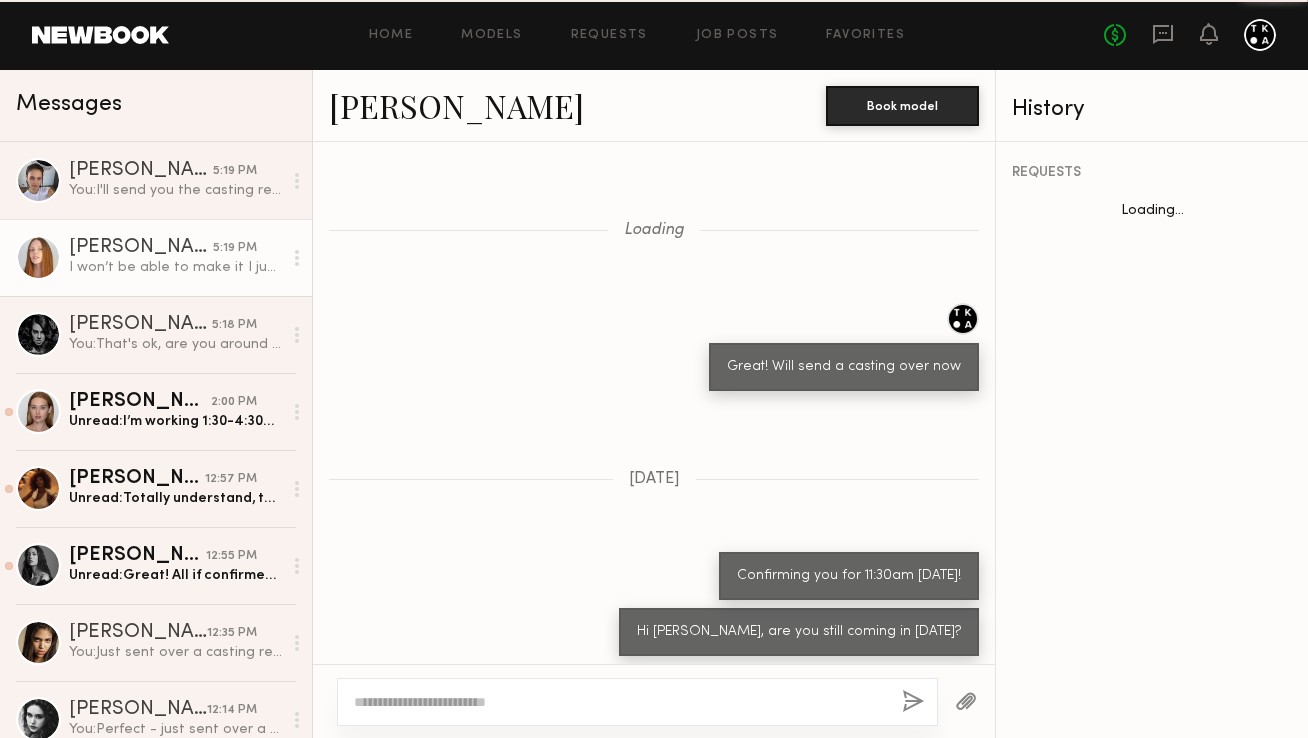 scroll, scrollTop: 1489, scrollLeft: 0, axis: vertical 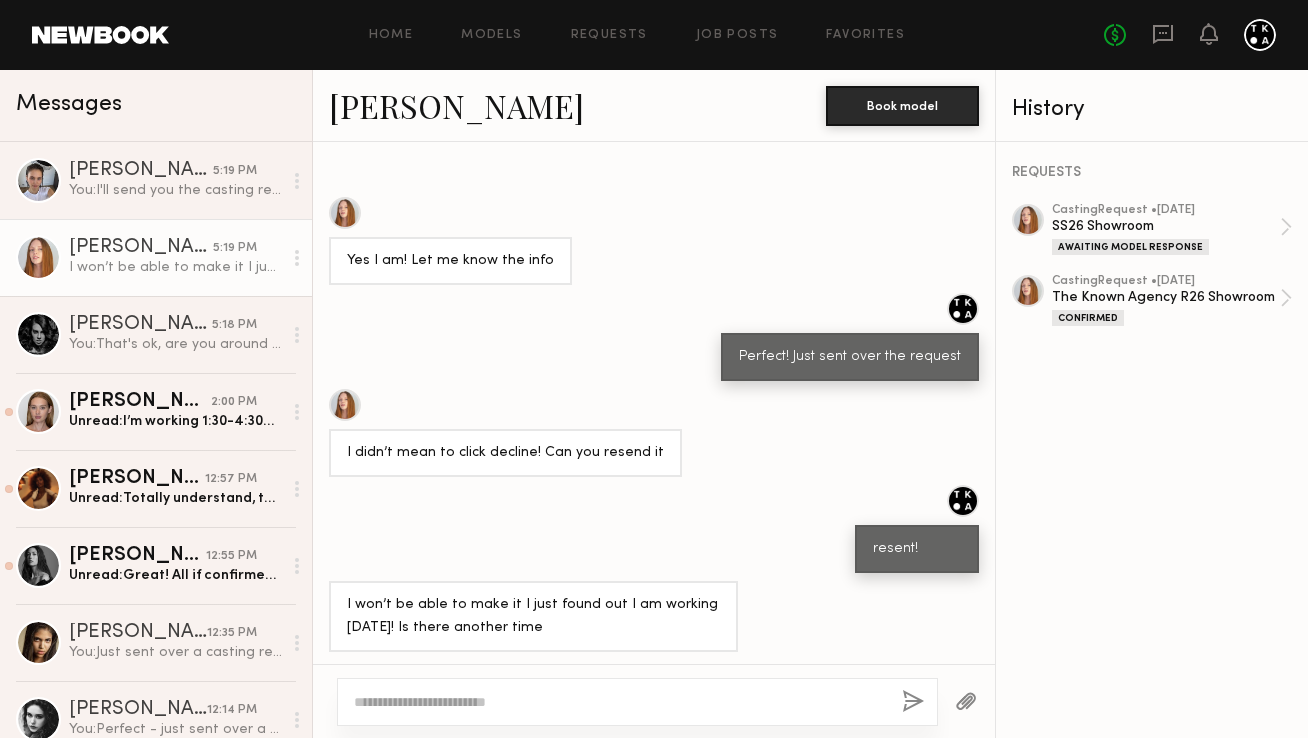 click 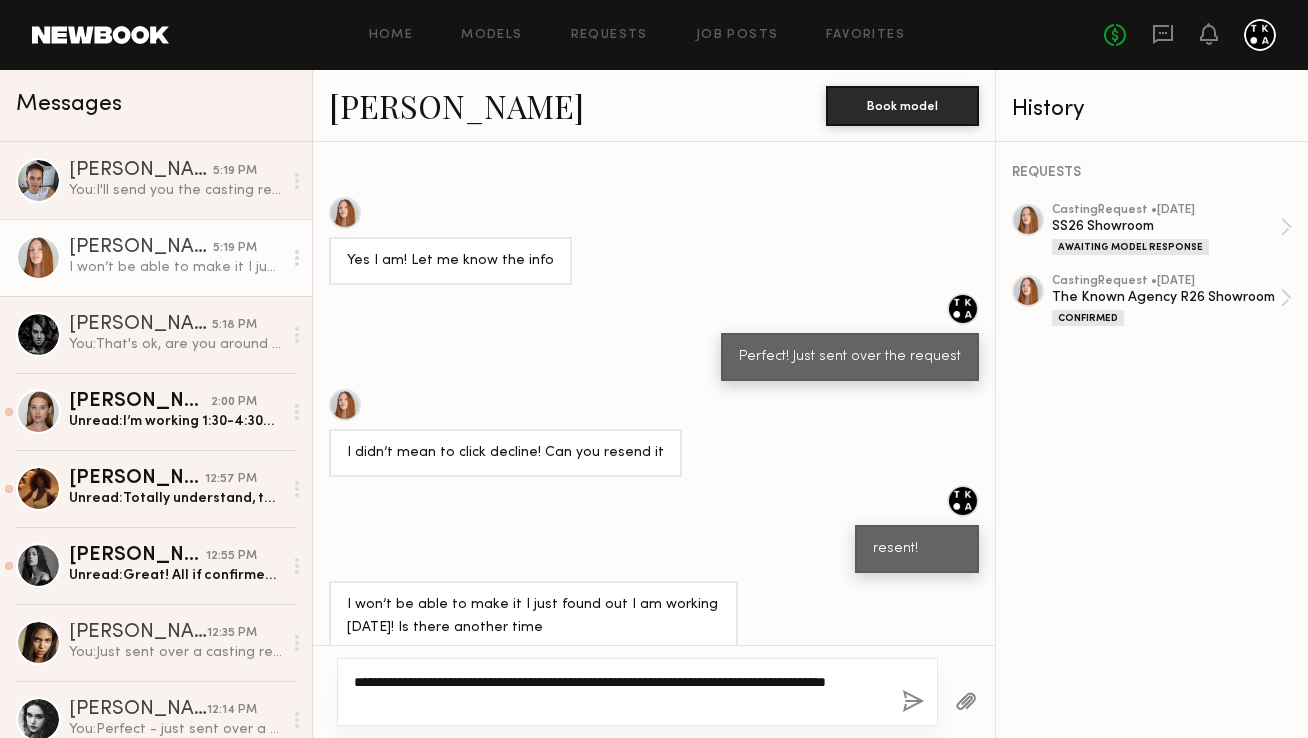 type on "**********" 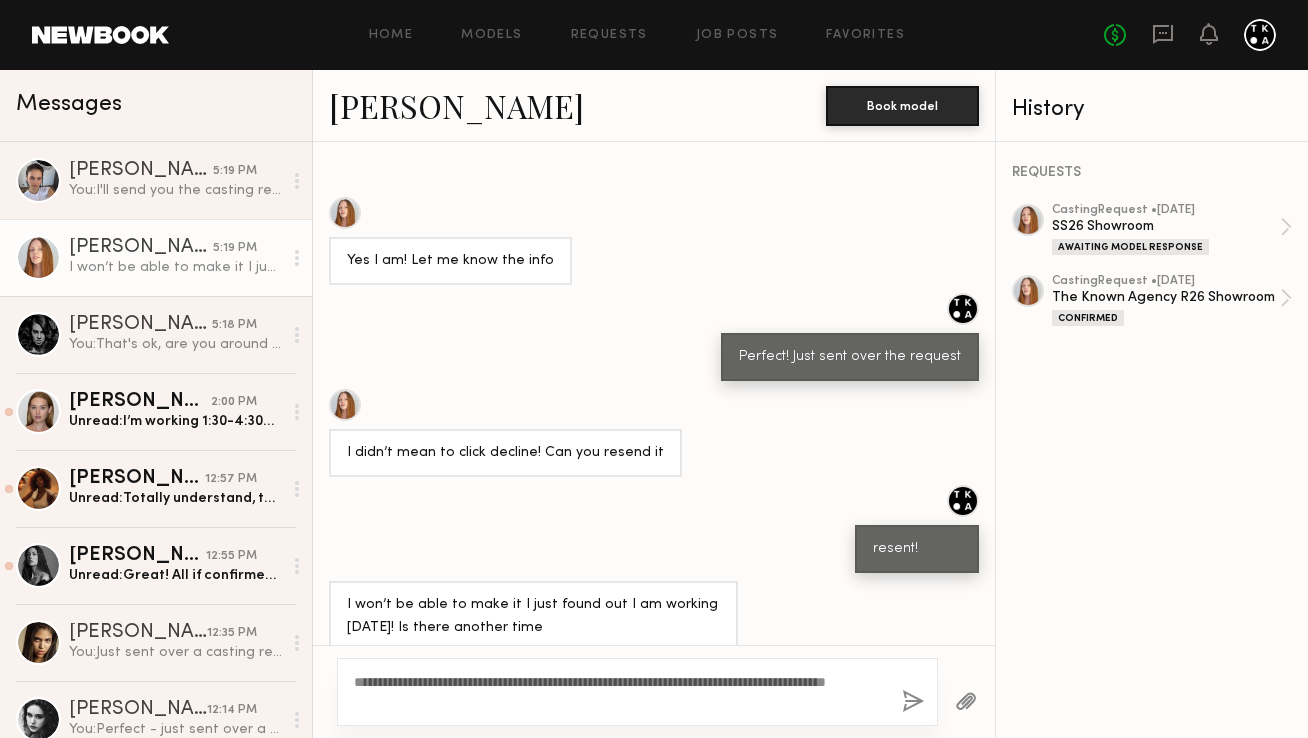 click 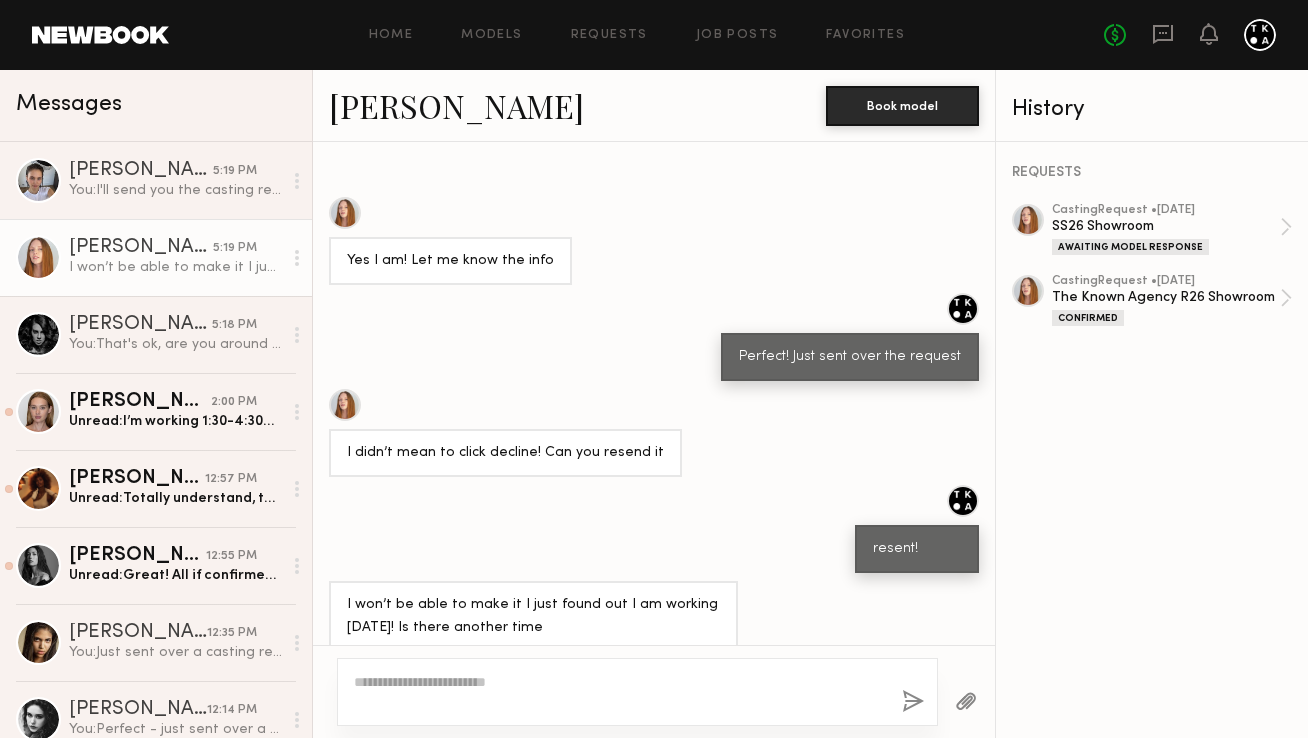 scroll, scrollTop: 1760, scrollLeft: 0, axis: vertical 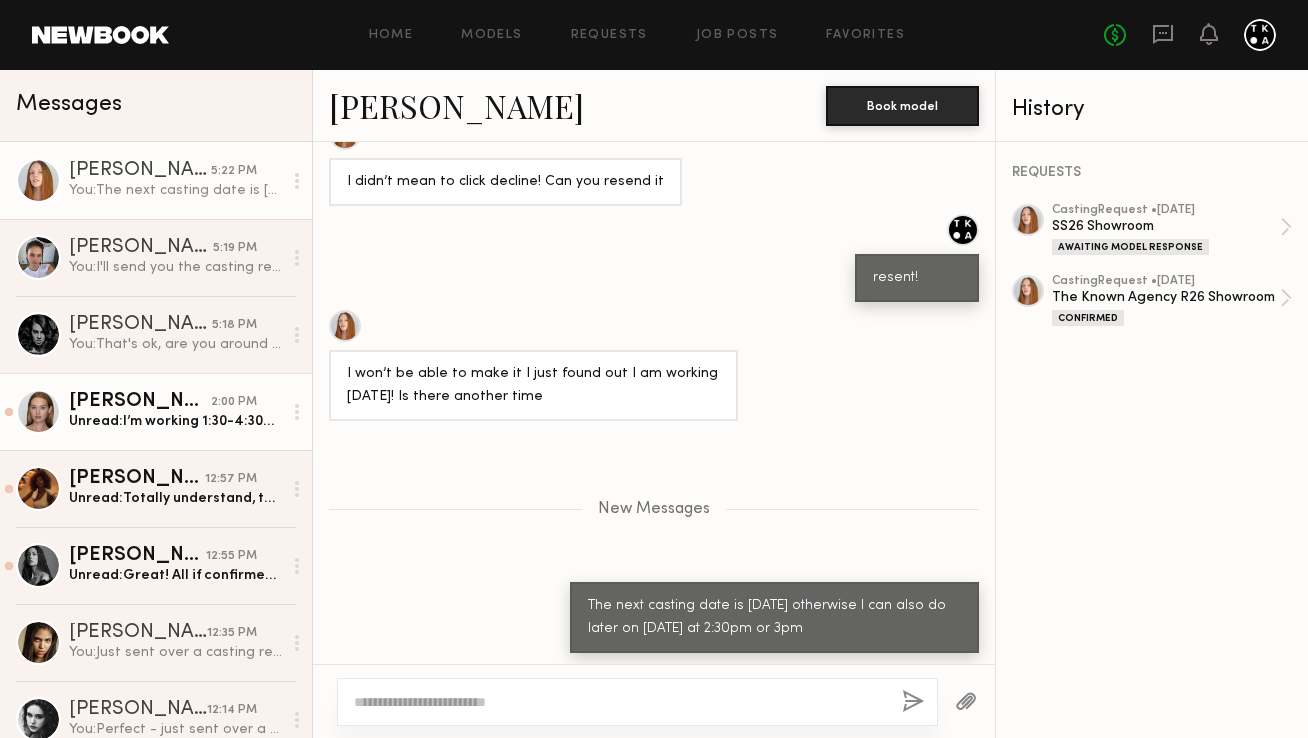 click on "Unread:  I’m working 1:30-4:30pm [DATE]! So I can come in the morning" 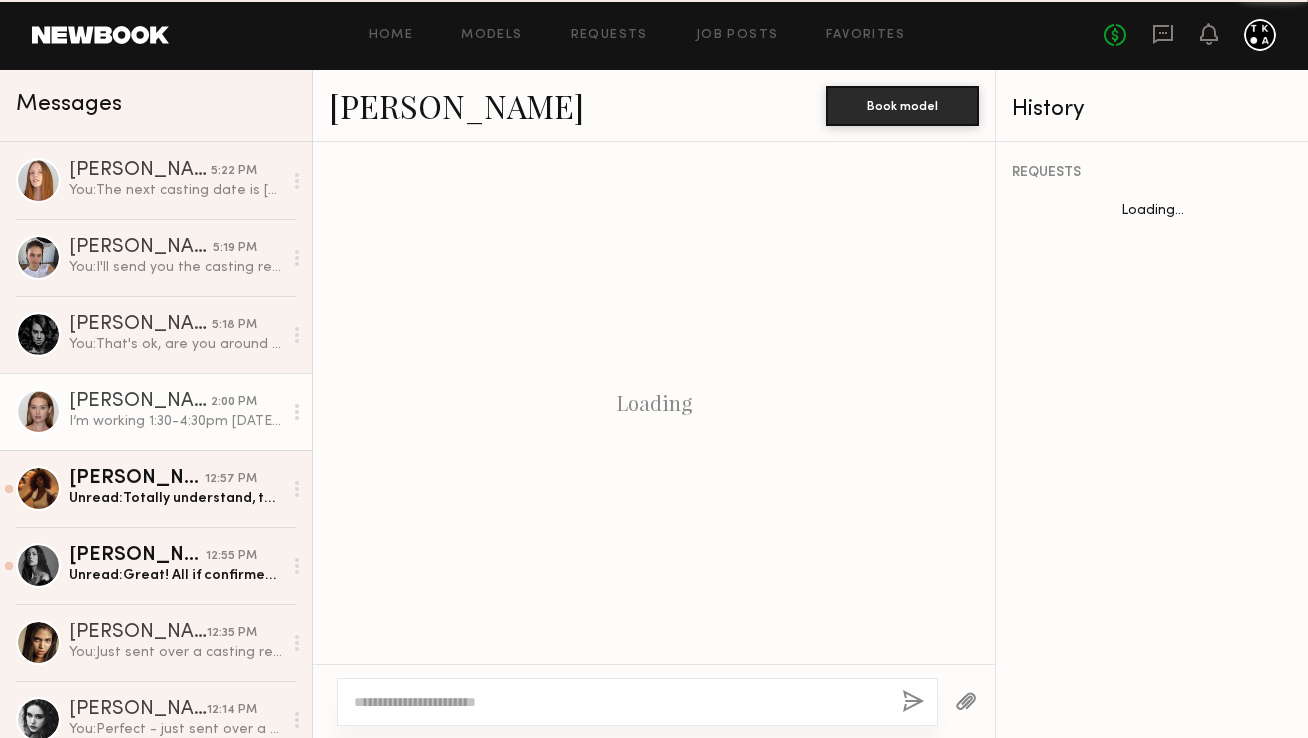 scroll, scrollTop: 1097, scrollLeft: 0, axis: vertical 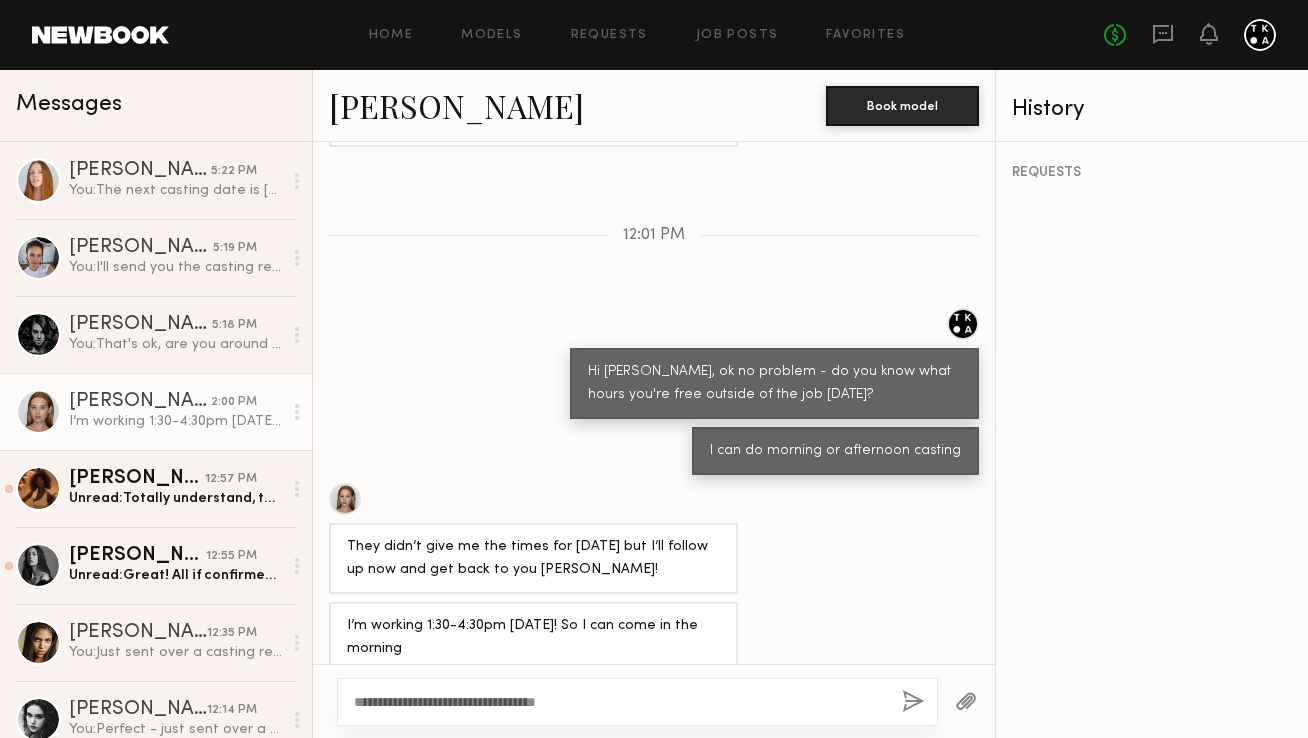 type on "**********" 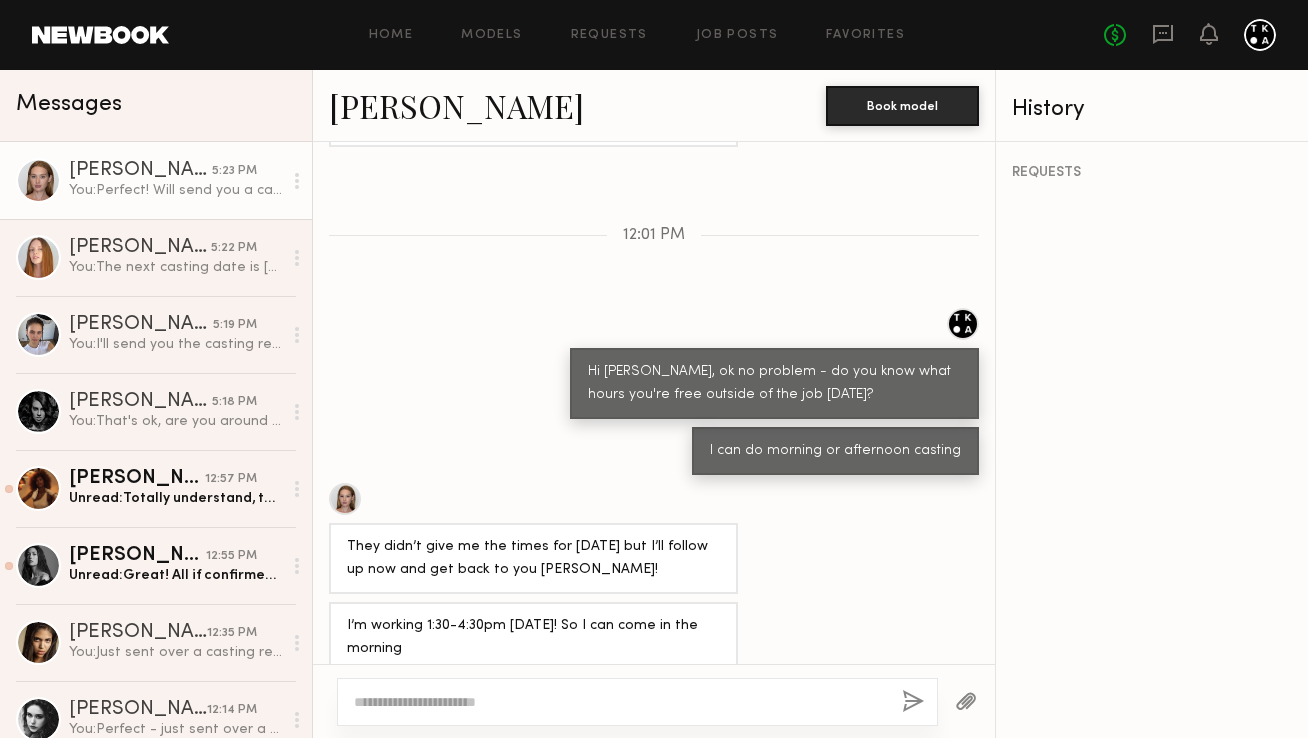scroll, scrollTop: 1305, scrollLeft: 0, axis: vertical 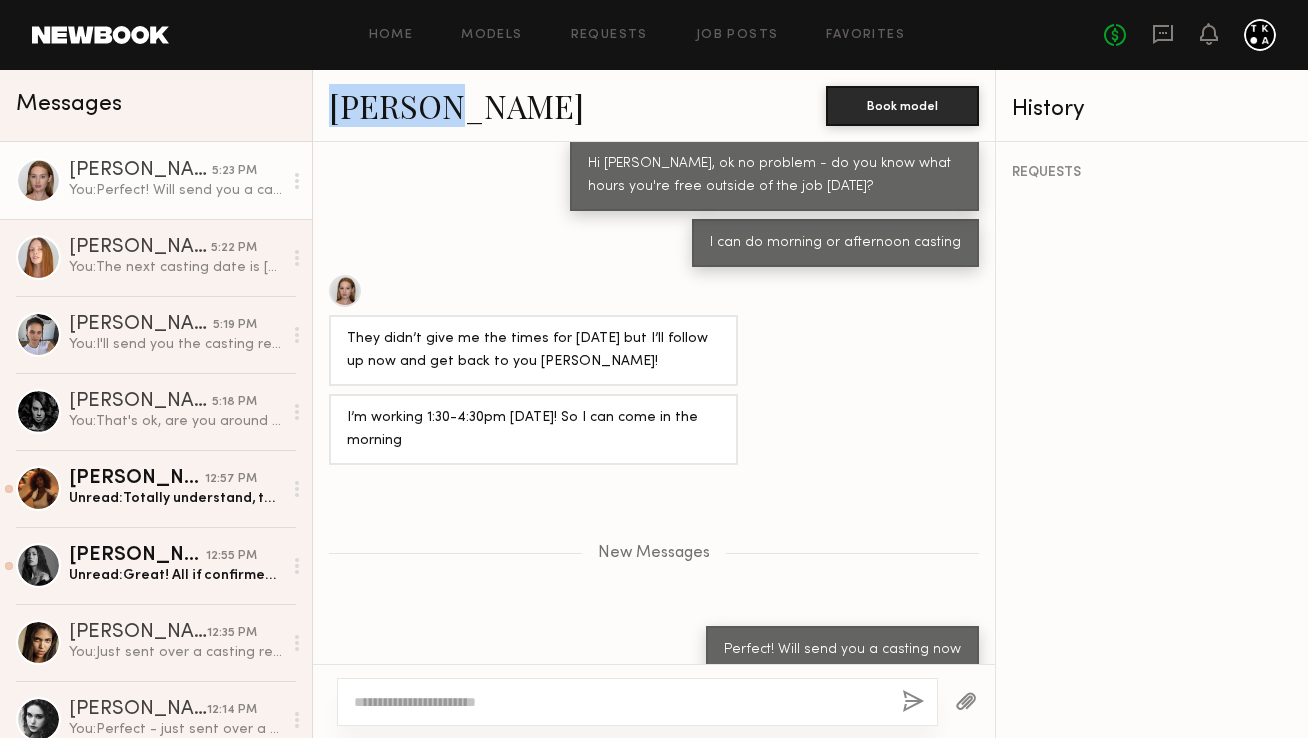drag, startPoint x: 434, startPoint y: 110, endPoint x: 337, endPoint y: 108, distance: 97.020615 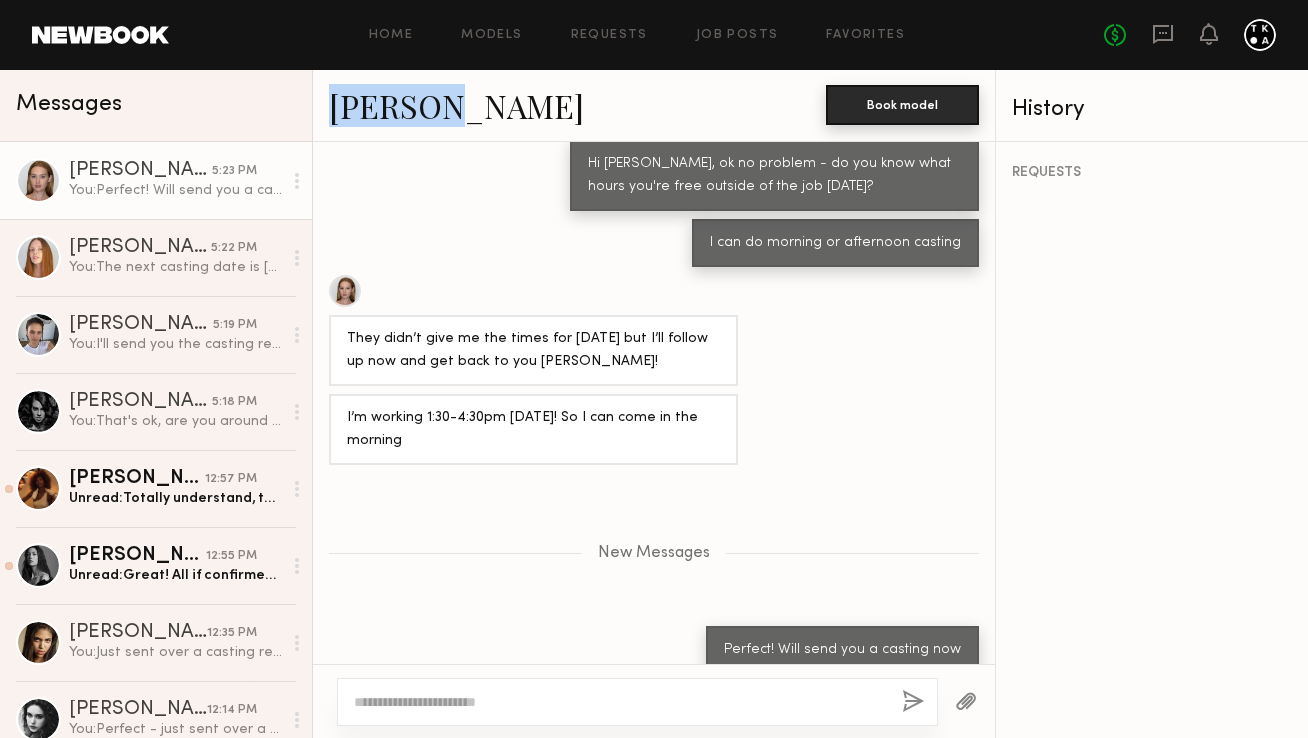 click on "Book model" 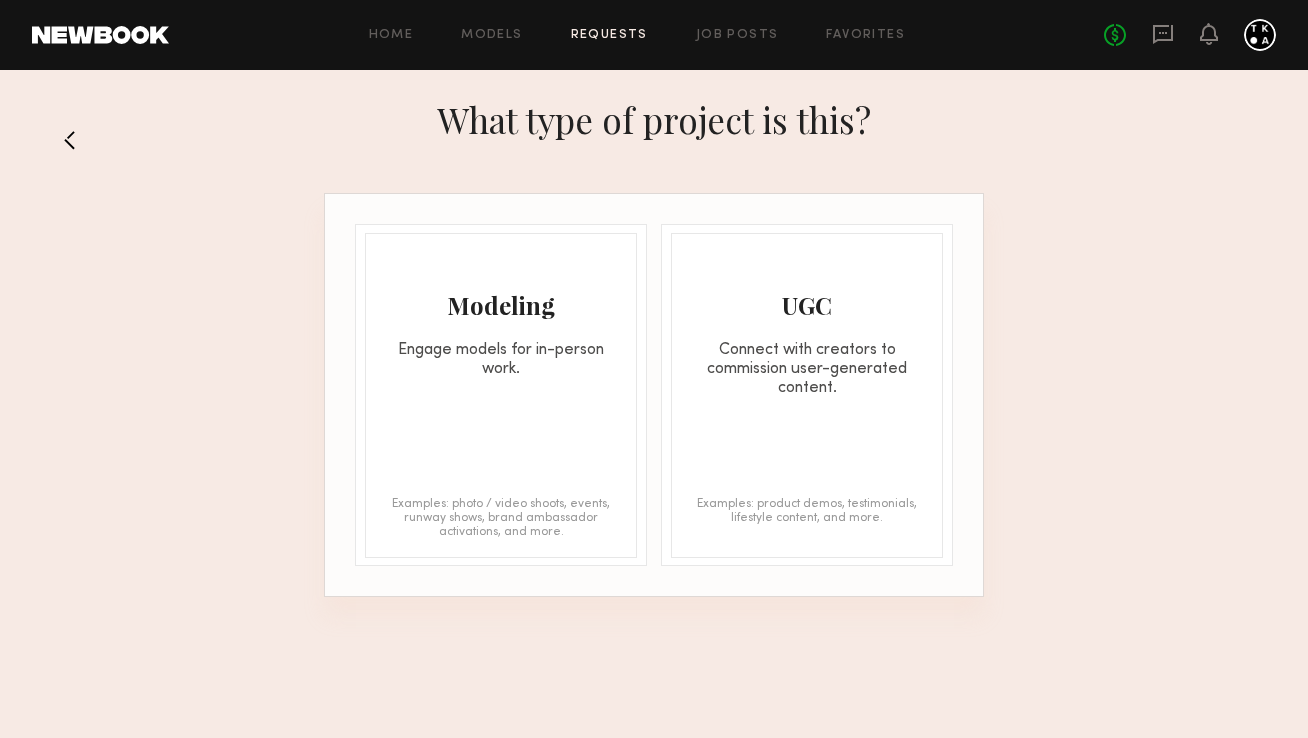 click on "Engage models for in-person work." 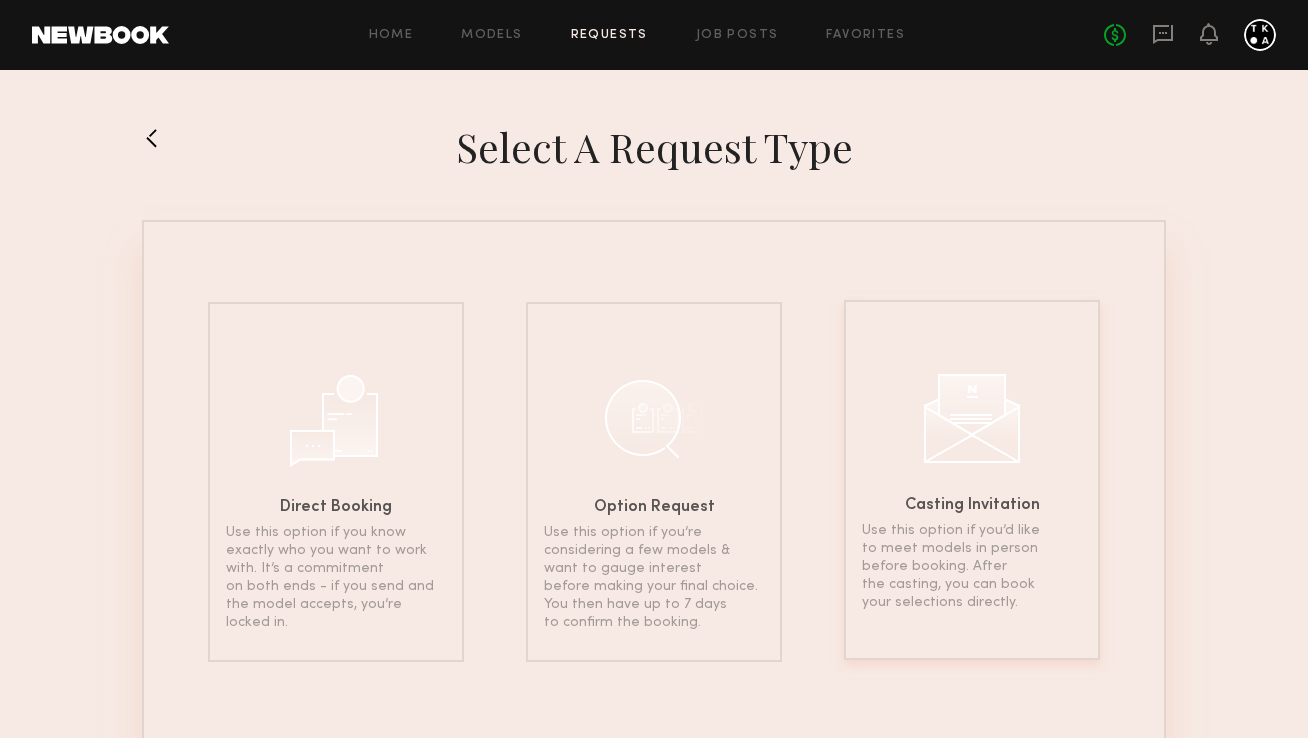 click 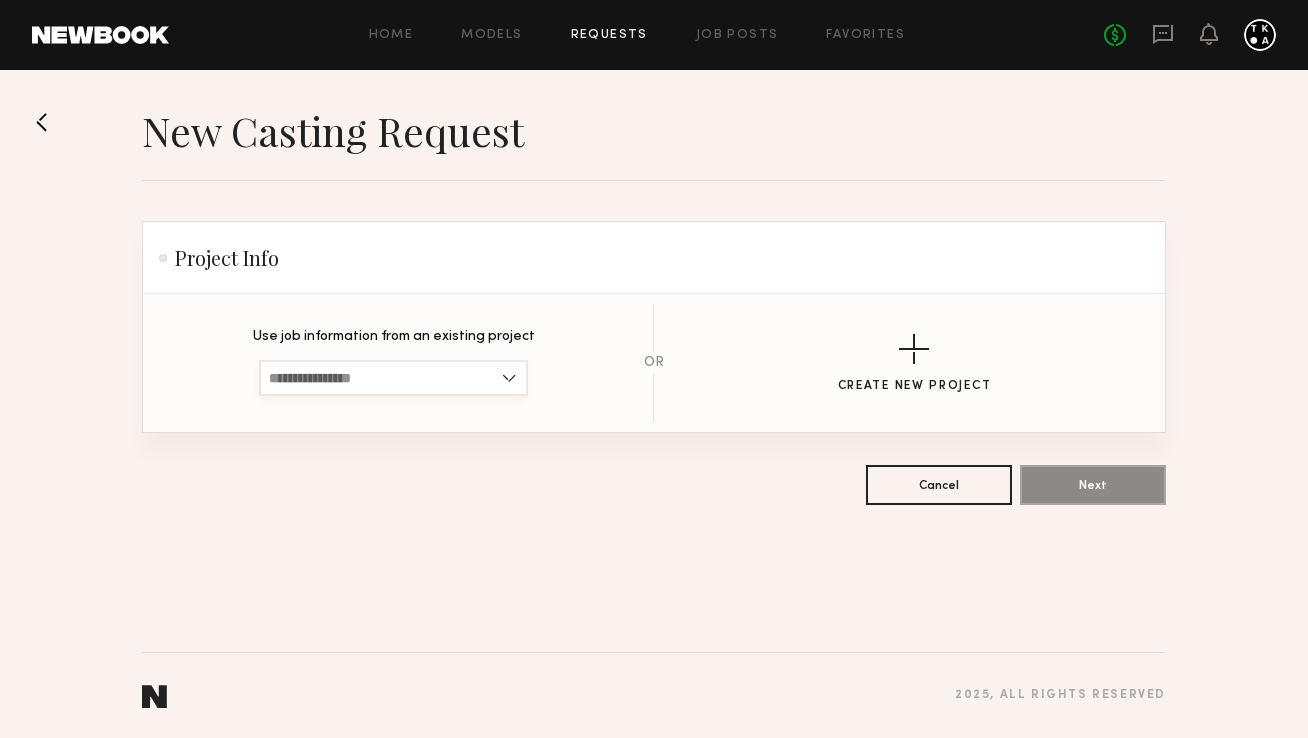 click at bounding box center [393, 378] 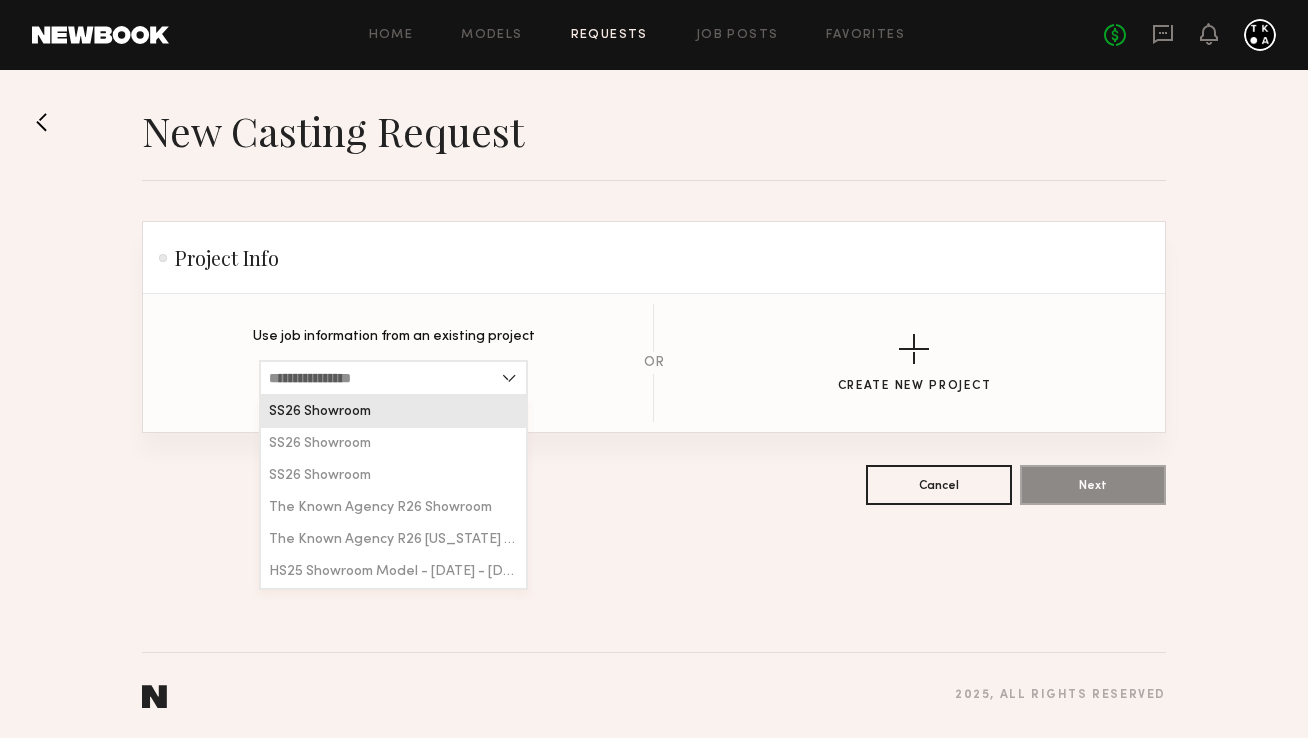 click on "SS26 Showroom" 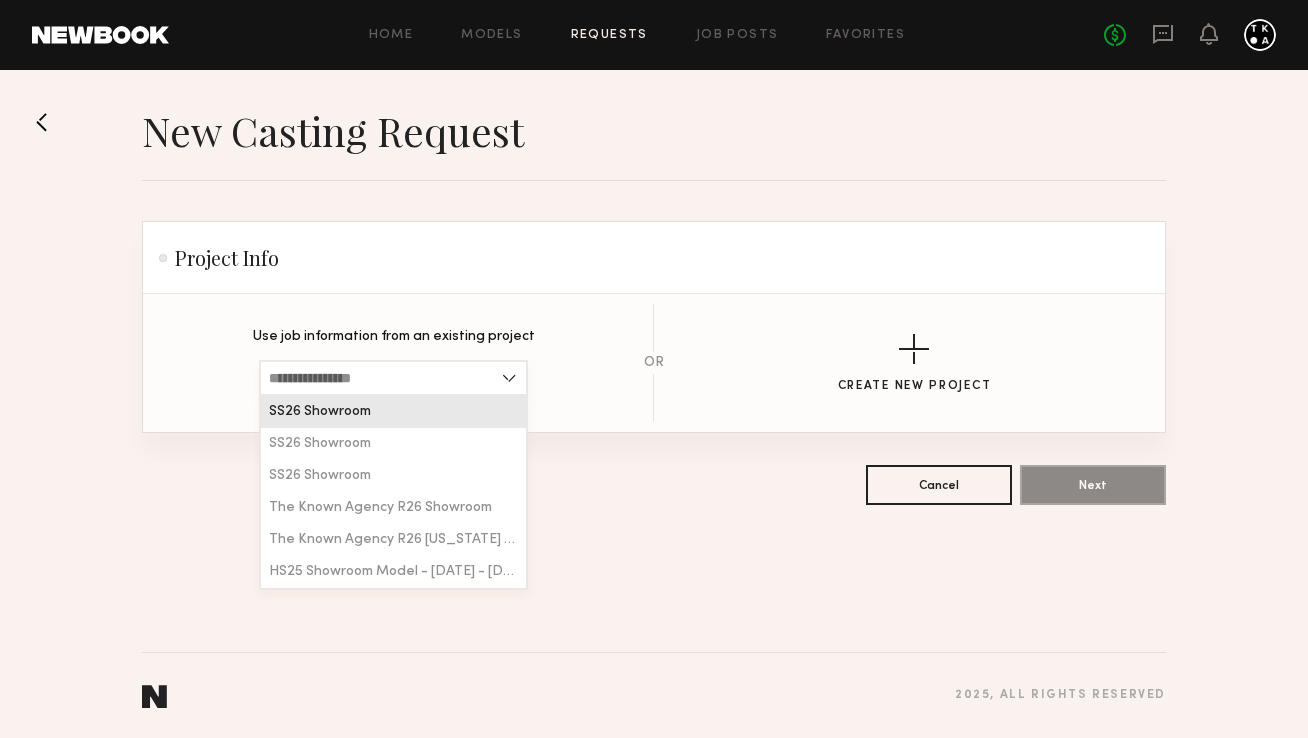 type on "**********" 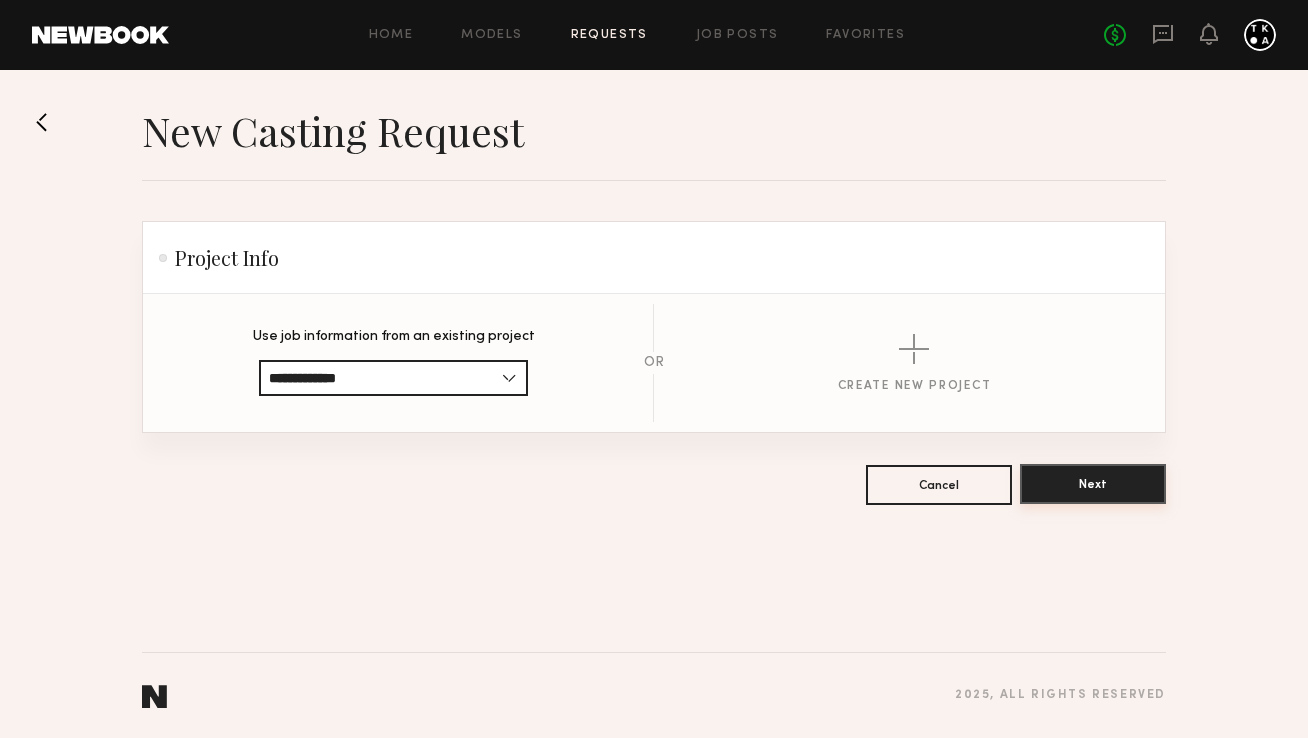 click on "Next" 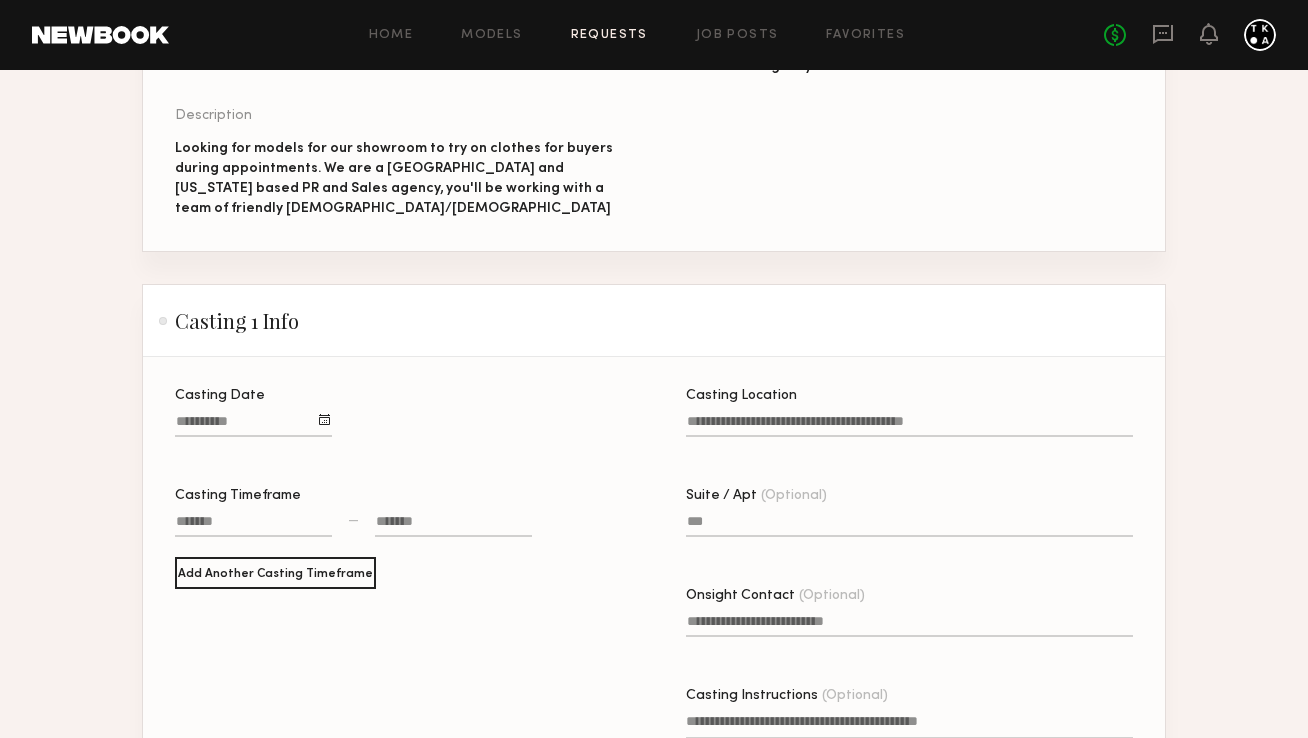 scroll, scrollTop: 357, scrollLeft: 0, axis: vertical 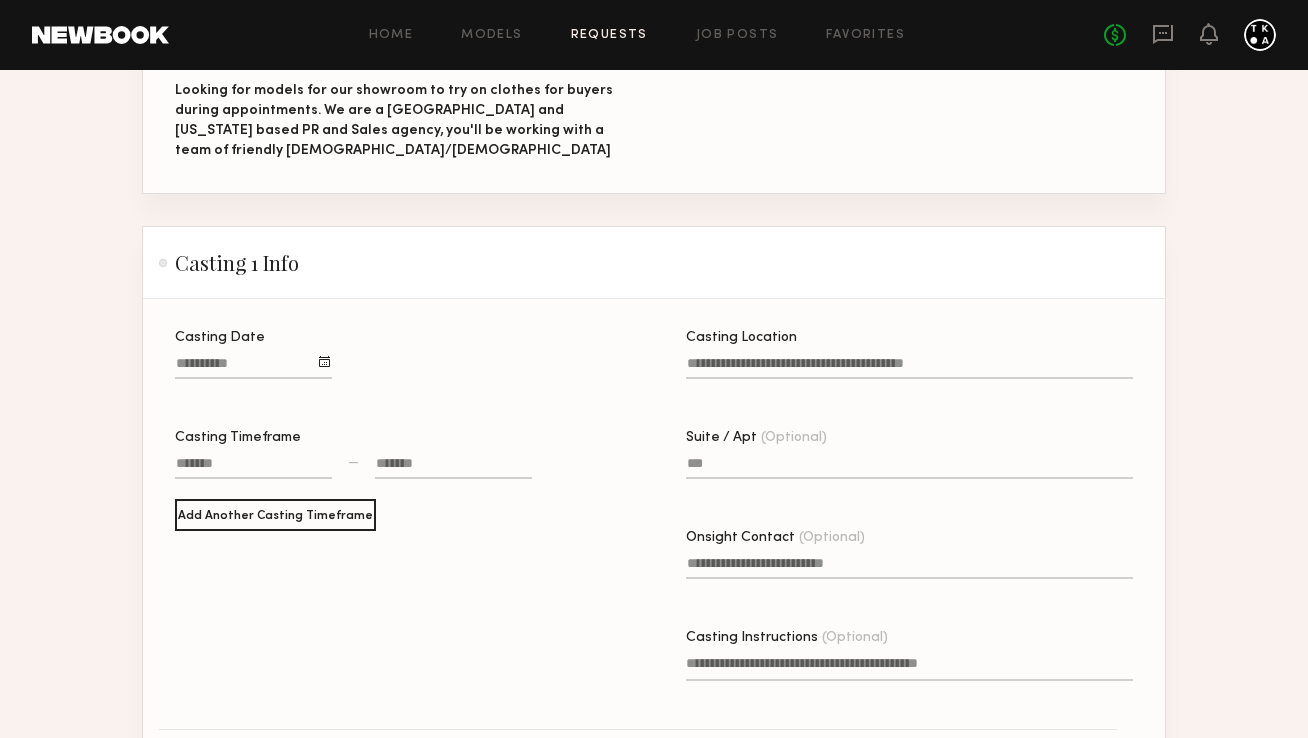 click 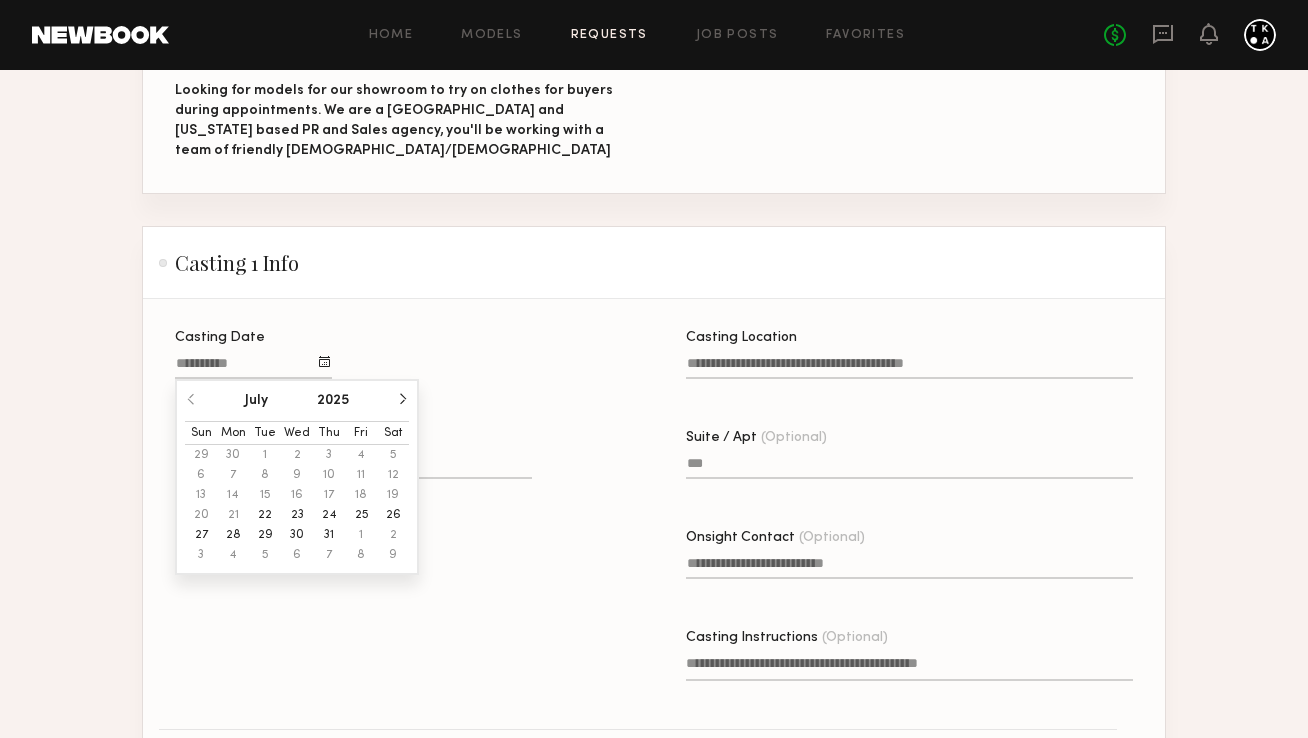 click on "23" 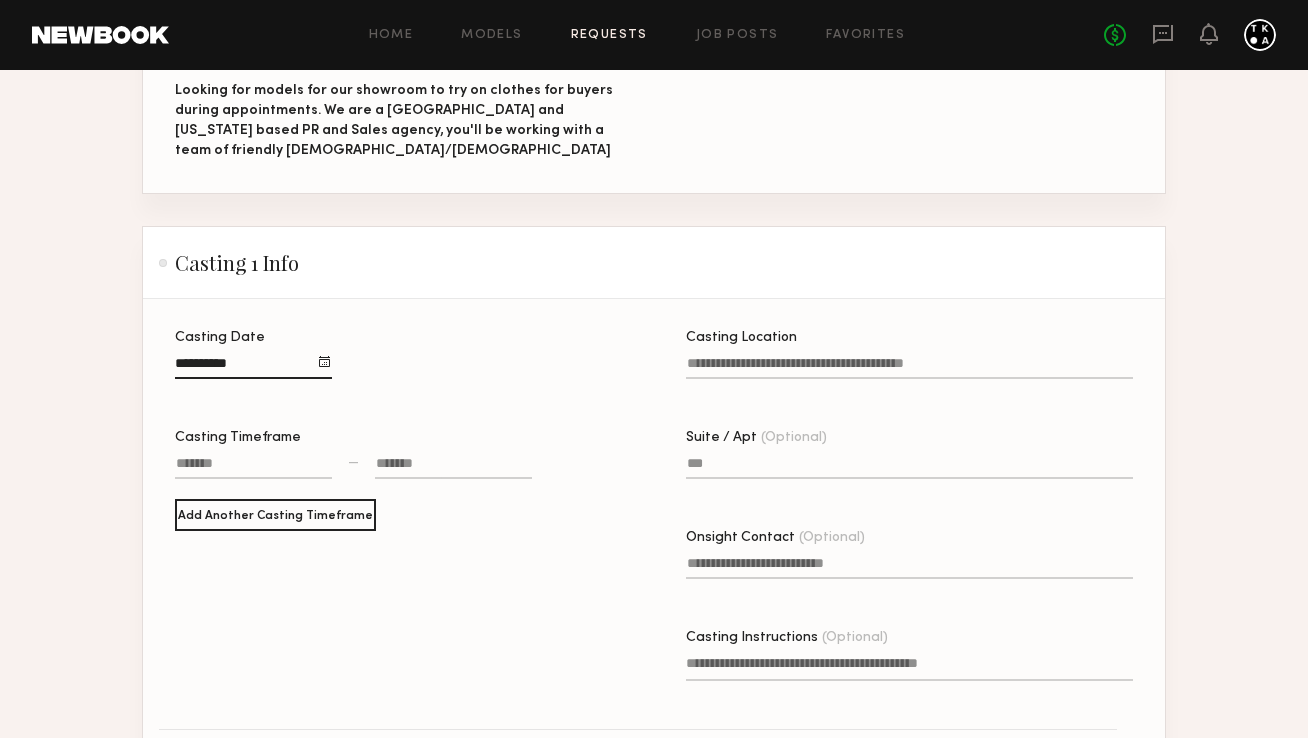 click 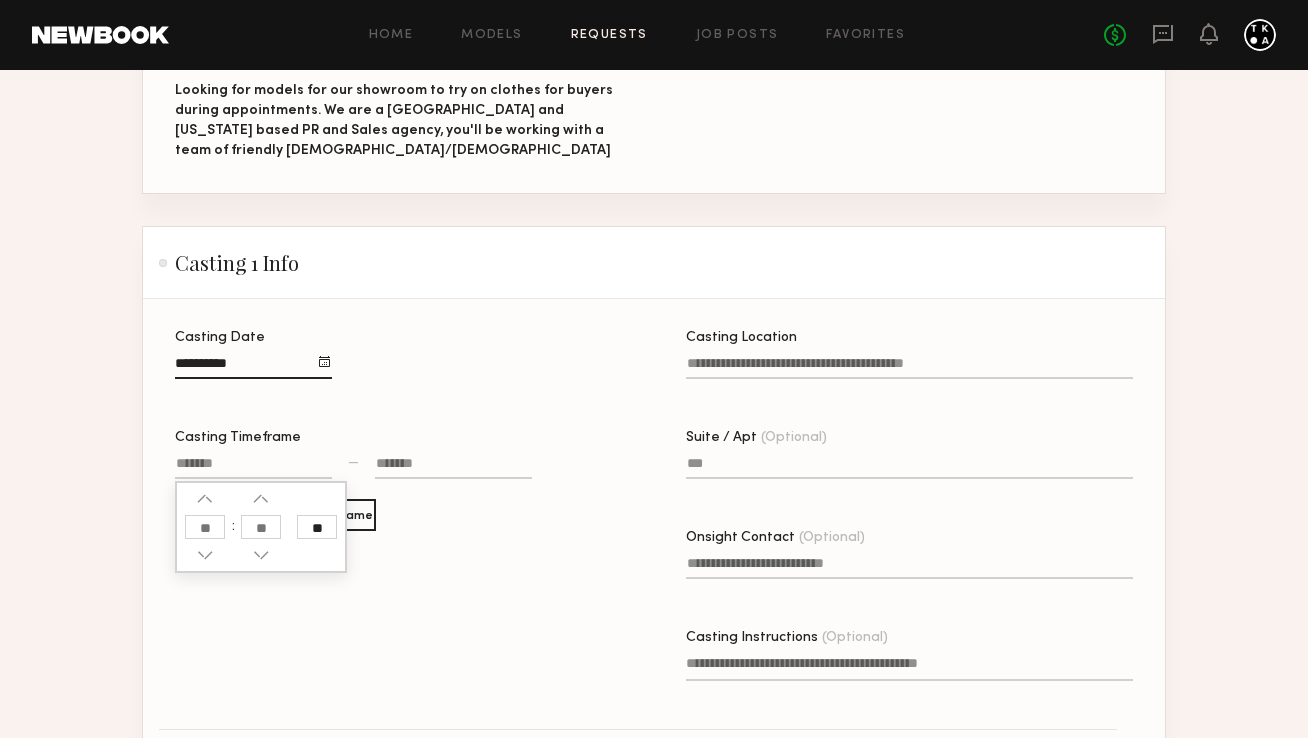 click 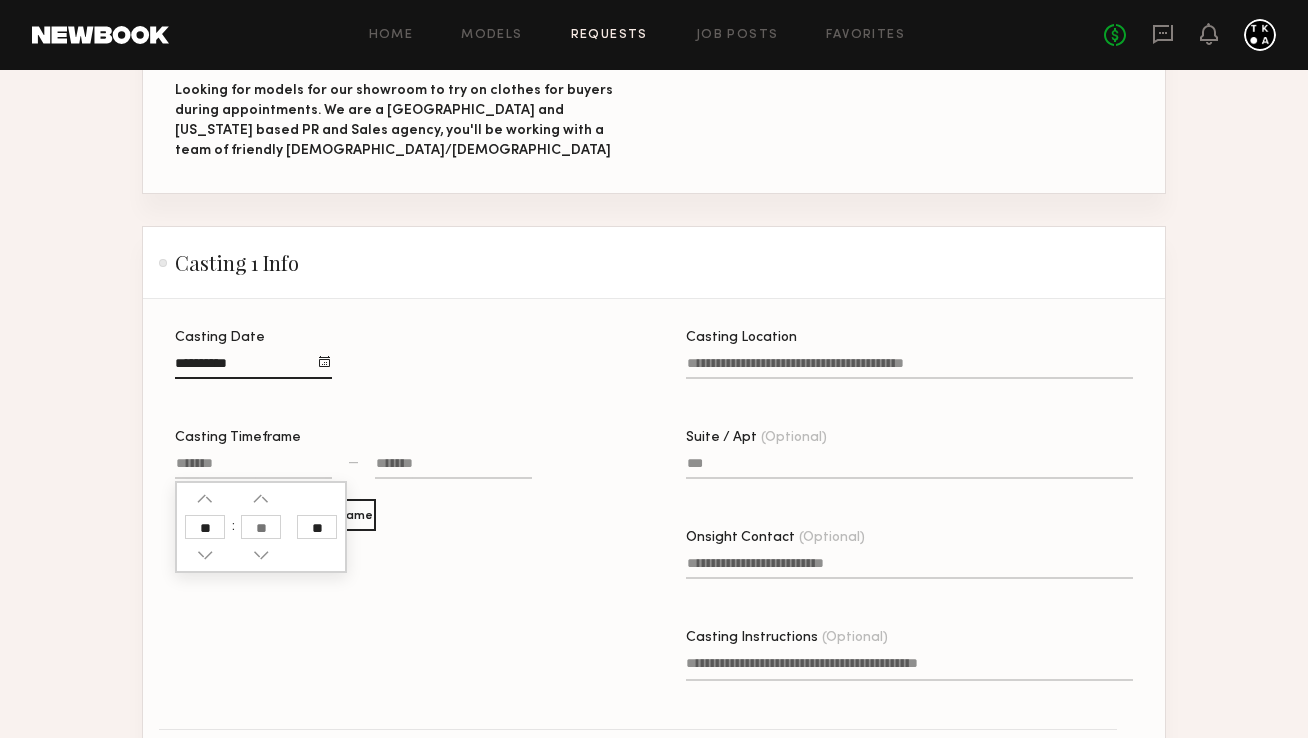 type on "**" 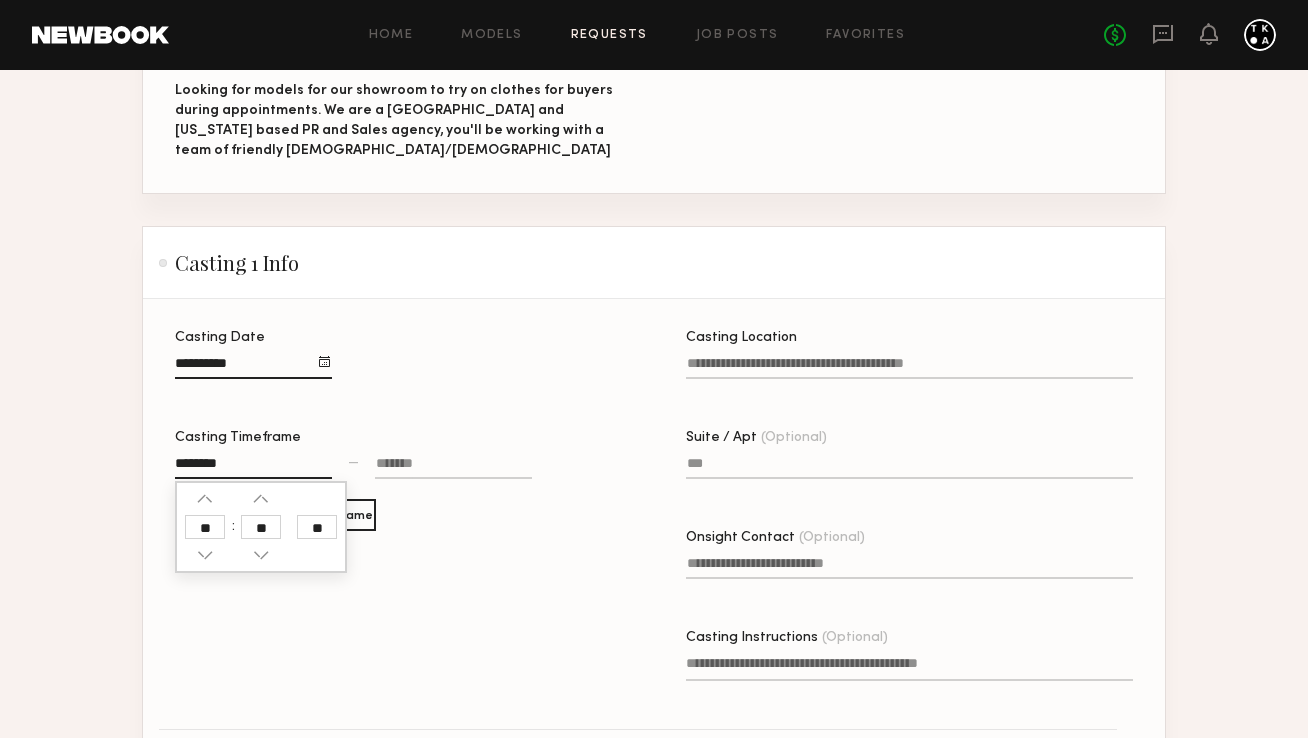 click 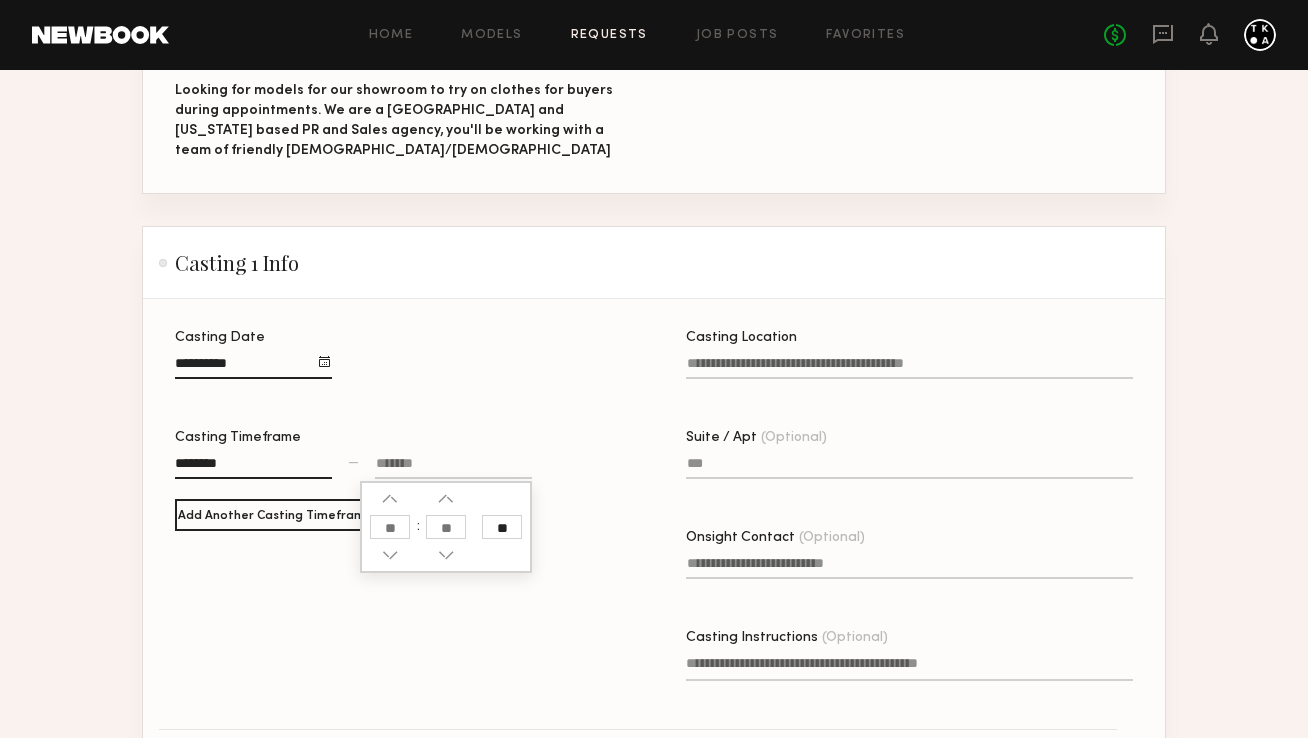 click 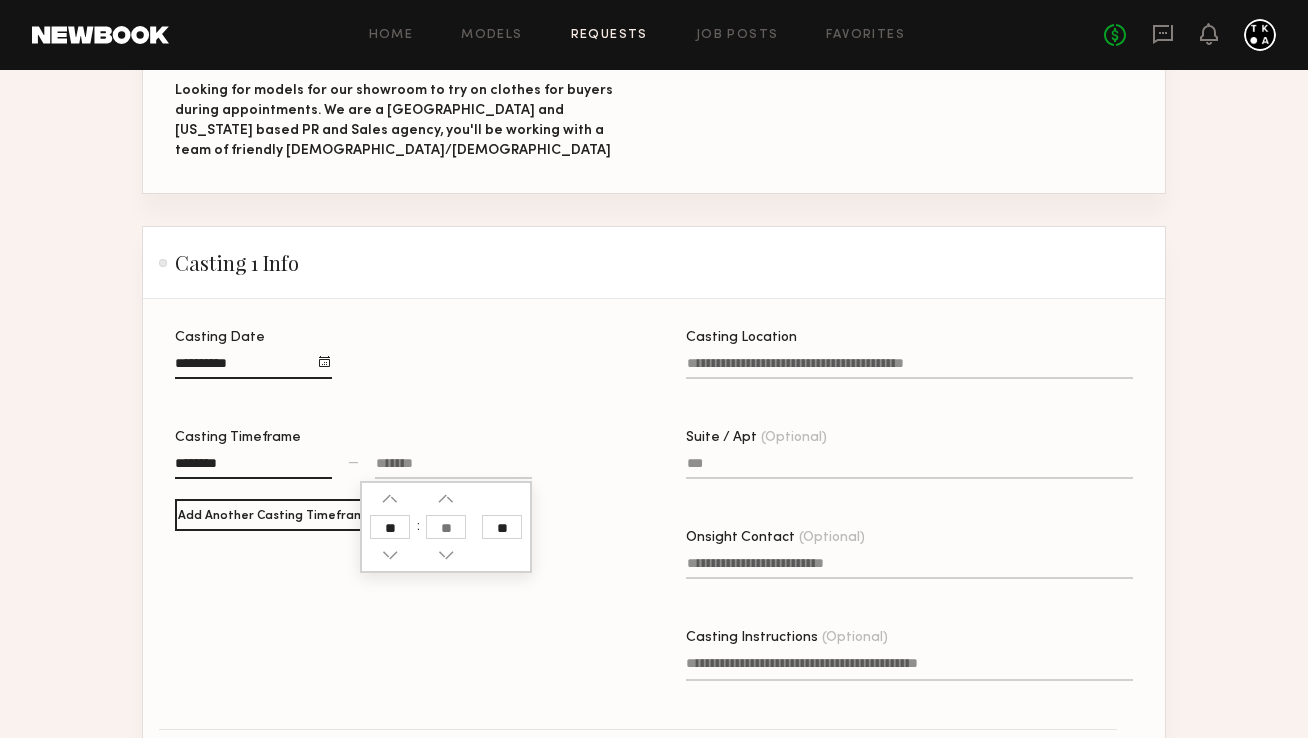 type on "**" 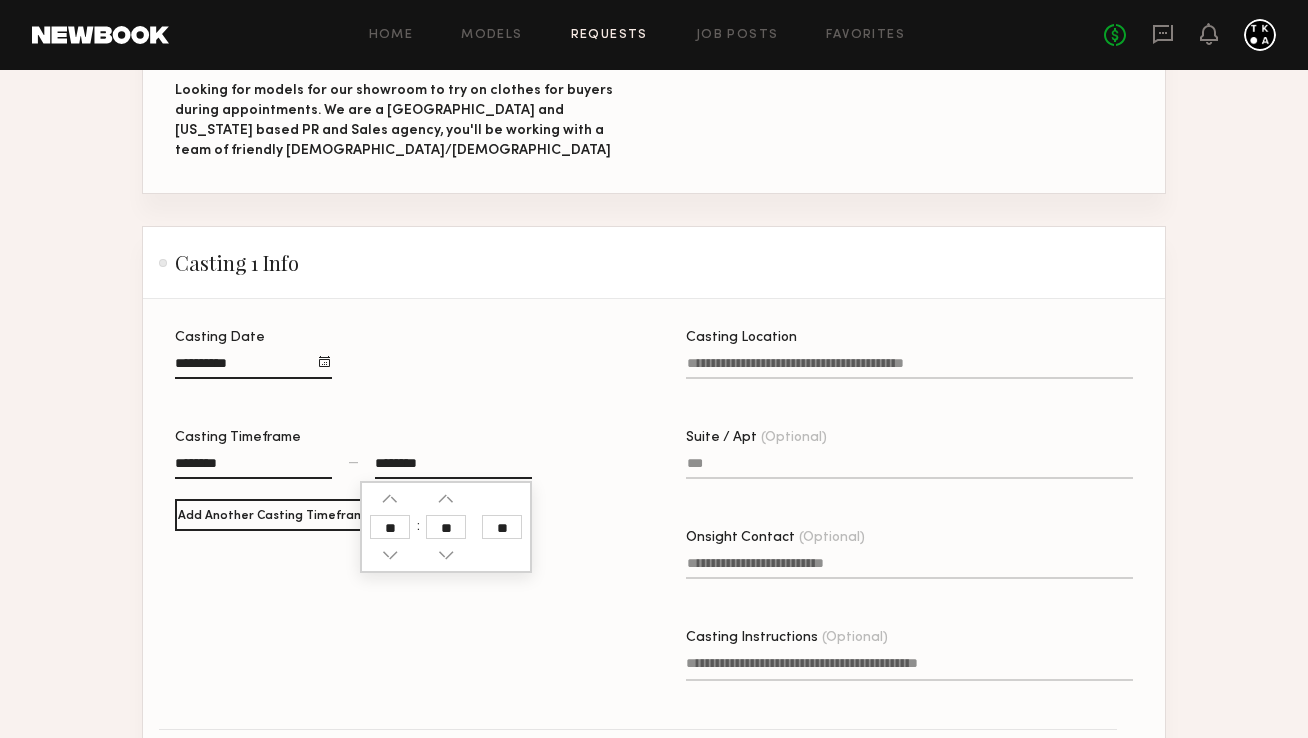 click 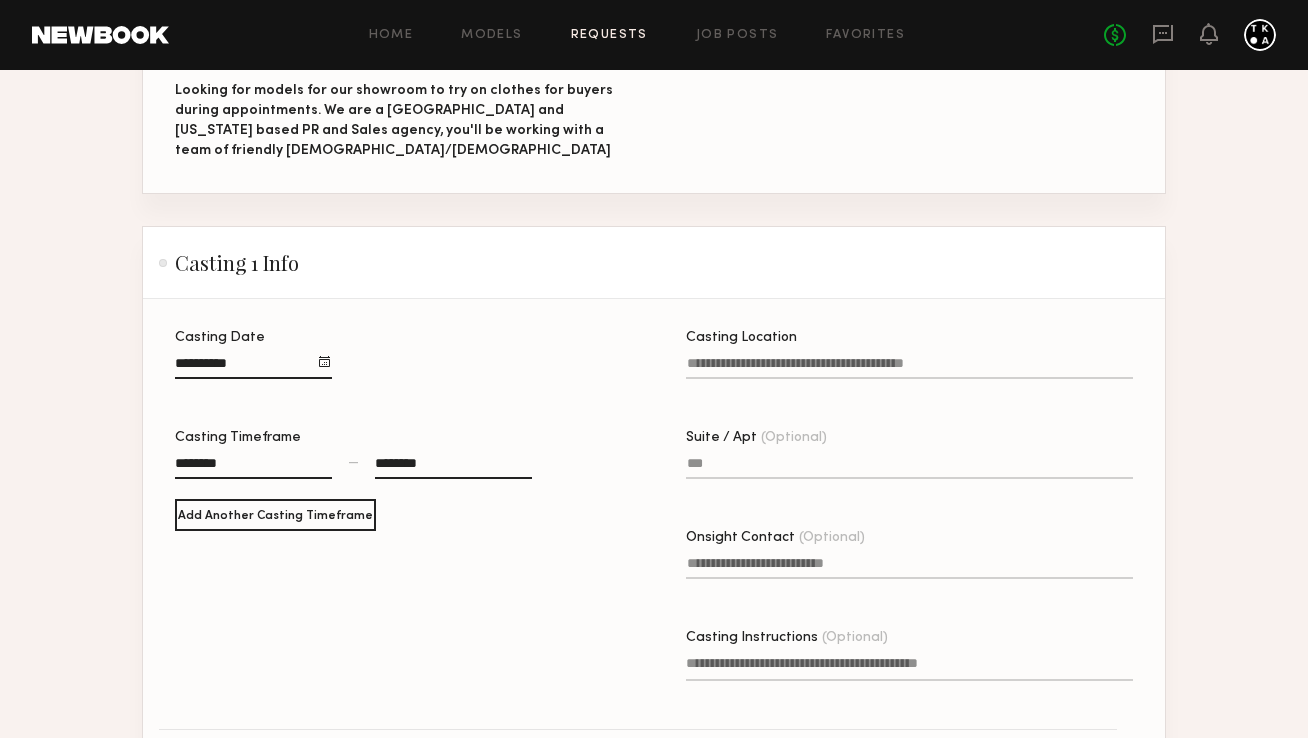 click on "Casting Location" 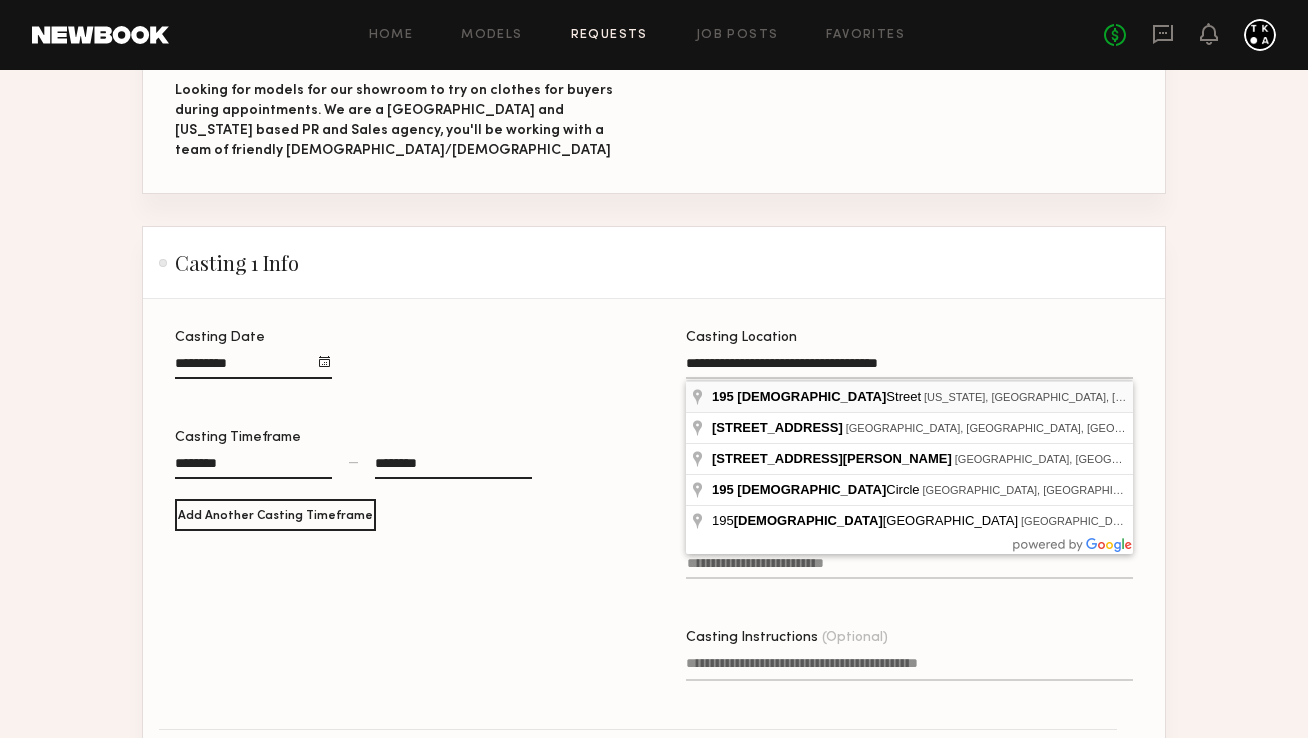 type on "**********" 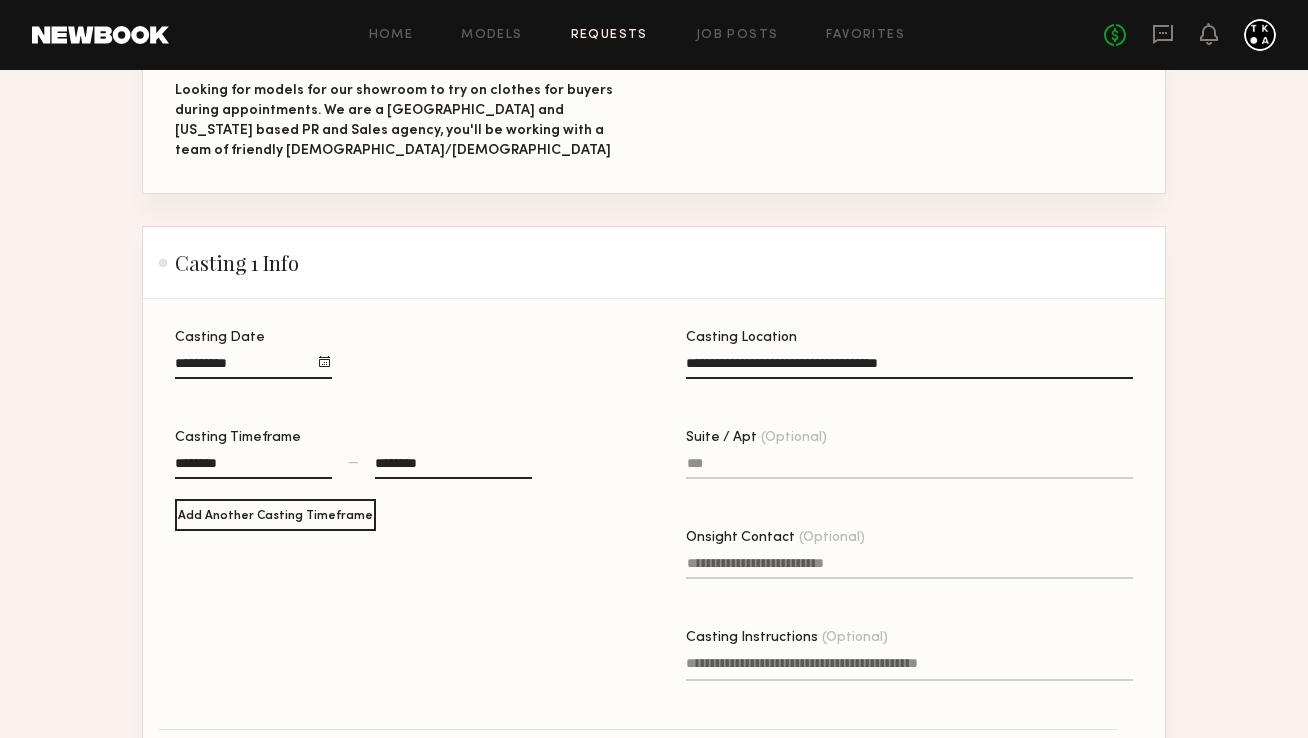 click on "Suite / Apt (Optional)" 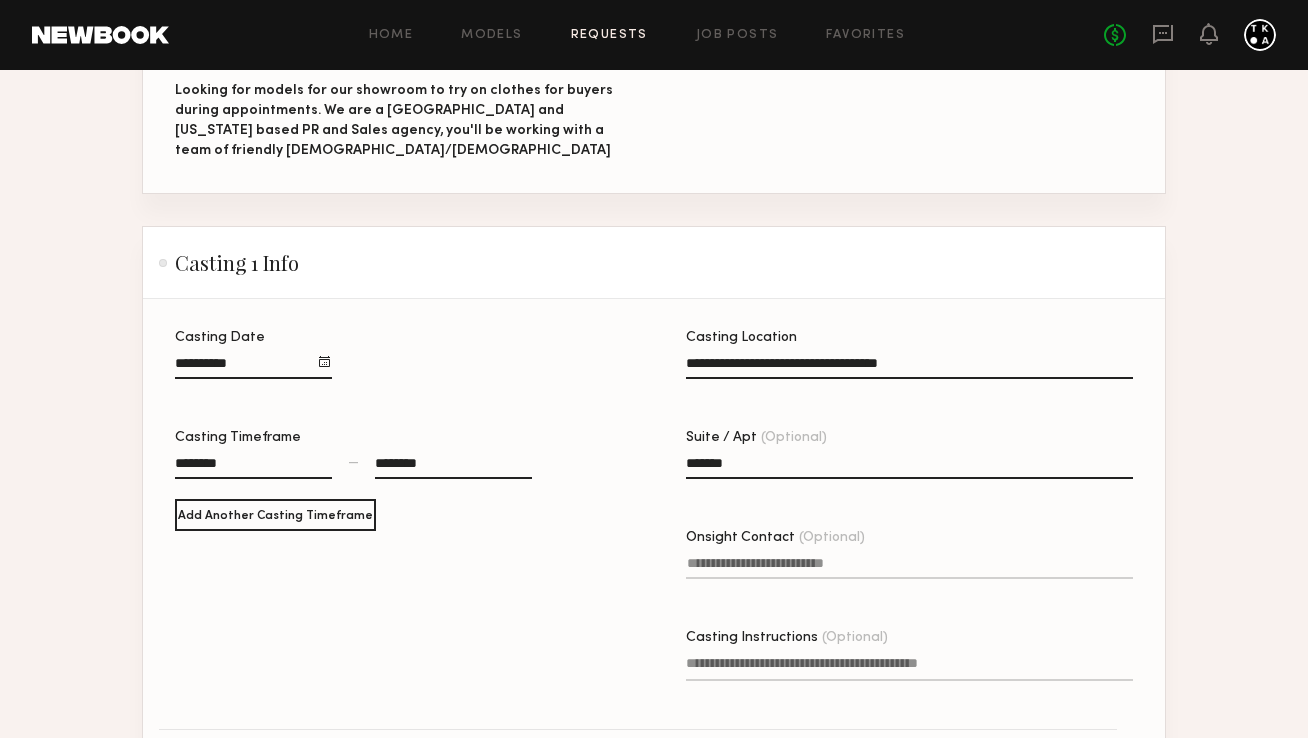 type on "*******" 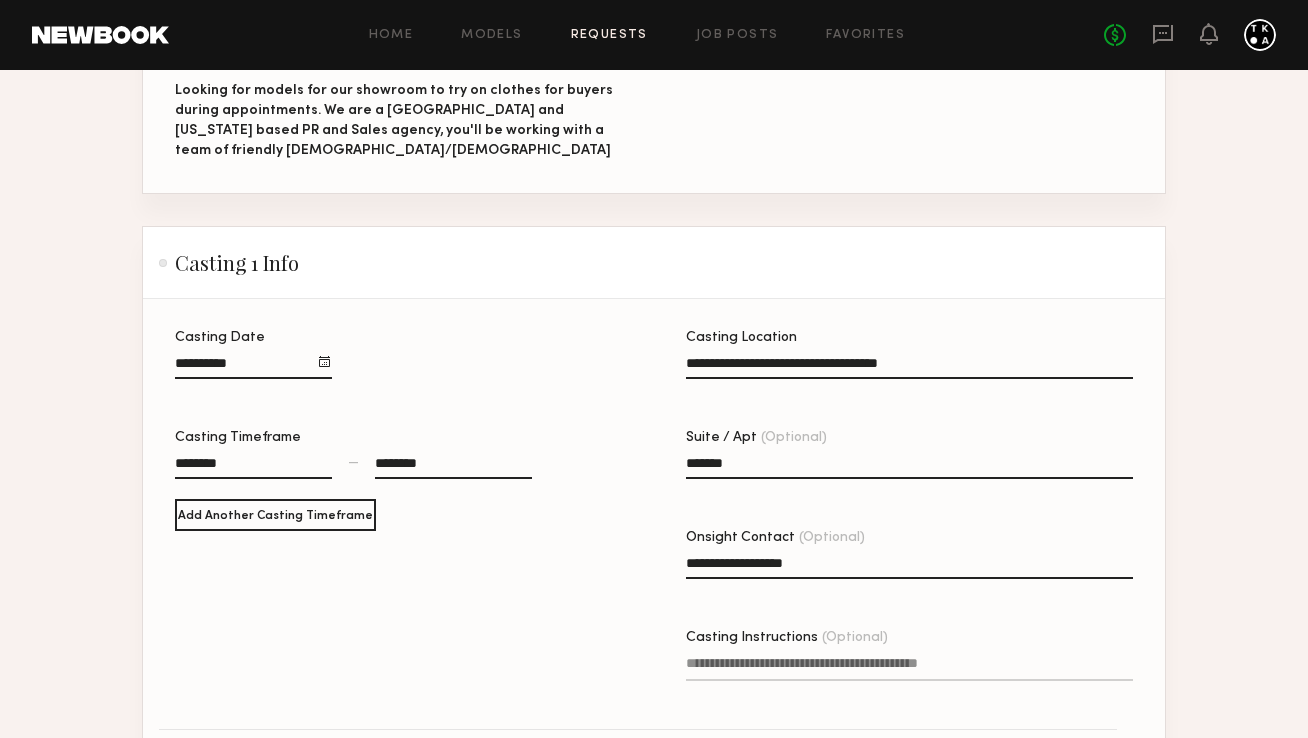 type on "**********" 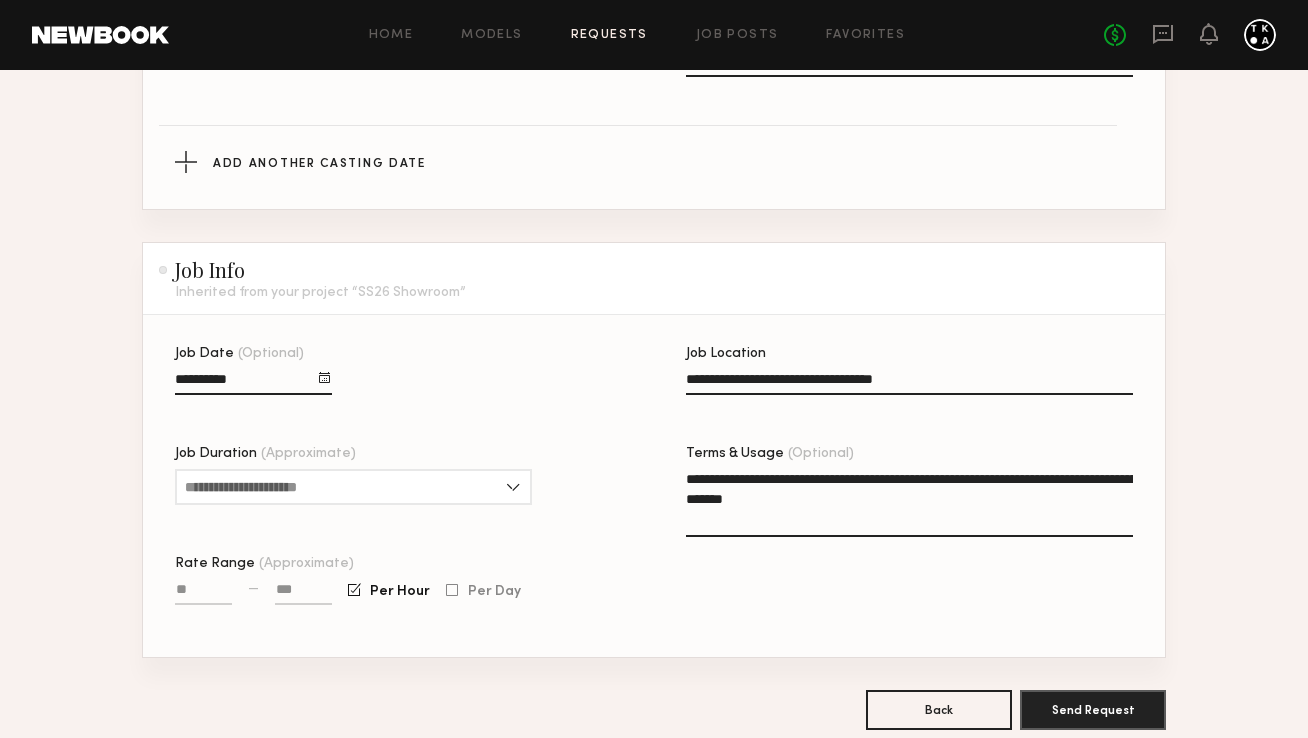scroll, scrollTop: 987, scrollLeft: 0, axis: vertical 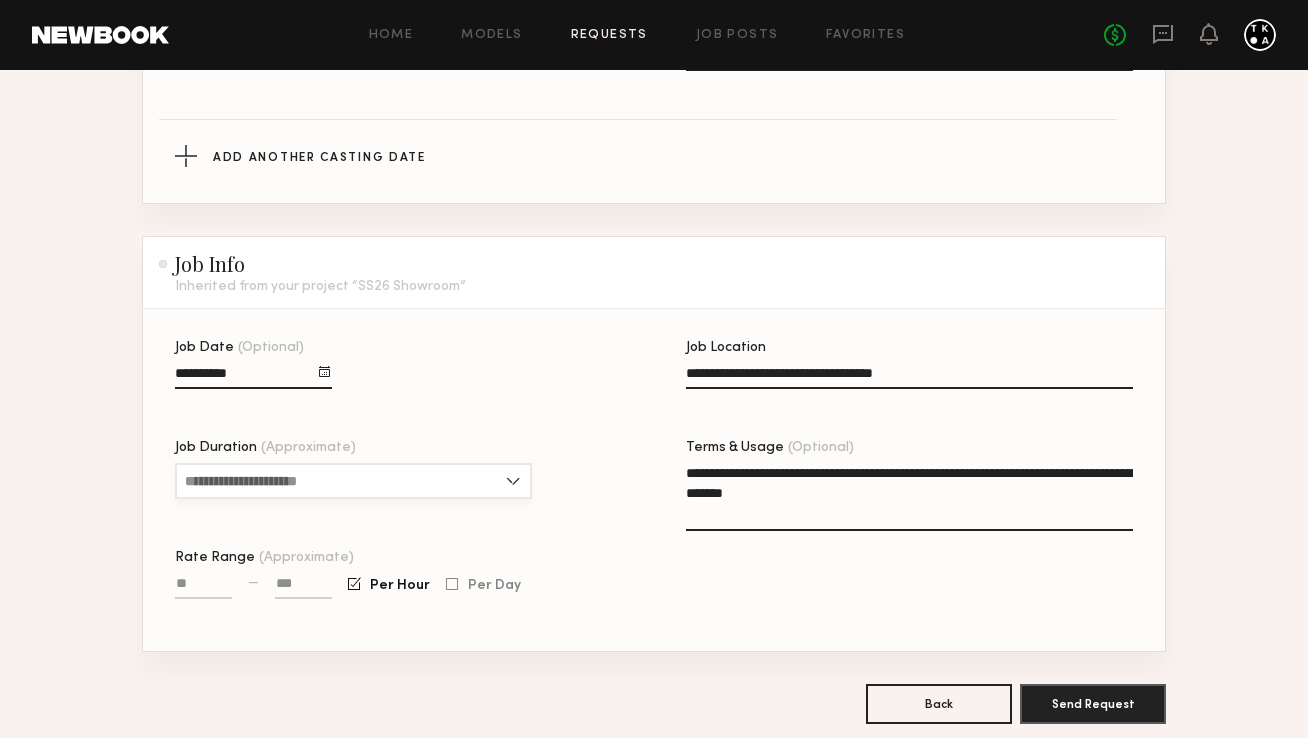type on "**********" 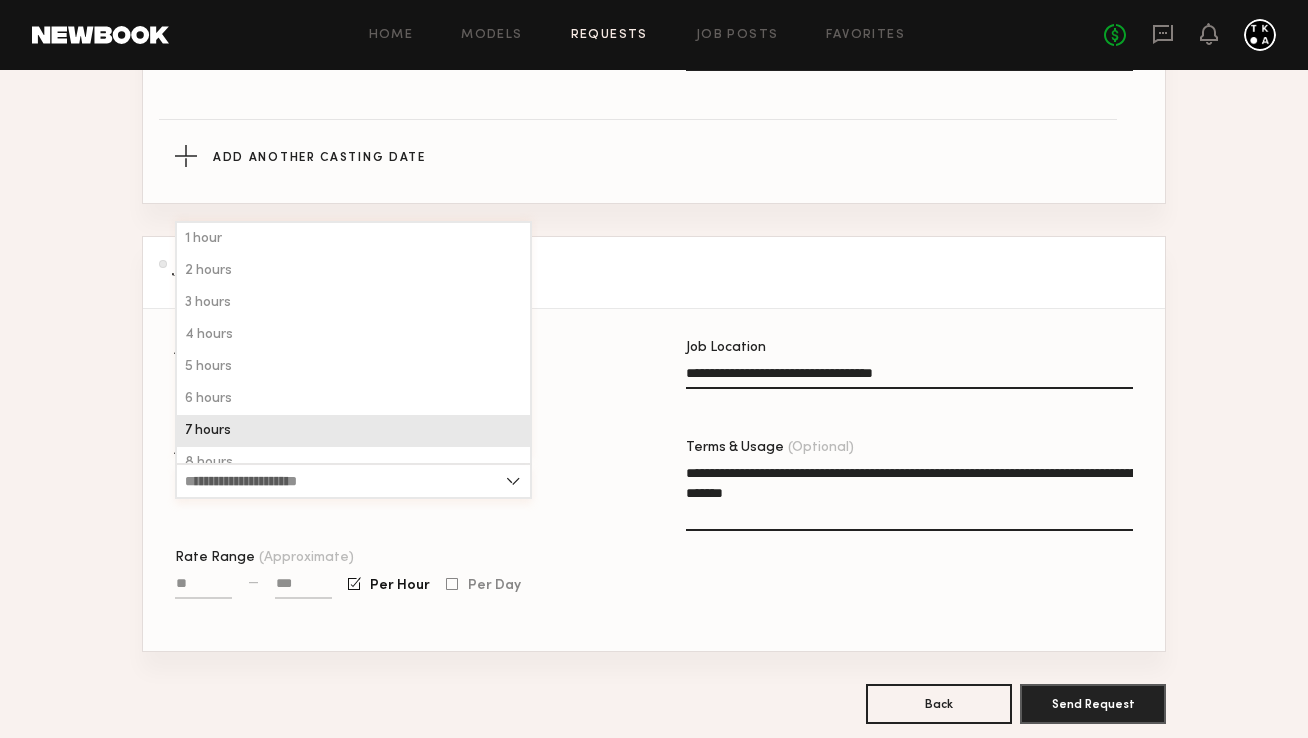 scroll, scrollTop: 48, scrollLeft: 0, axis: vertical 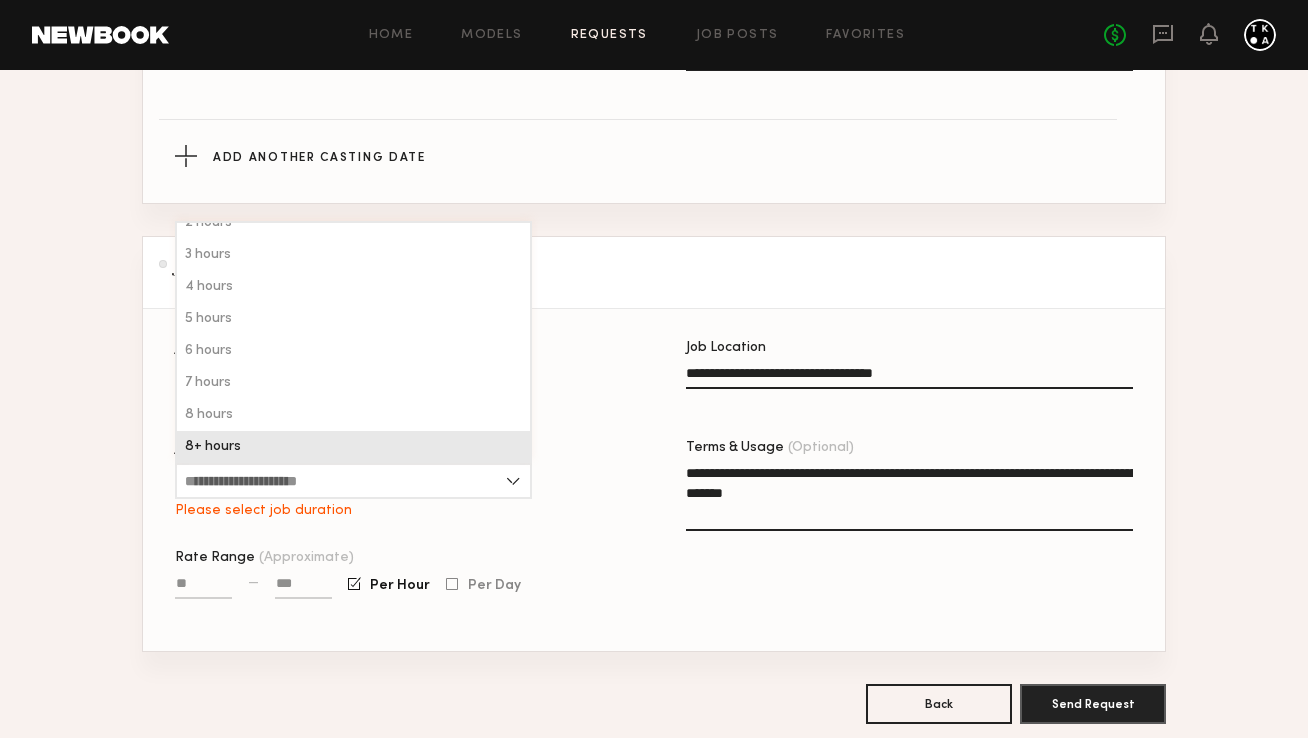 click on "8+ hours" 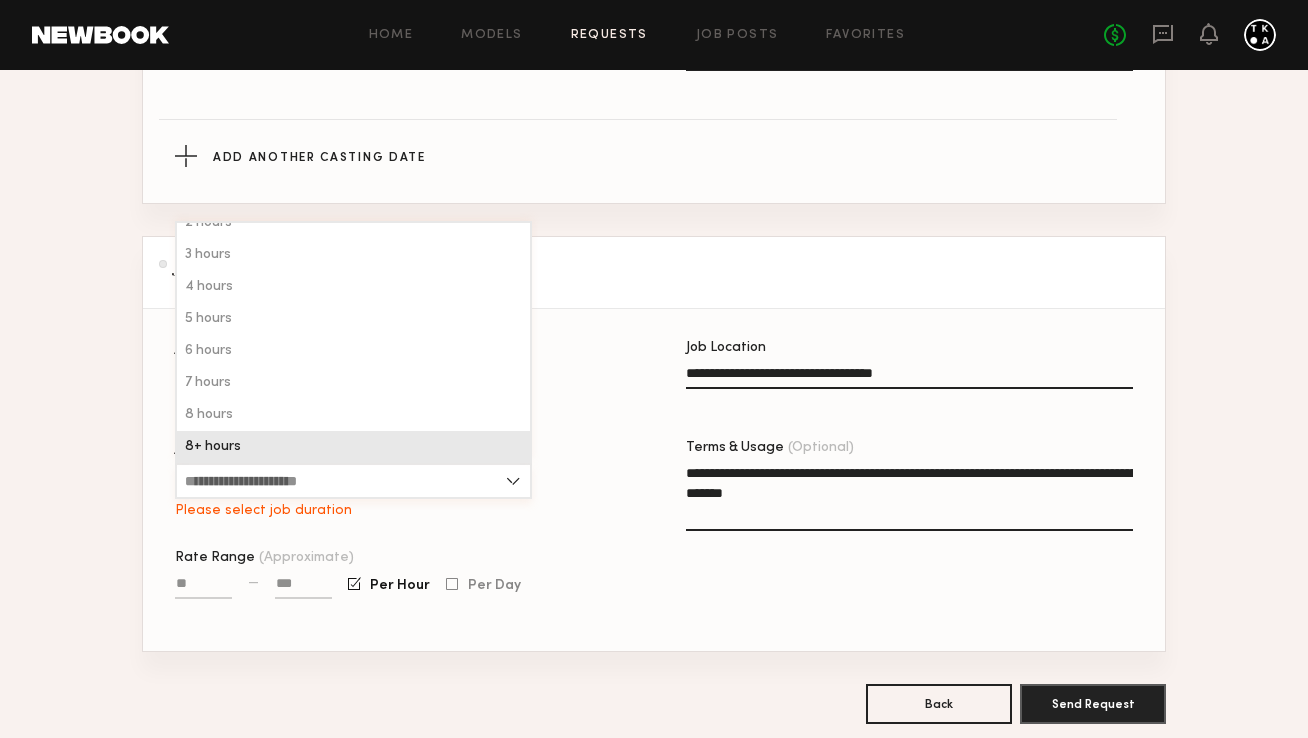 type on "********" 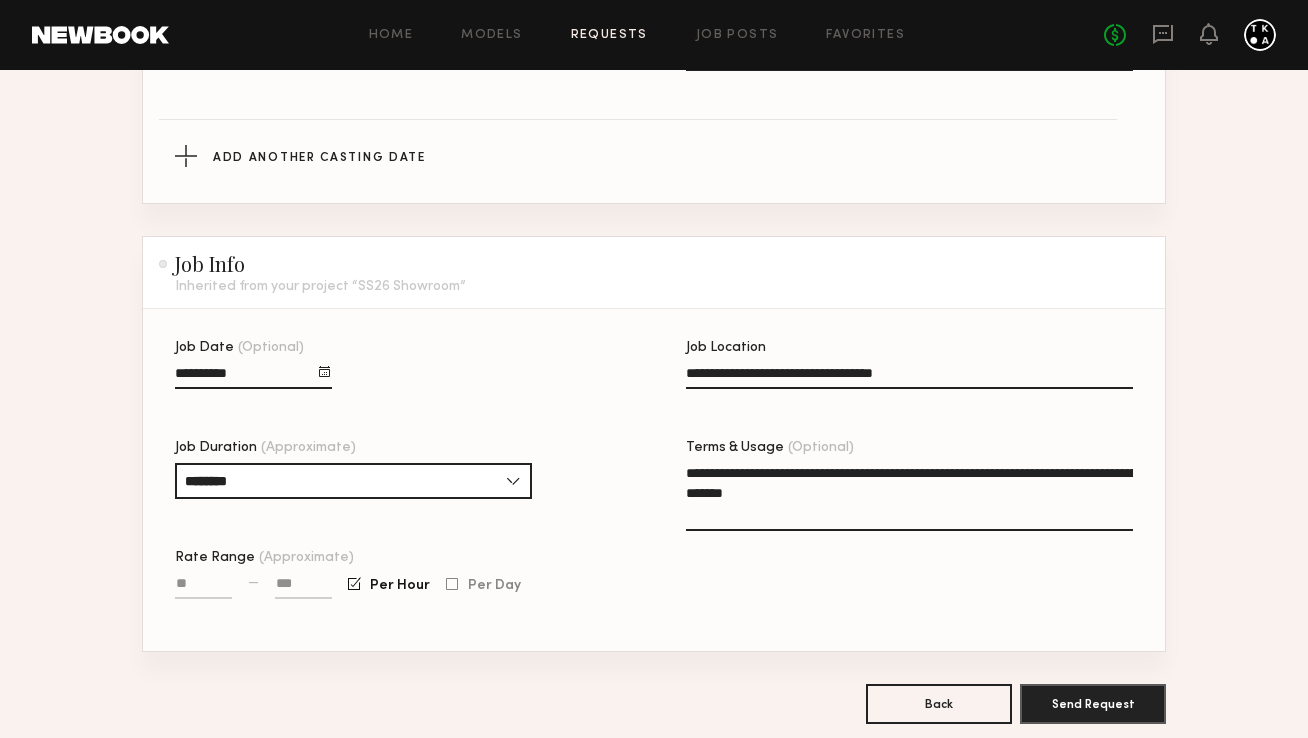 click 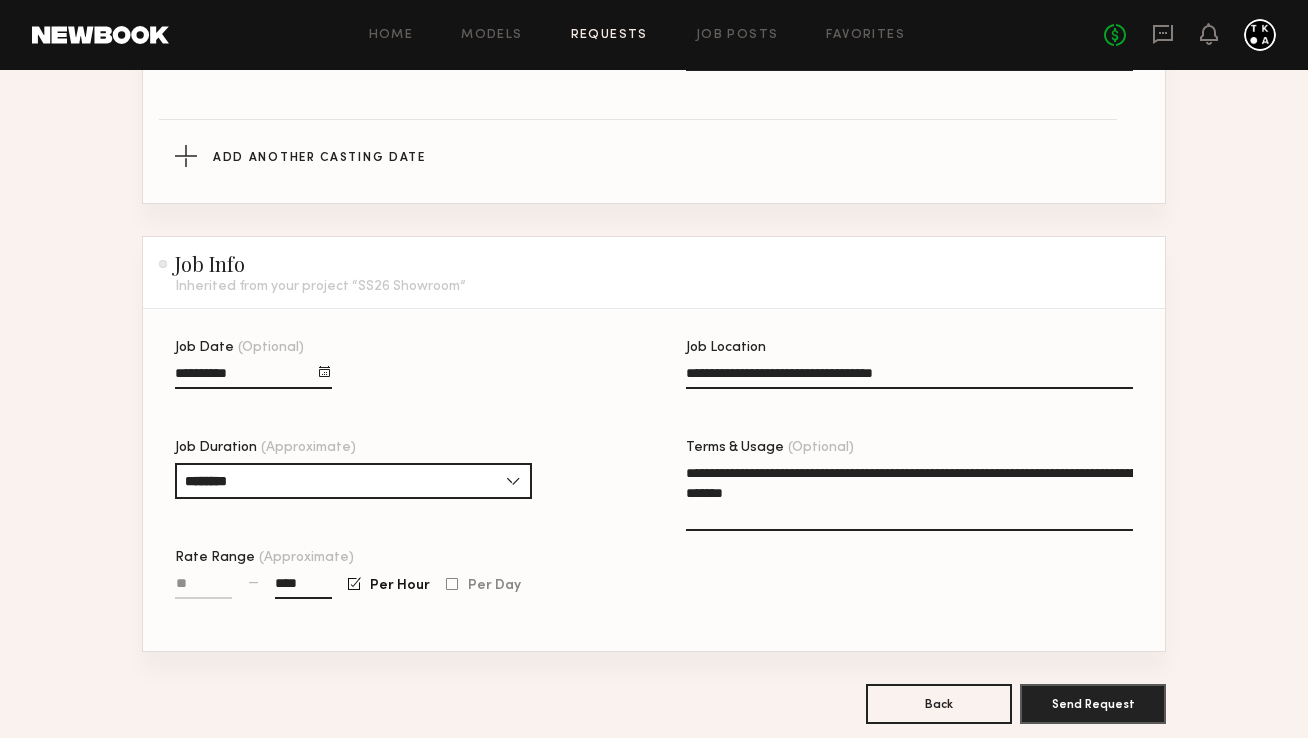 type on "****" 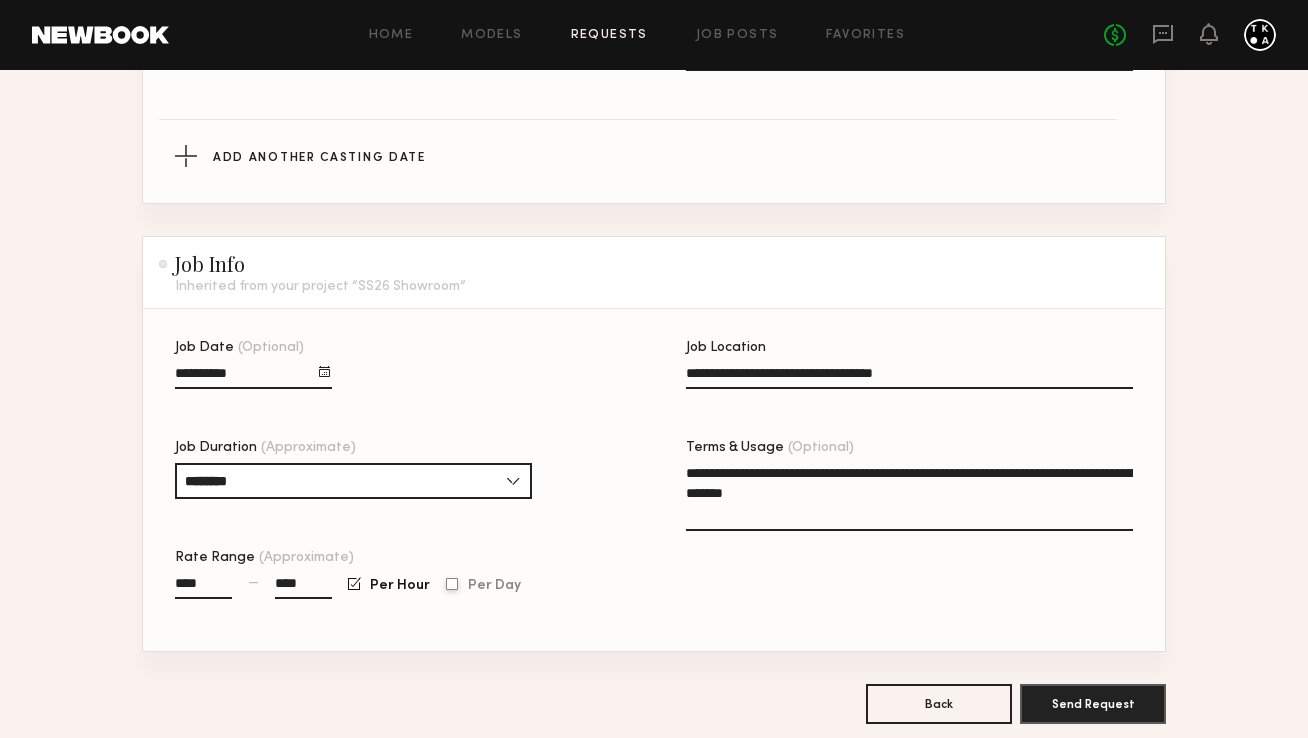 type on "****" 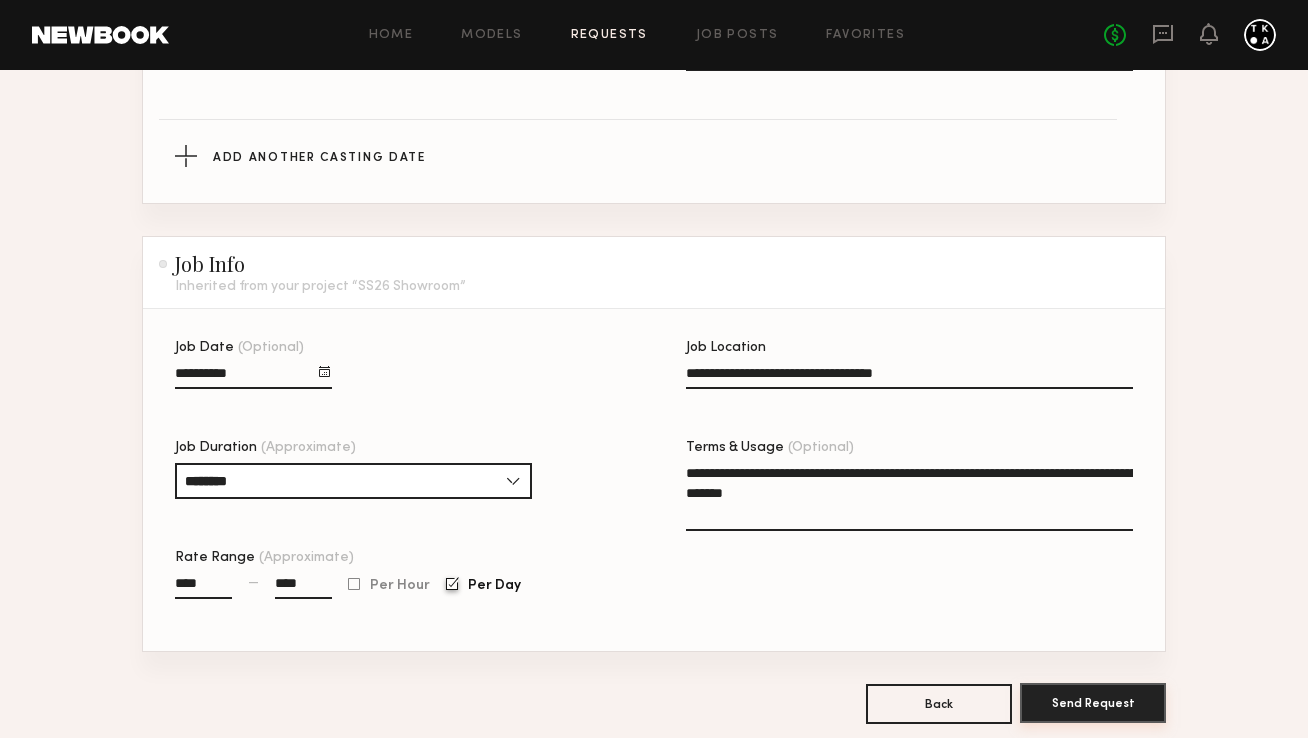 click on "Send Request" 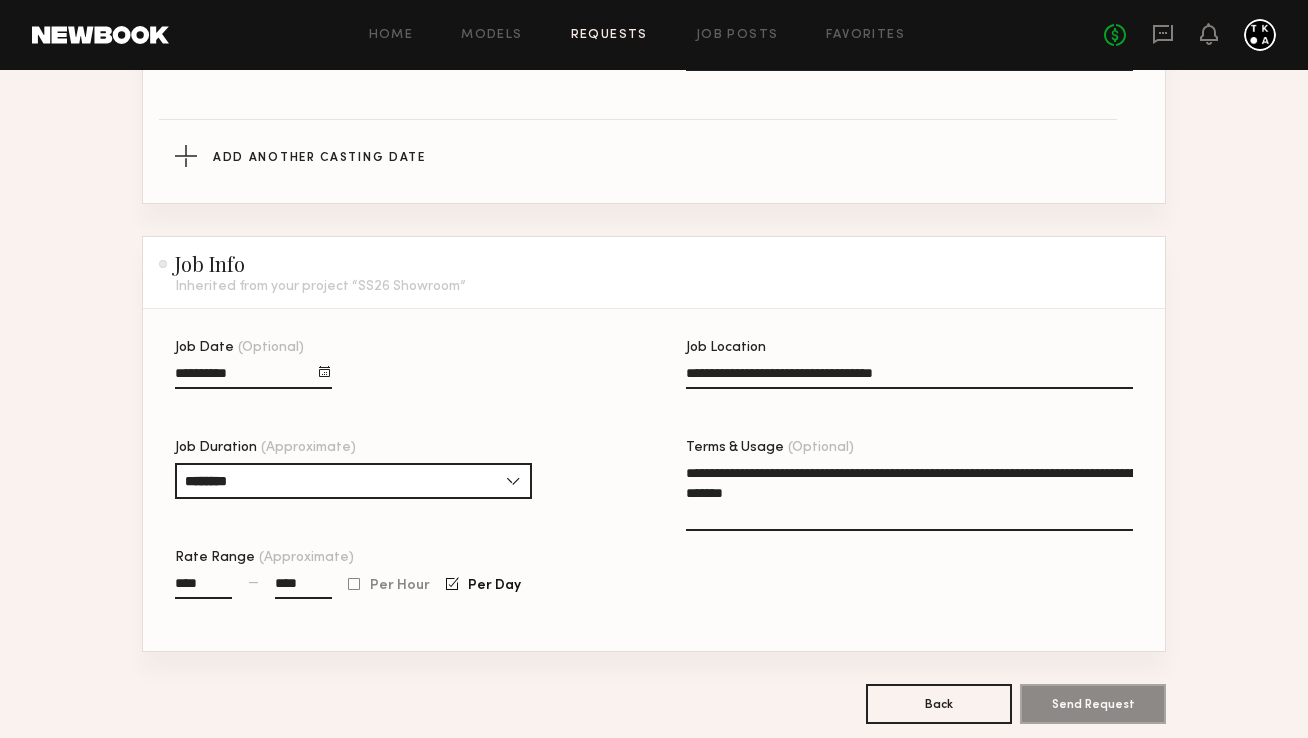 scroll, scrollTop: 0, scrollLeft: 0, axis: both 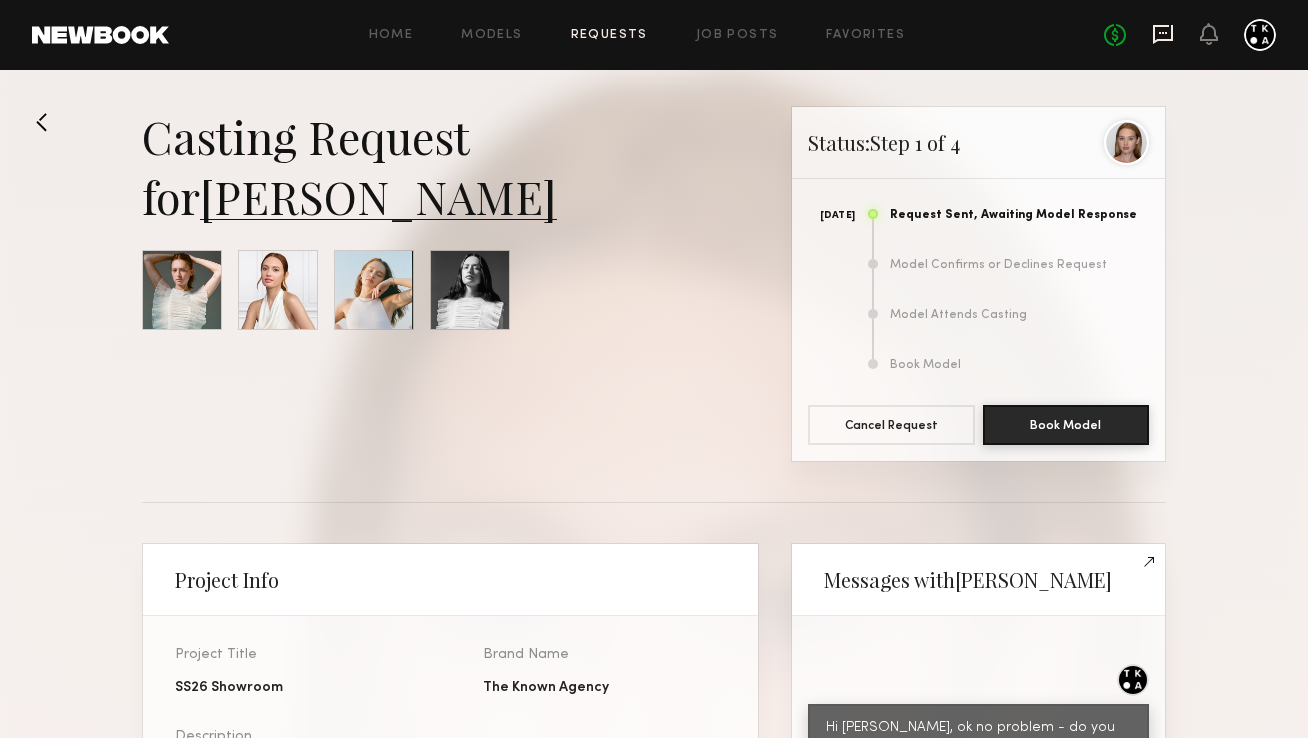 click 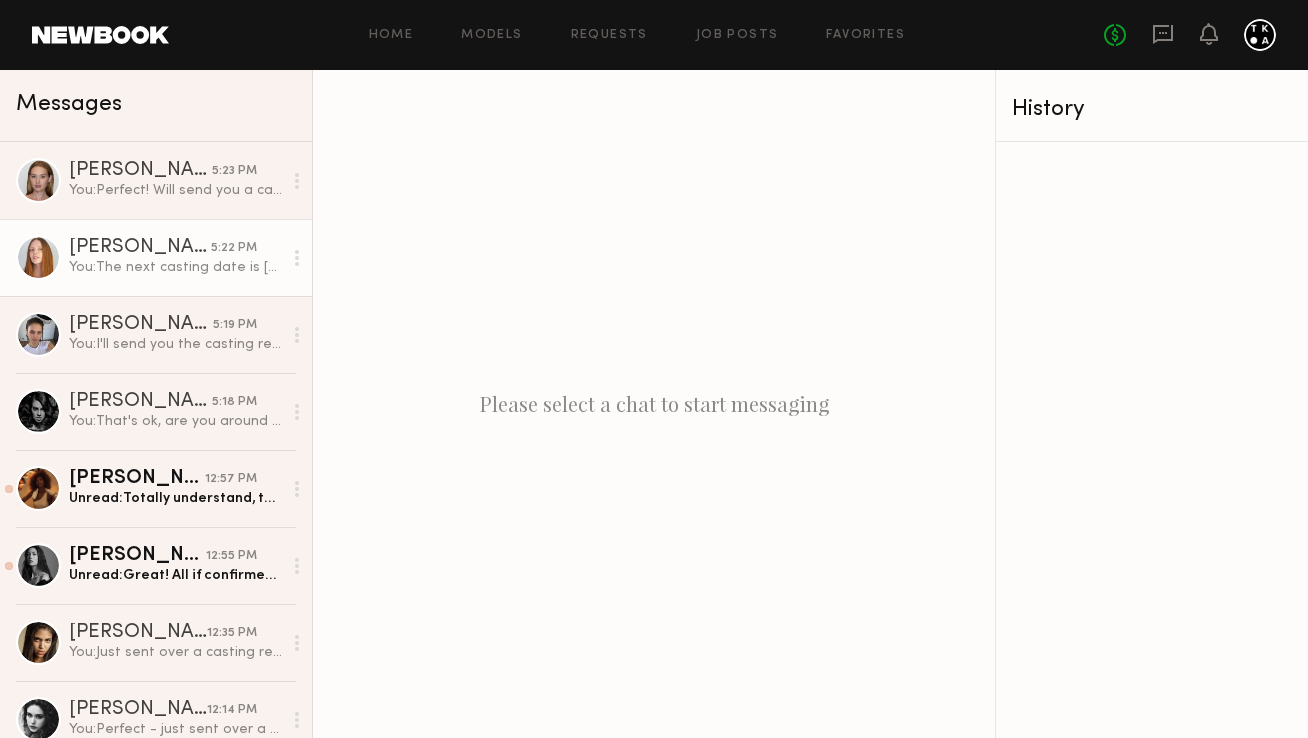 click on "You:  The next casting date is [DATE] otherwise I can also do later on [DATE] at 2:30pm or 3pm" 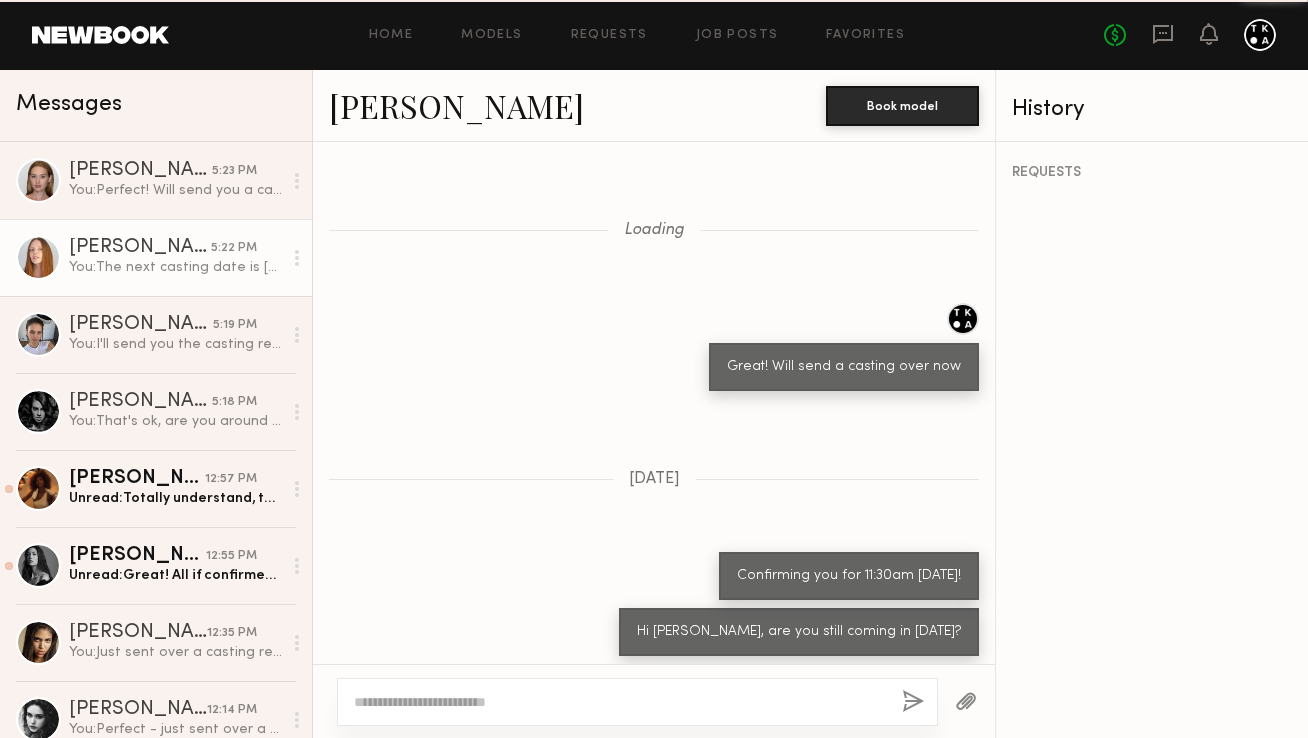 scroll, scrollTop: 1608, scrollLeft: 0, axis: vertical 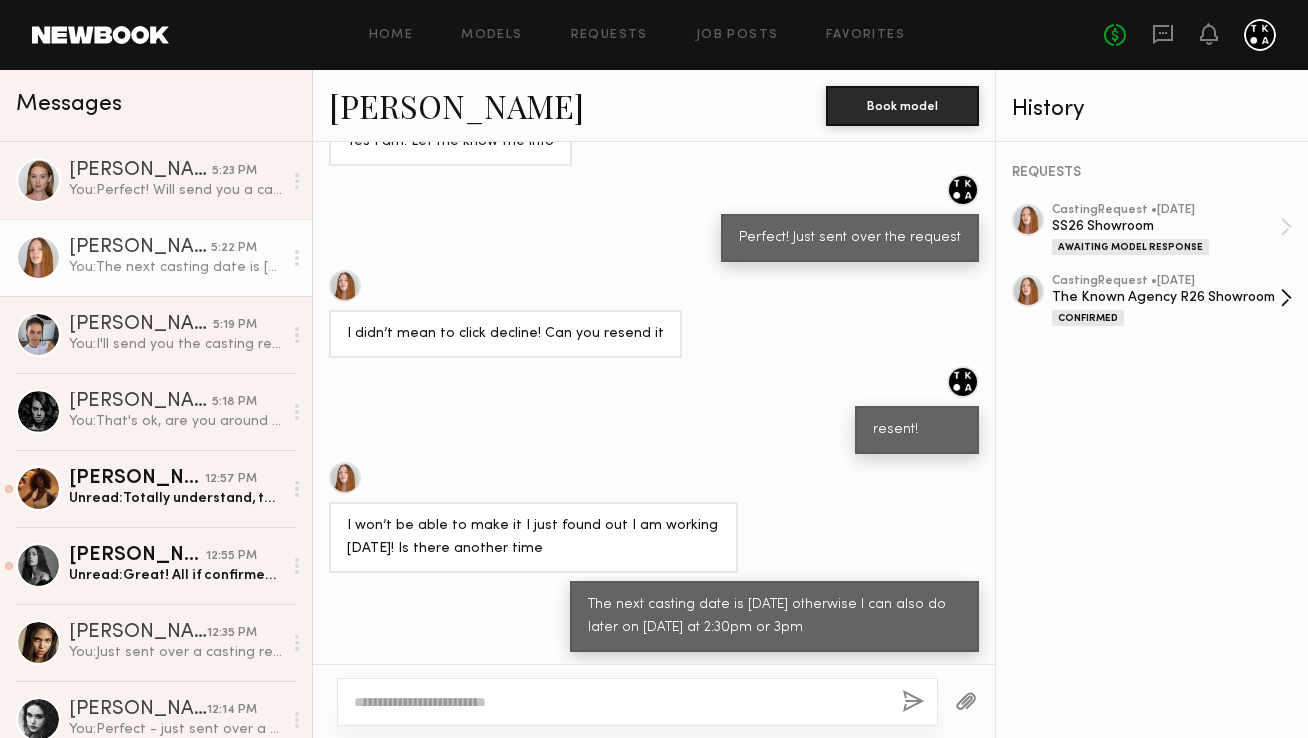 click on "The Known Agency R26 Showroom" 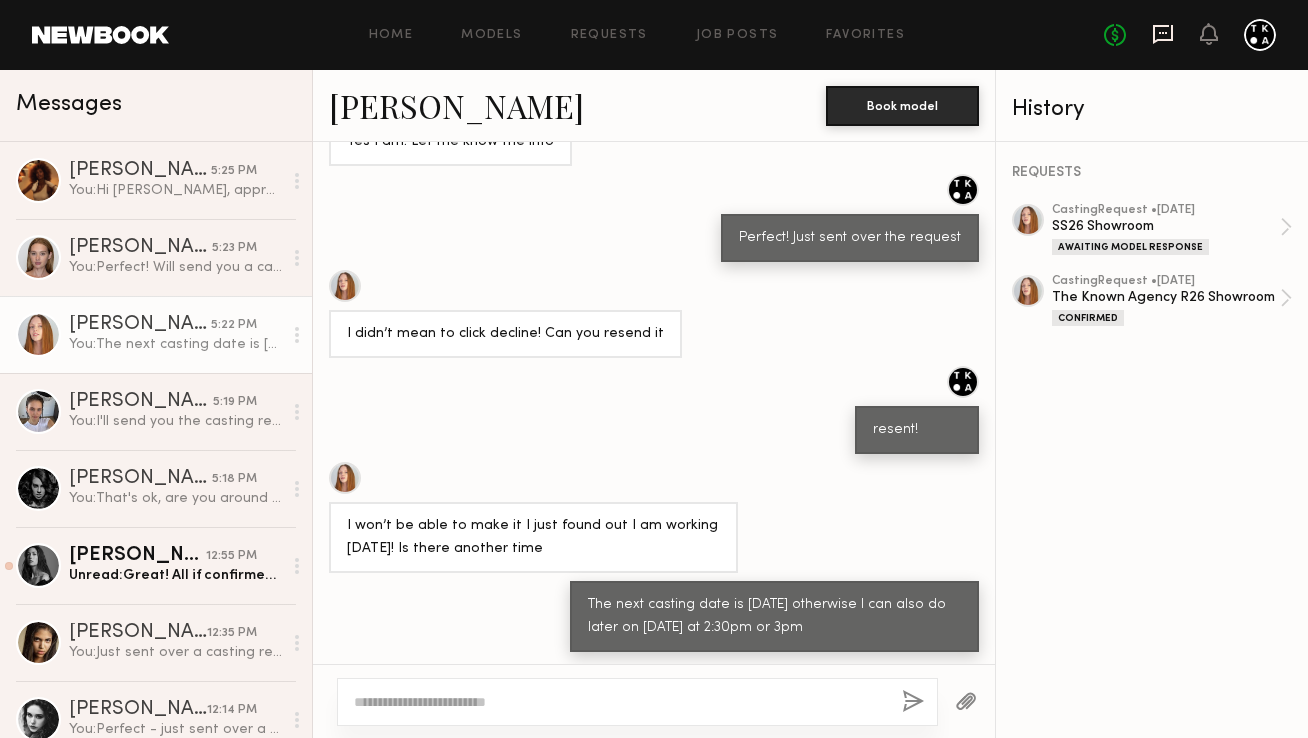 click 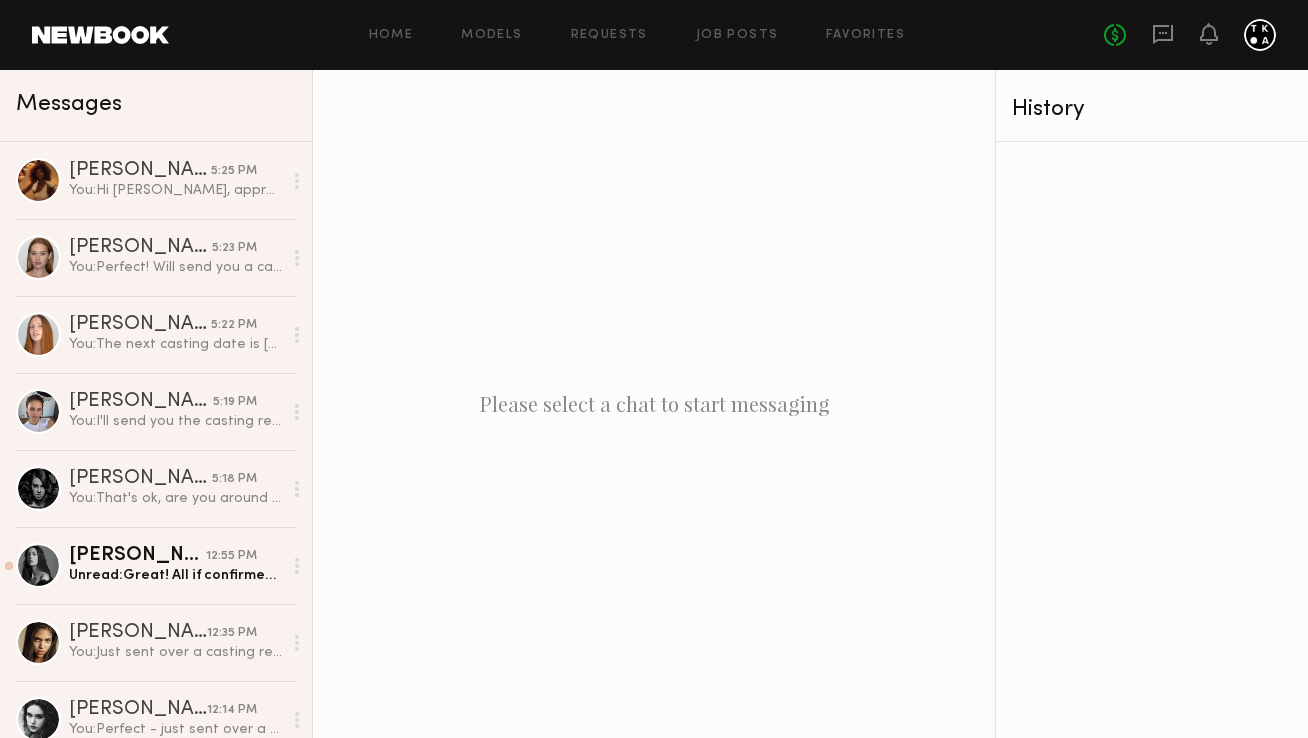 click on "No fees up to $5,000" 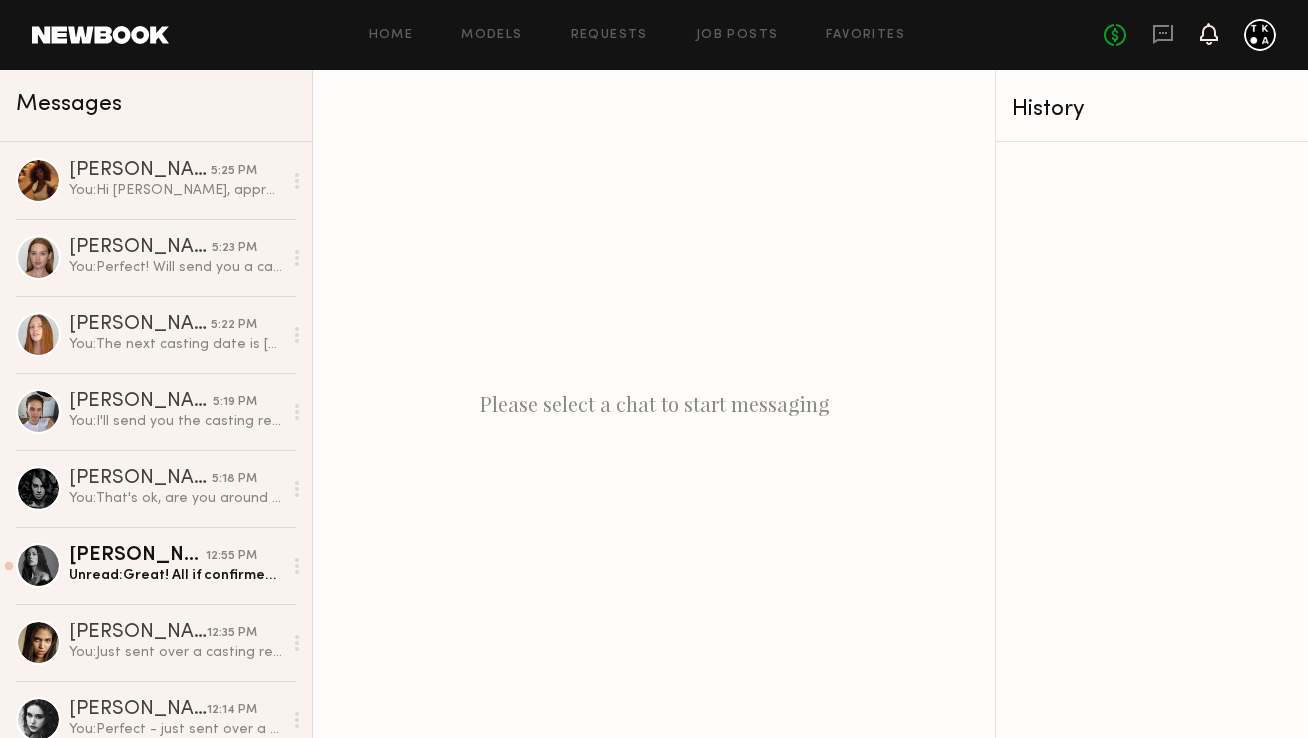 click 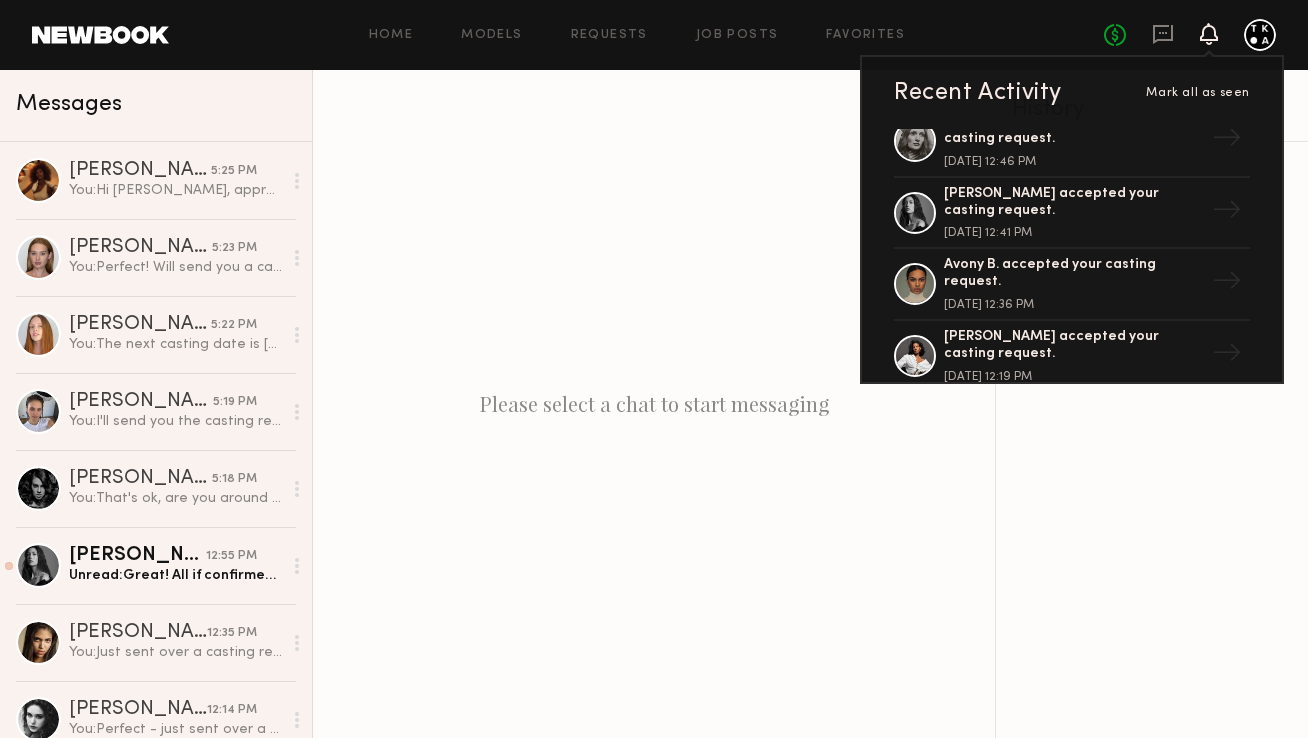 scroll, scrollTop: 0, scrollLeft: 0, axis: both 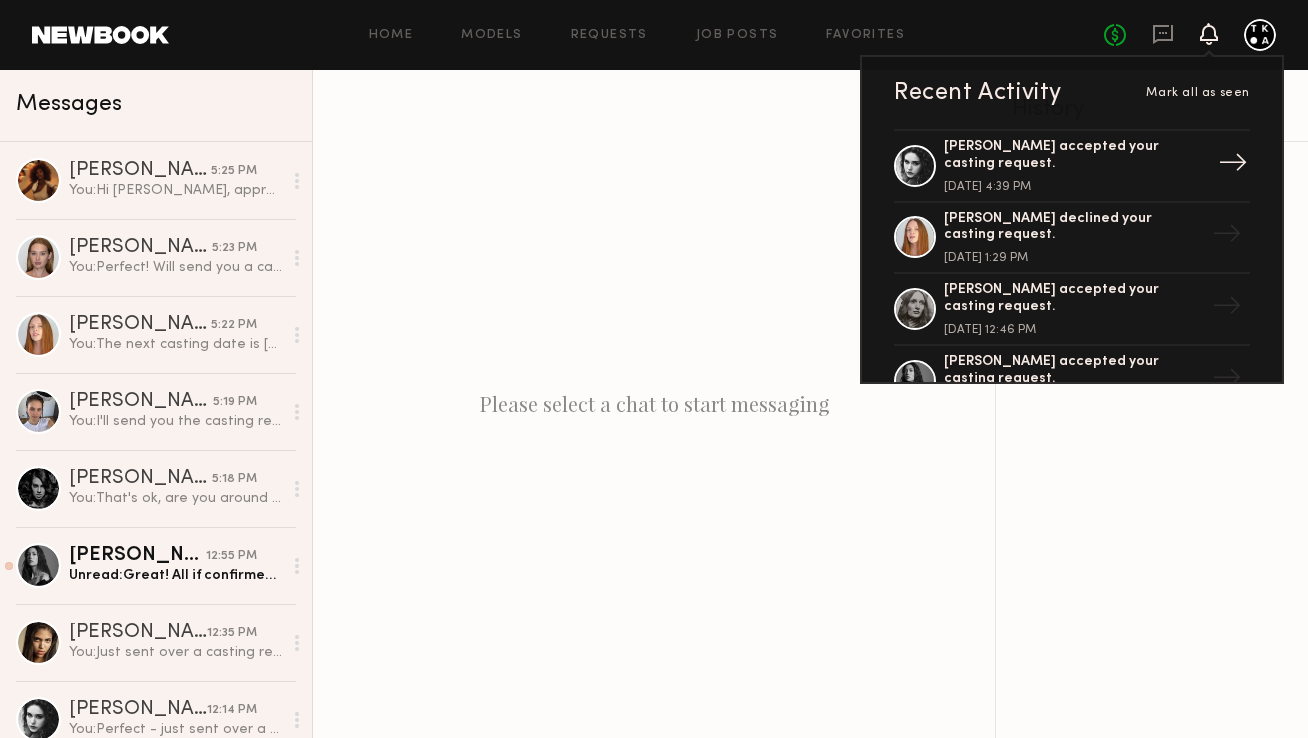 click on "[PERSON_NAME] accepted your casting request." 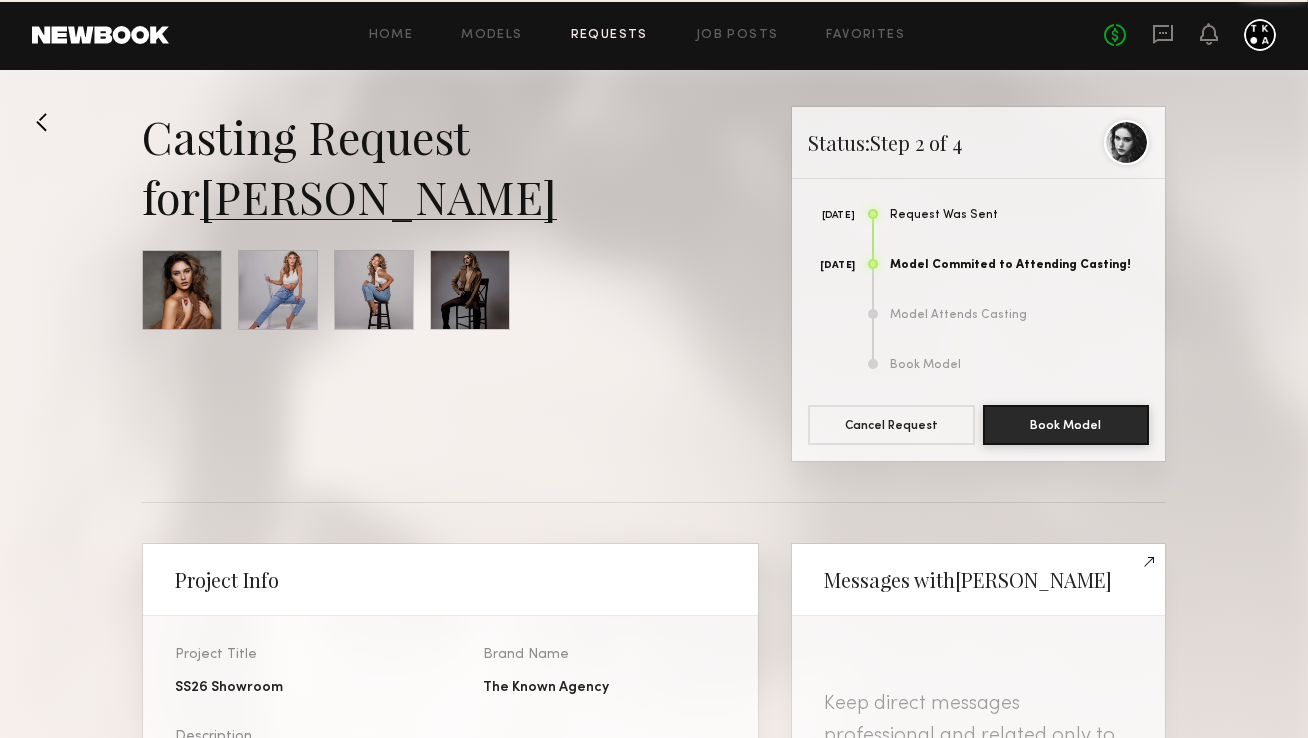scroll, scrollTop: 1626, scrollLeft: 0, axis: vertical 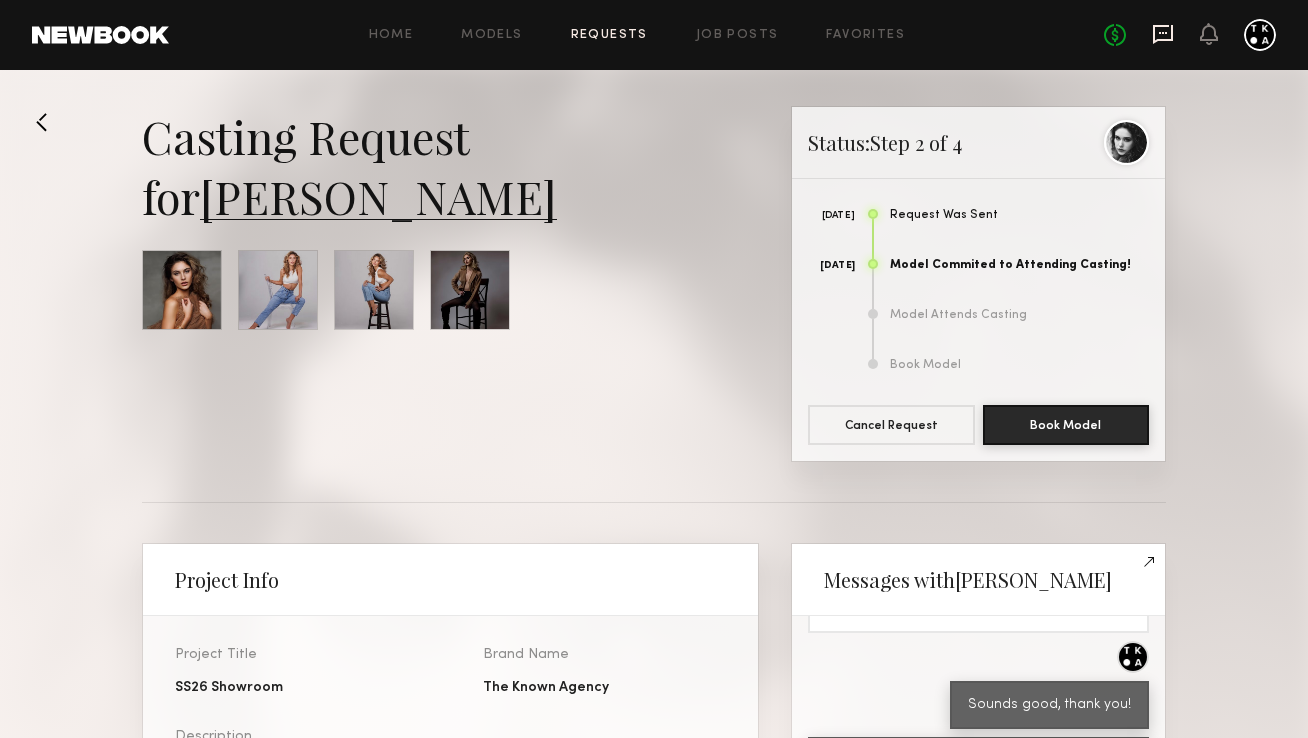 click 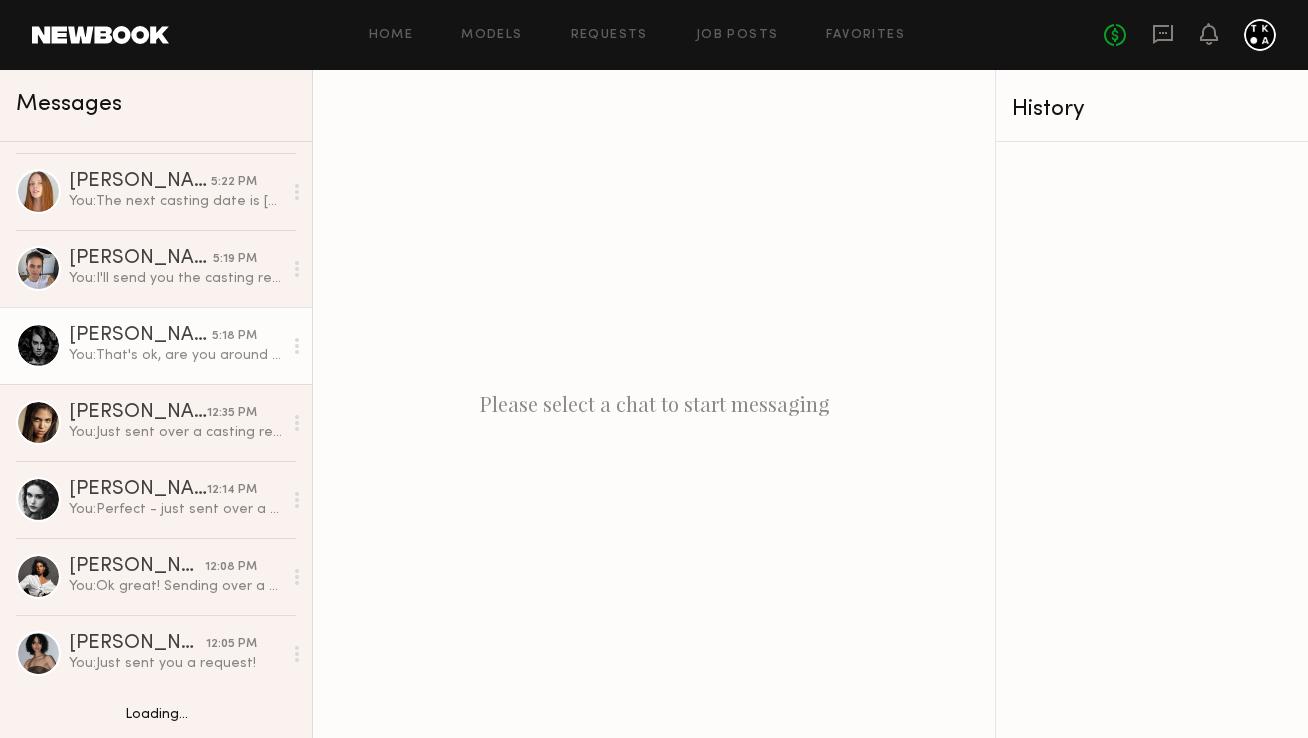 scroll, scrollTop: 224, scrollLeft: 0, axis: vertical 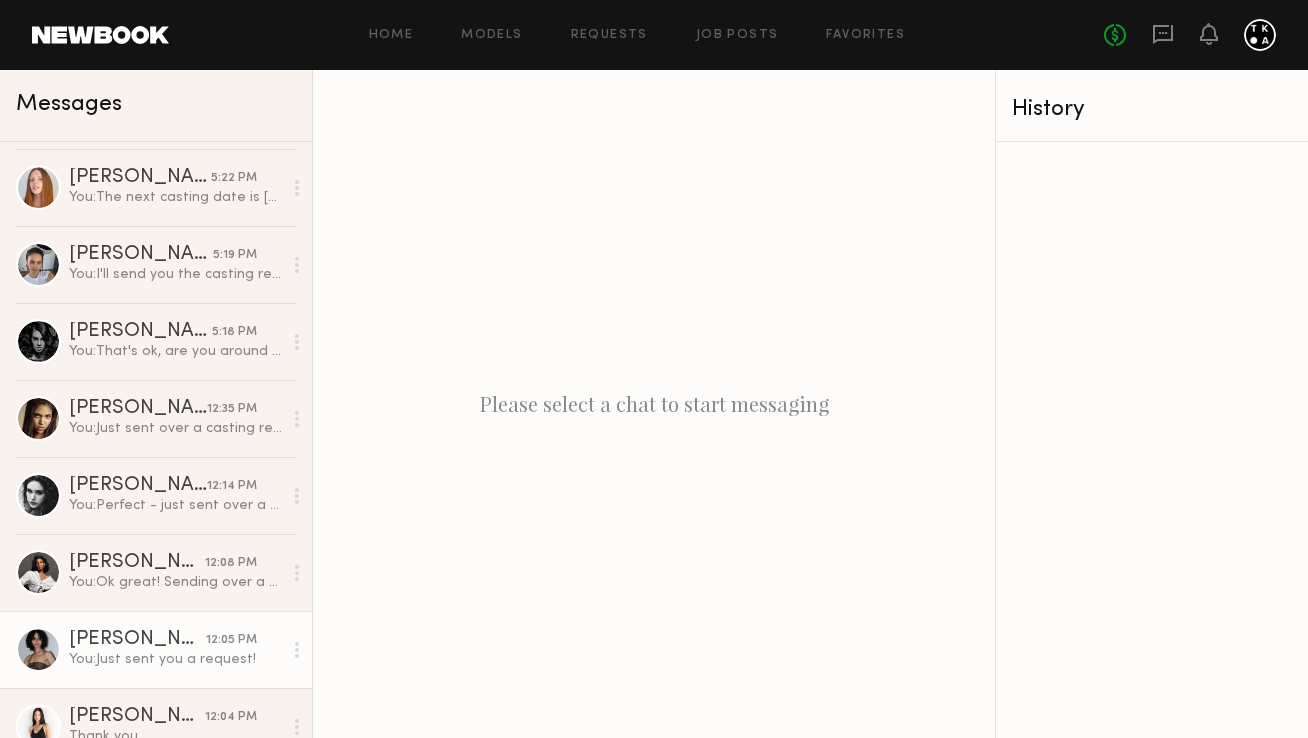 click on "[PERSON_NAME]" 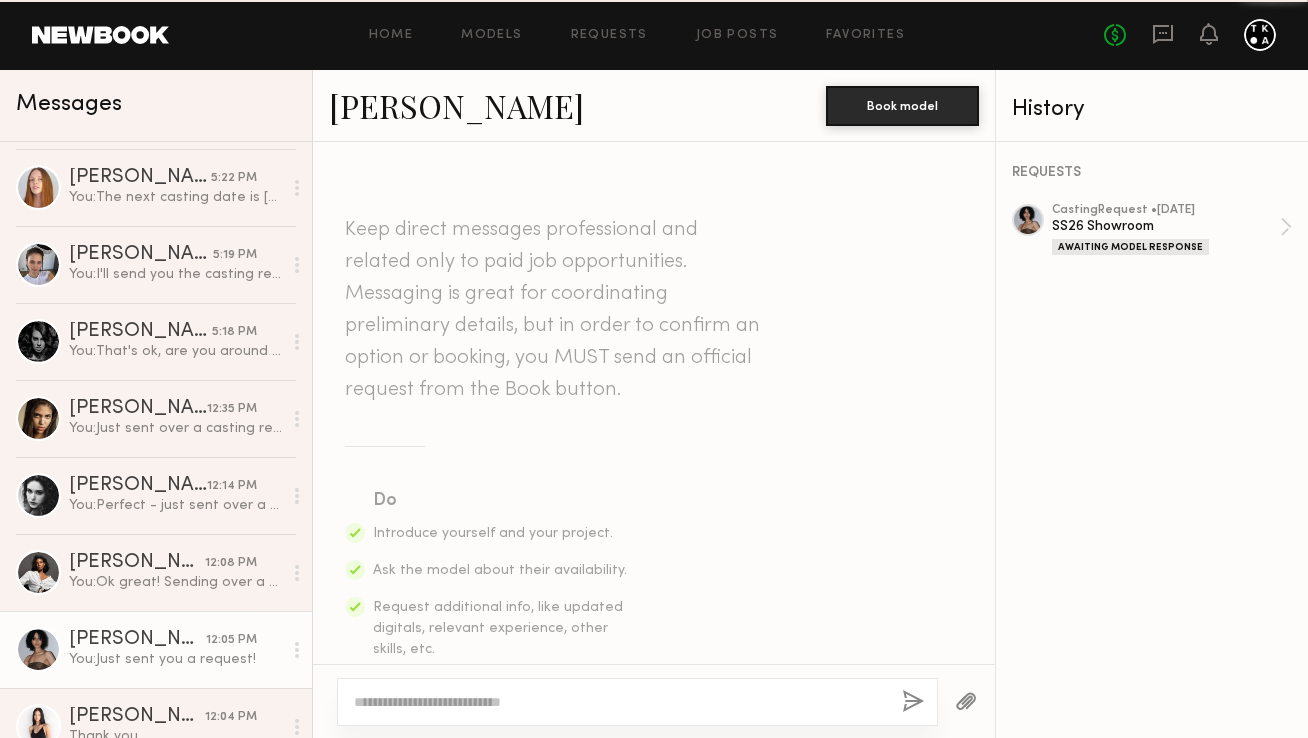 scroll, scrollTop: 2009, scrollLeft: 0, axis: vertical 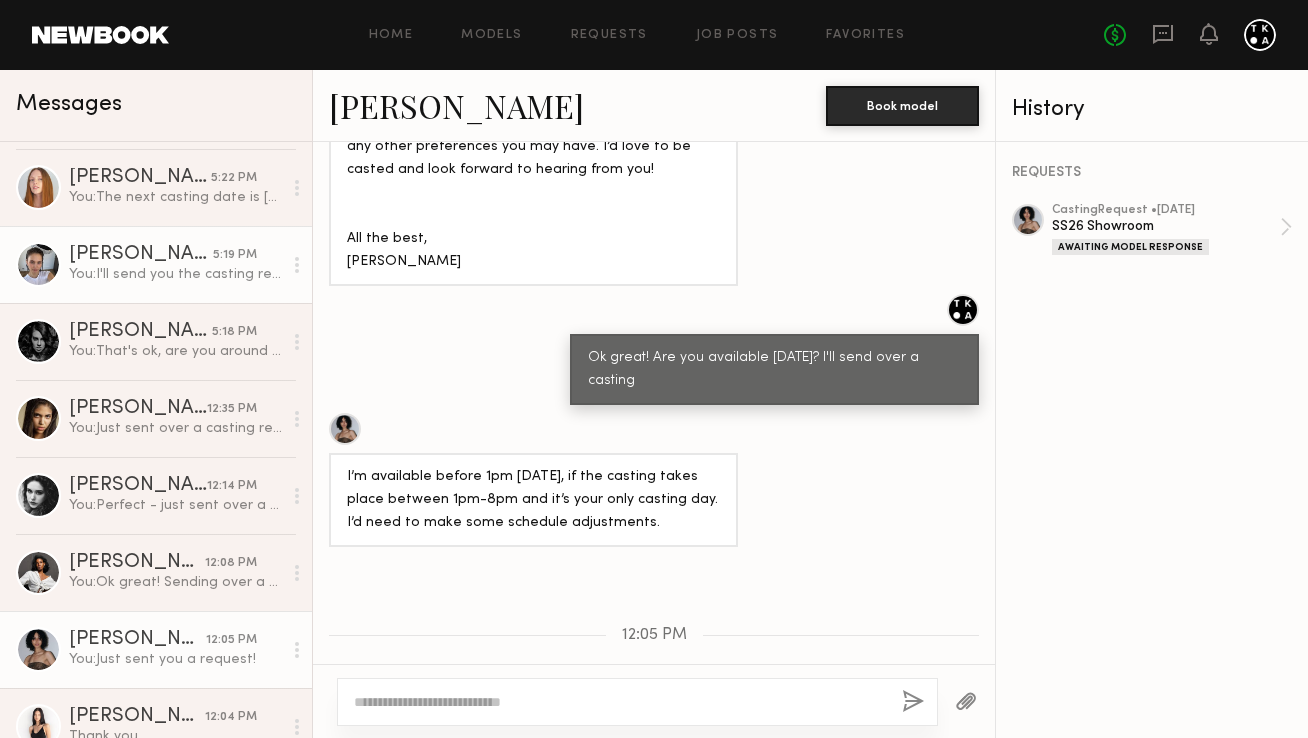 click on "You:  I'll send you the casting request! I can do 2pm [DATE]!" 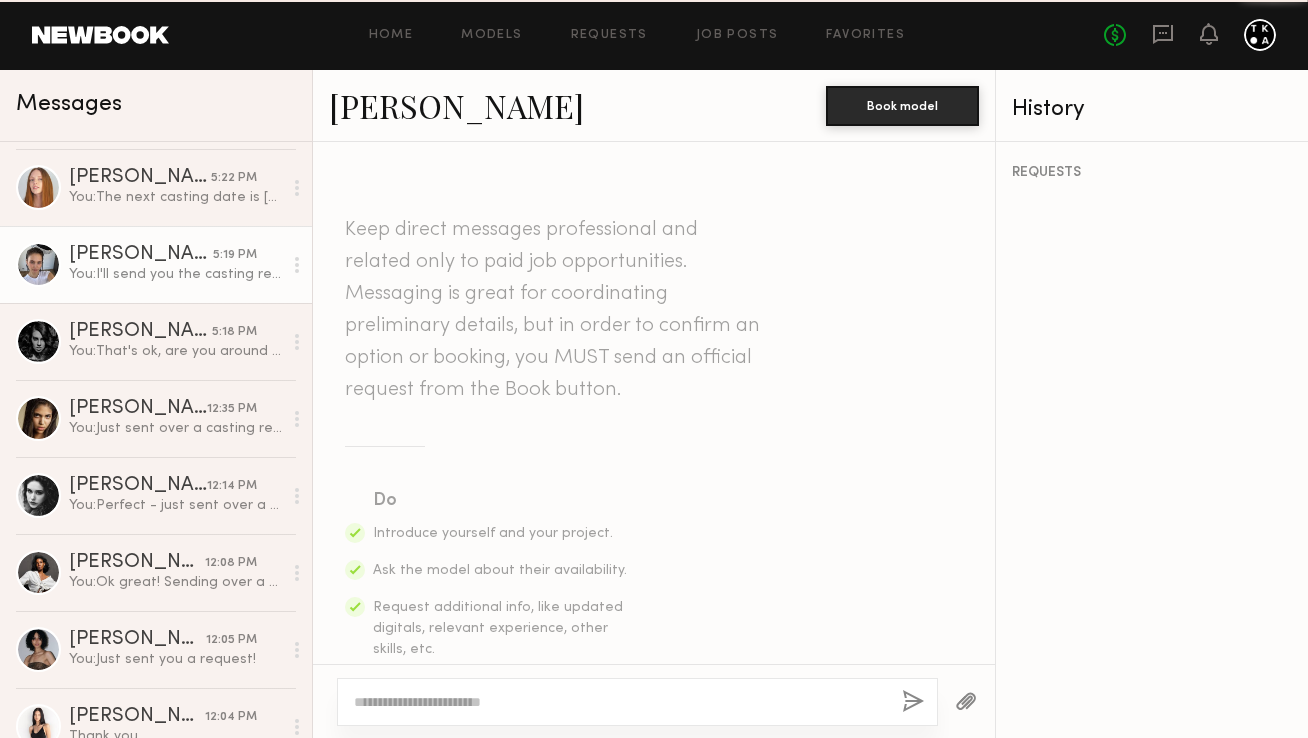 scroll, scrollTop: 1560, scrollLeft: 0, axis: vertical 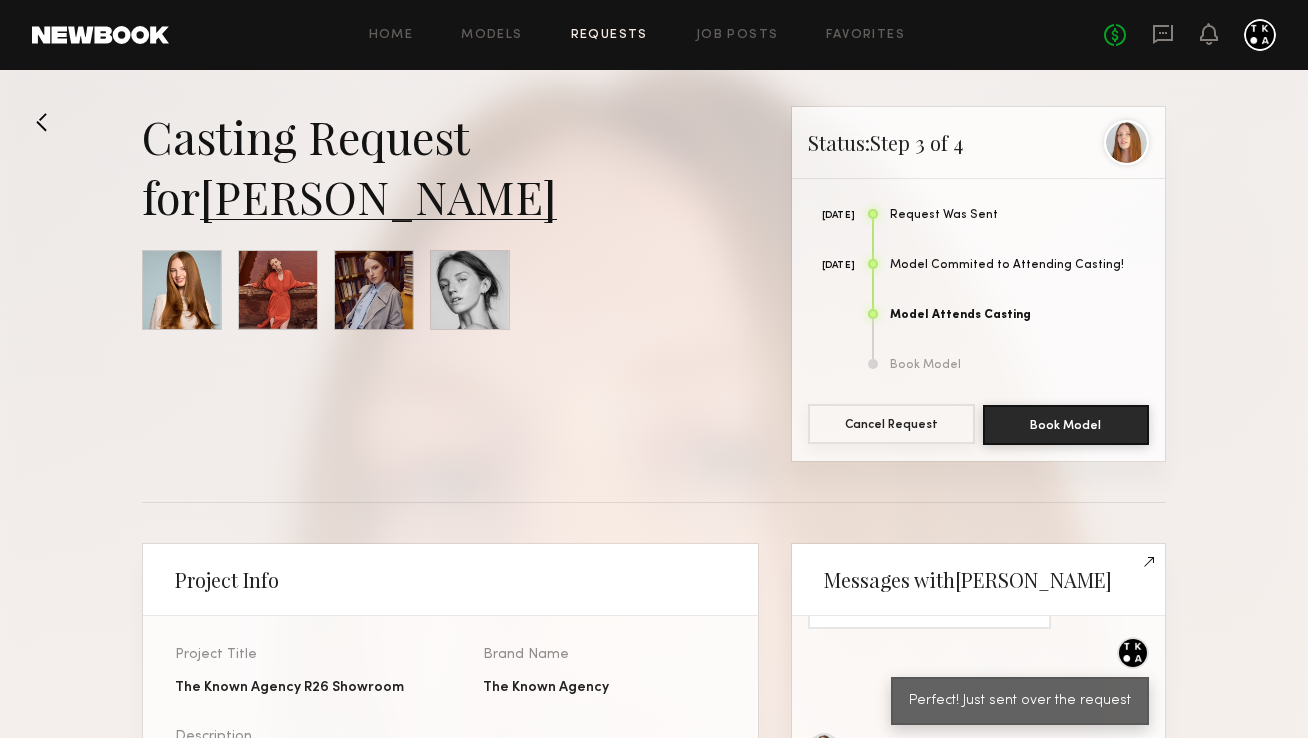 click on "Cancel Request" 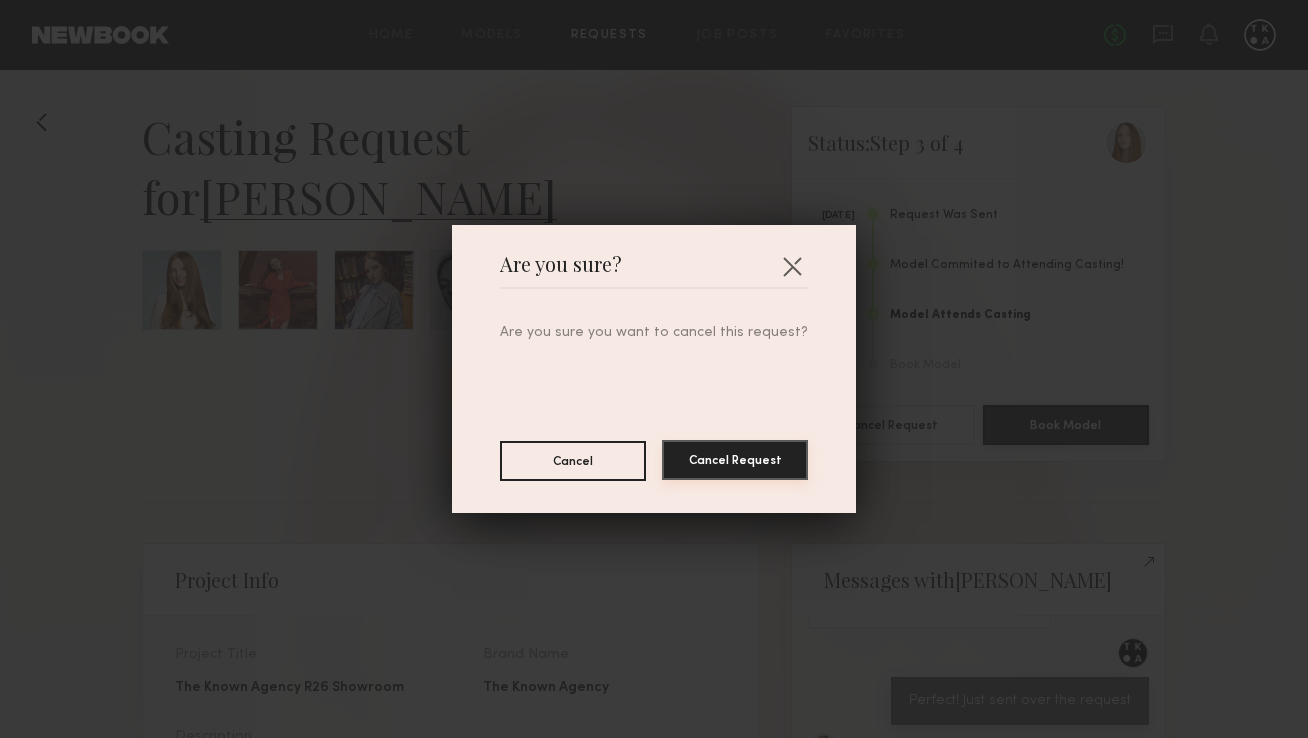 click on "Cancel Request" at bounding box center (735, 460) 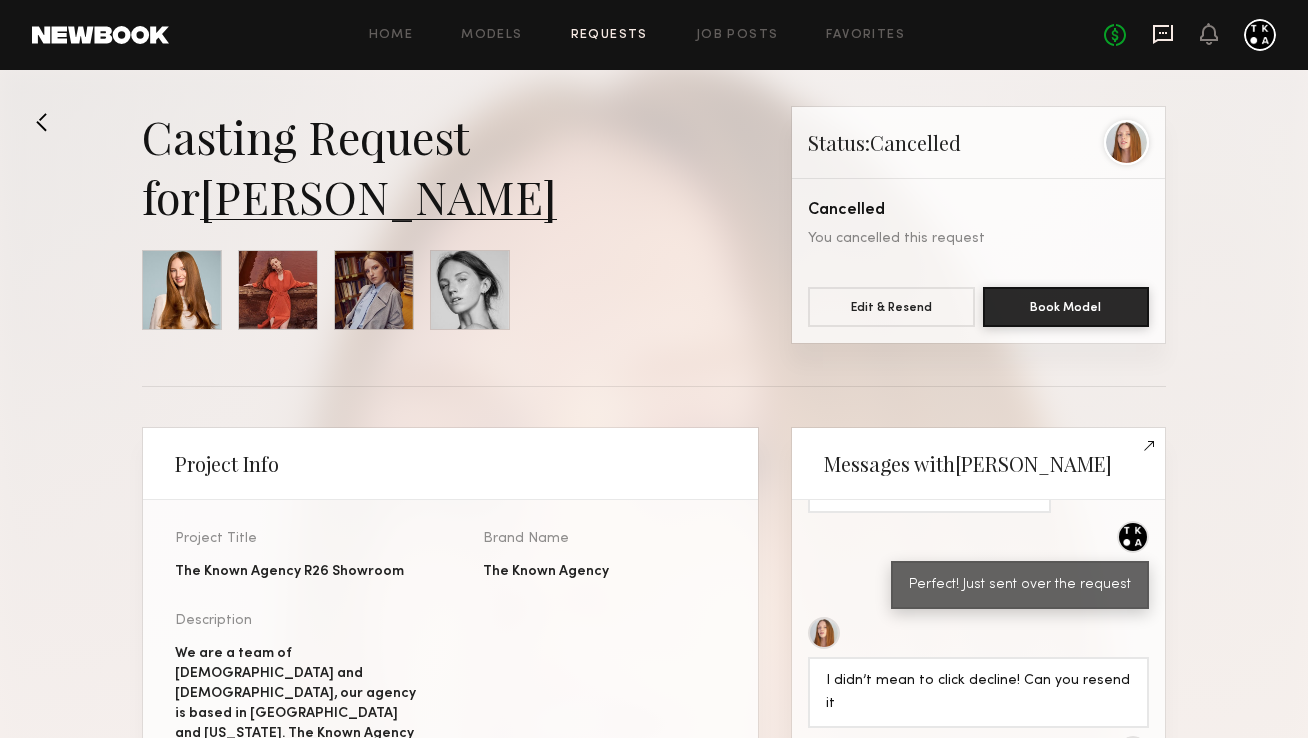 click 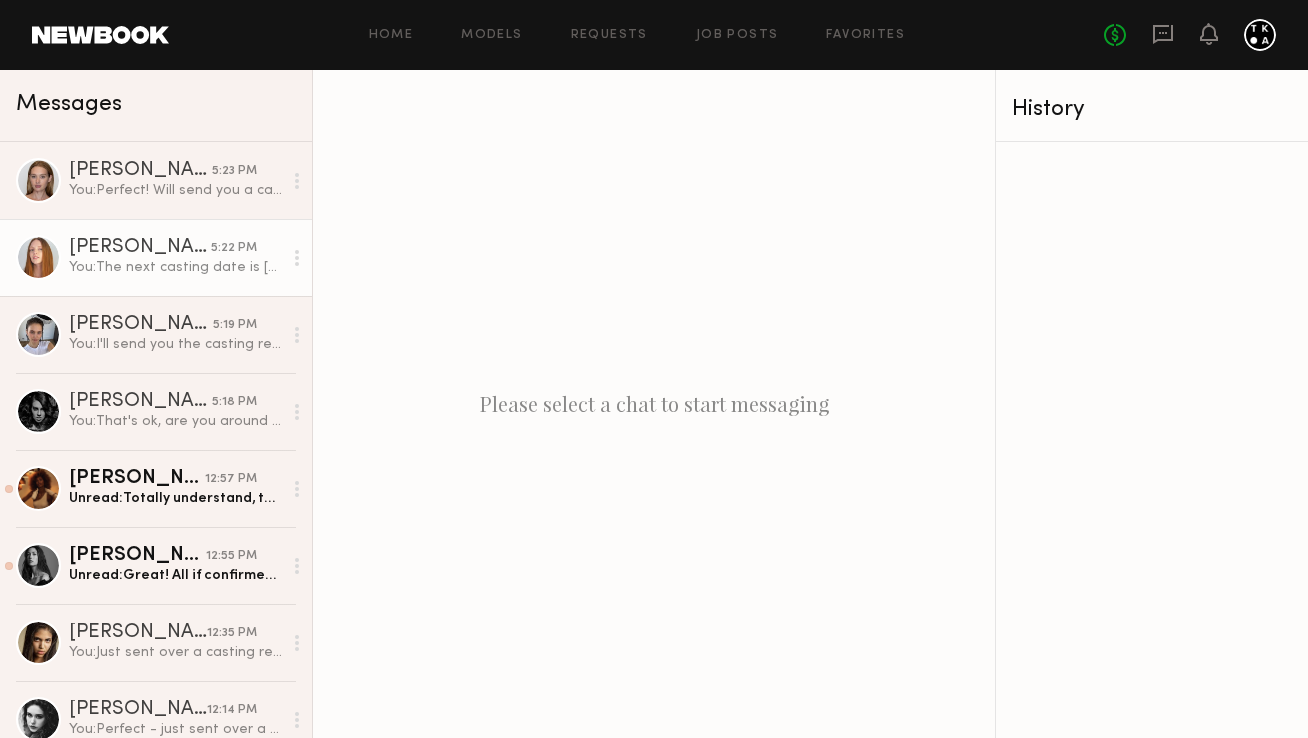 click on "[PERSON_NAME]" 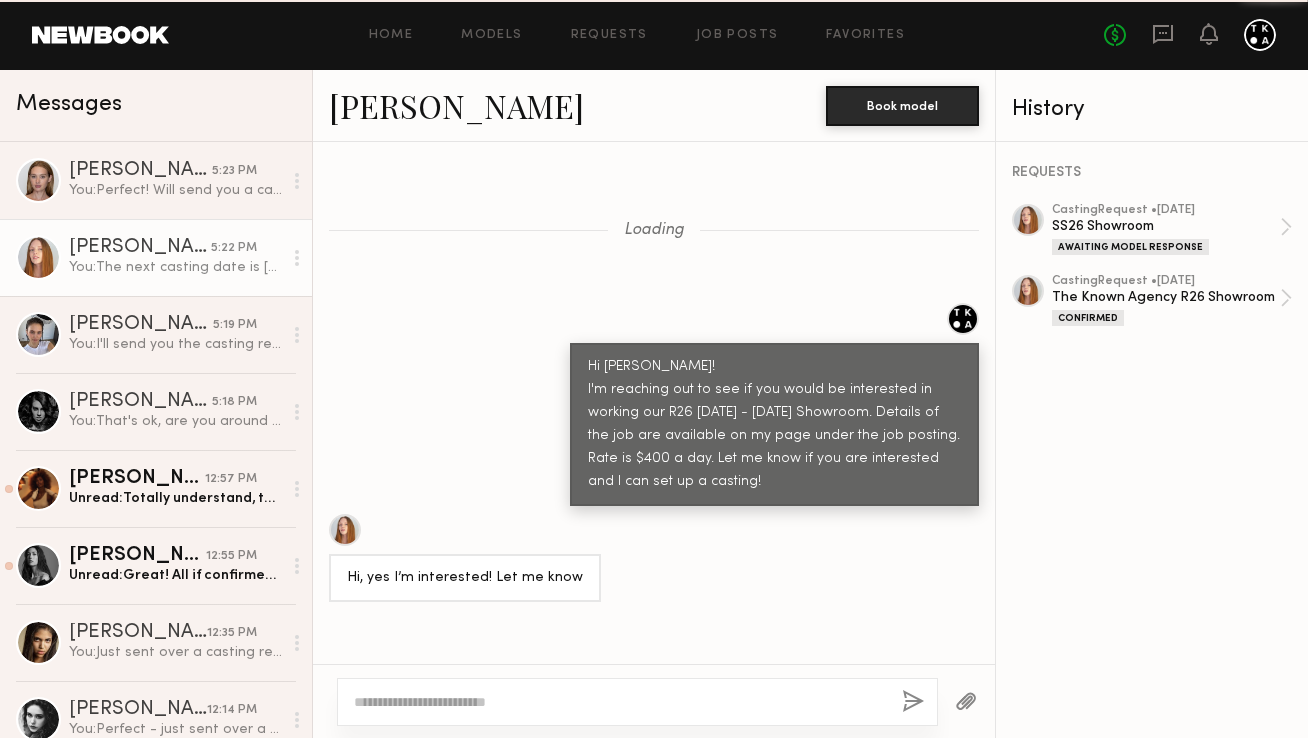 scroll, scrollTop: 3574, scrollLeft: 0, axis: vertical 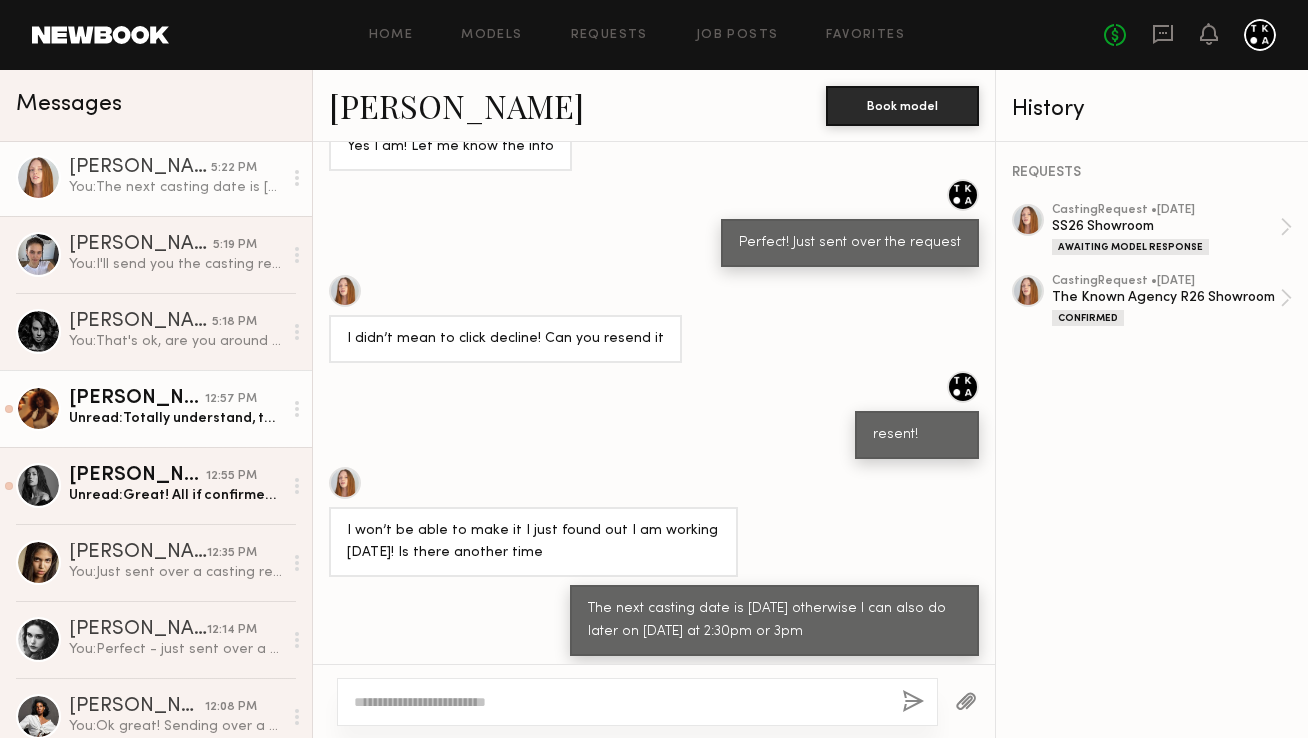 click on "[PERSON_NAME]" 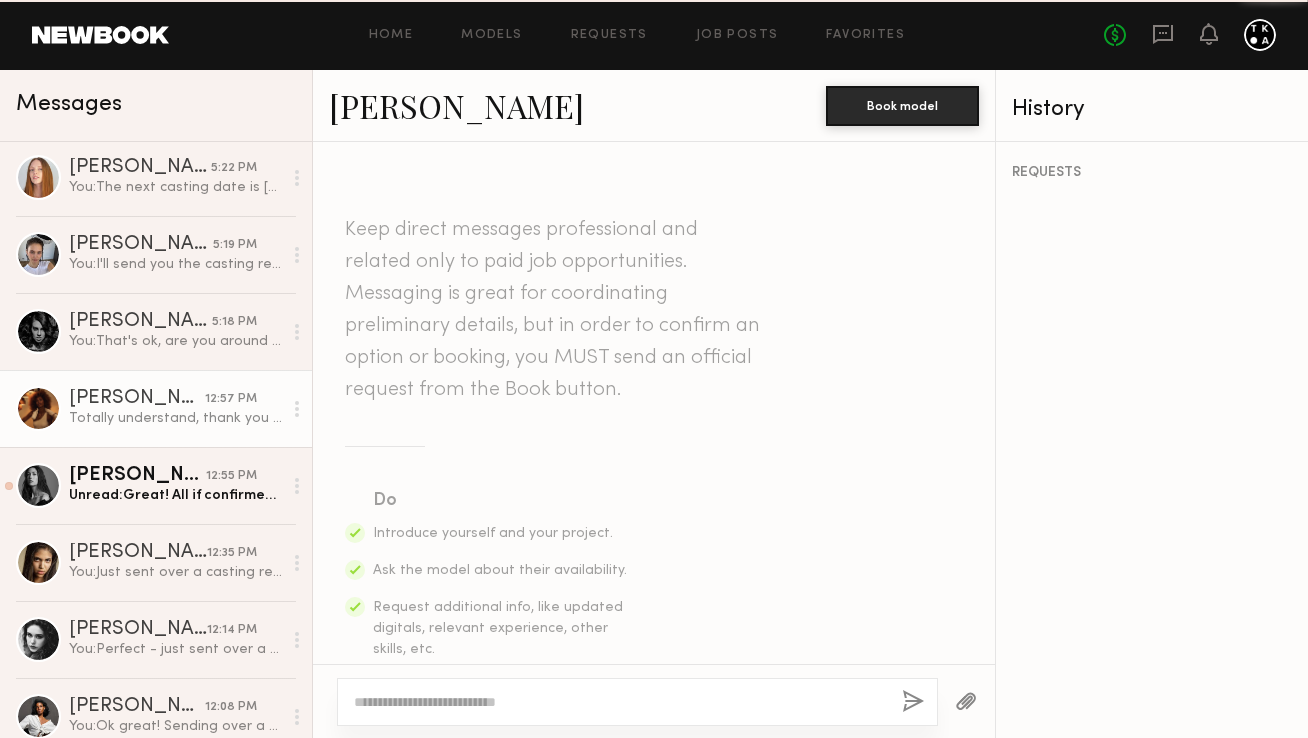 scroll, scrollTop: 1050, scrollLeft: 0, axis: vertical 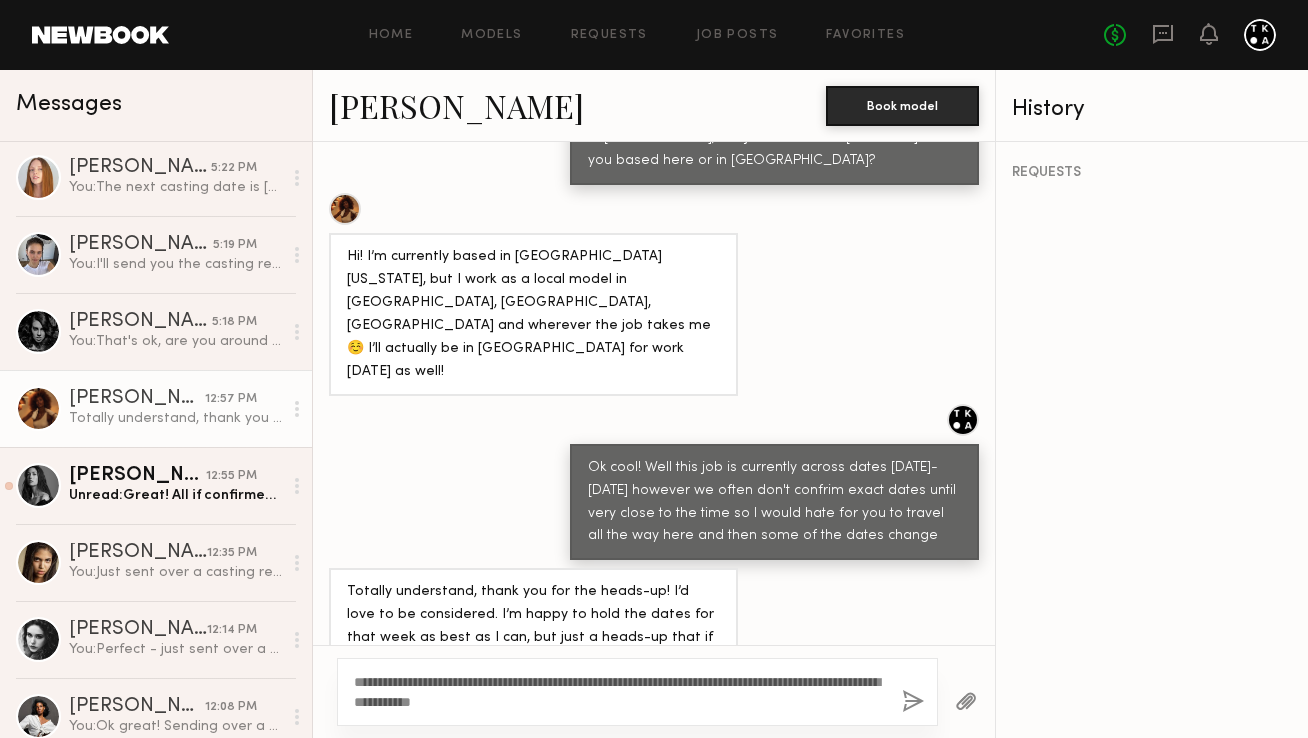 click on "**********" 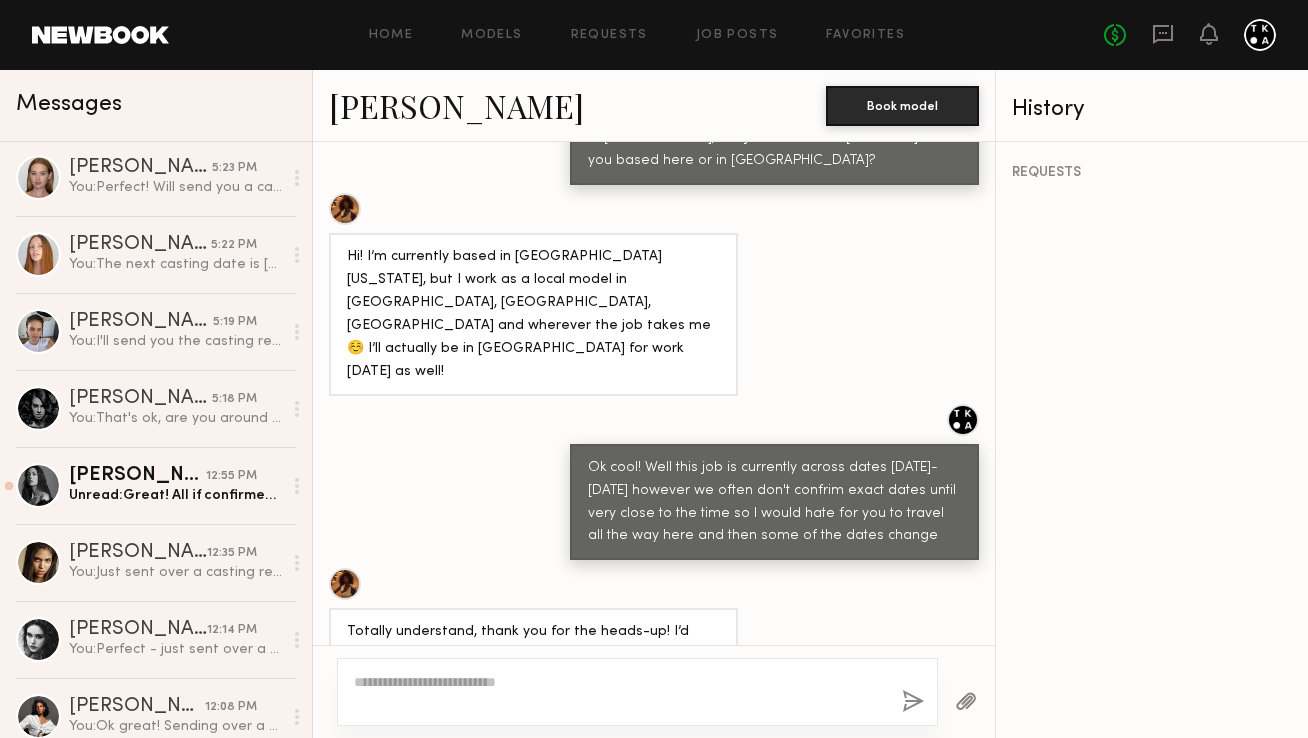scroll, scrollTop: 1320, scrollLeft: 0, axis: vertical 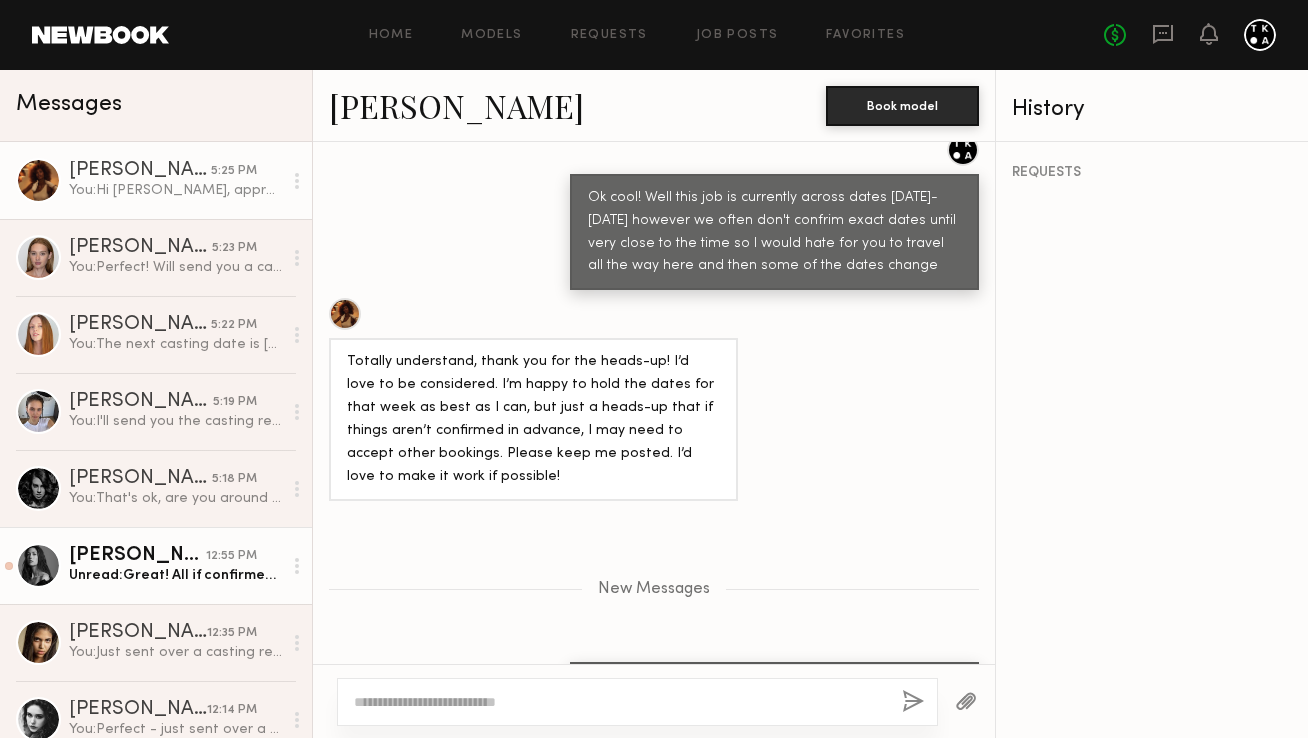 click on "Unread:  Great! All if confirmed I look forward to meeting with you tomorrow!" 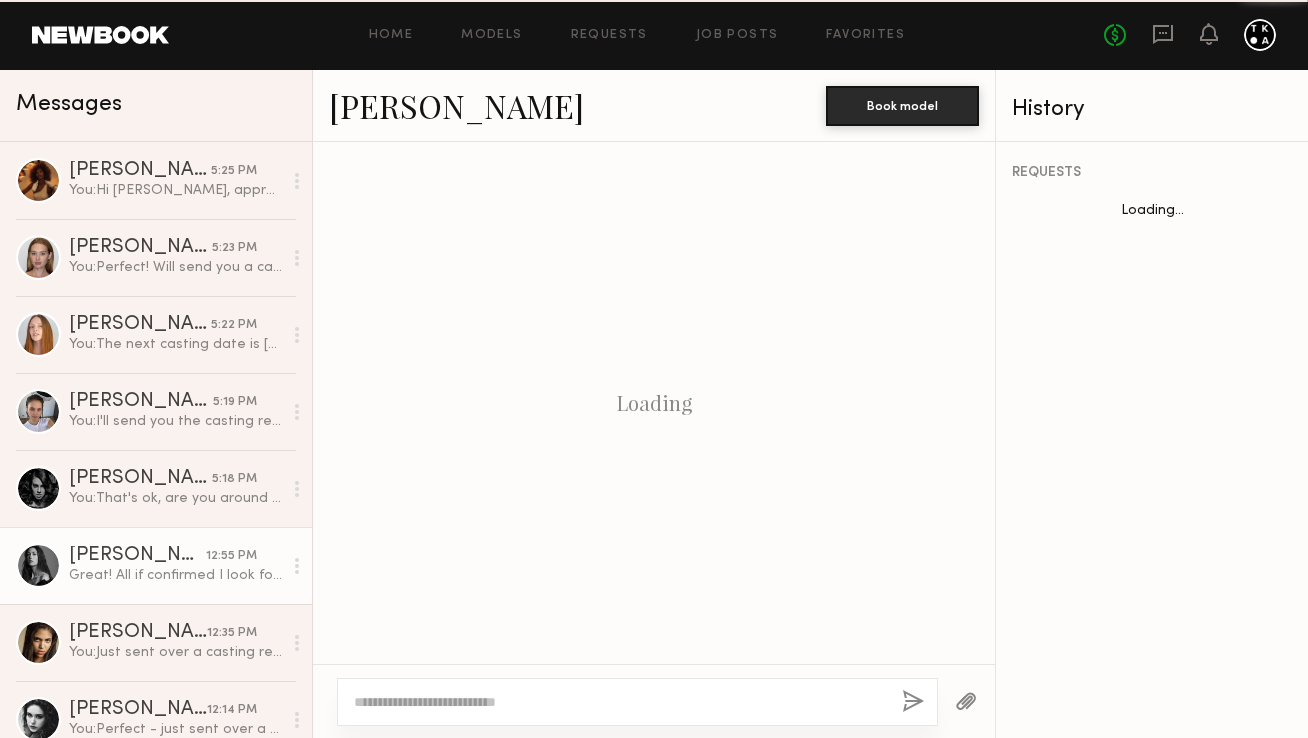 scroll, scrollTop: 2100, scrollLeft: 0, axis: vertical 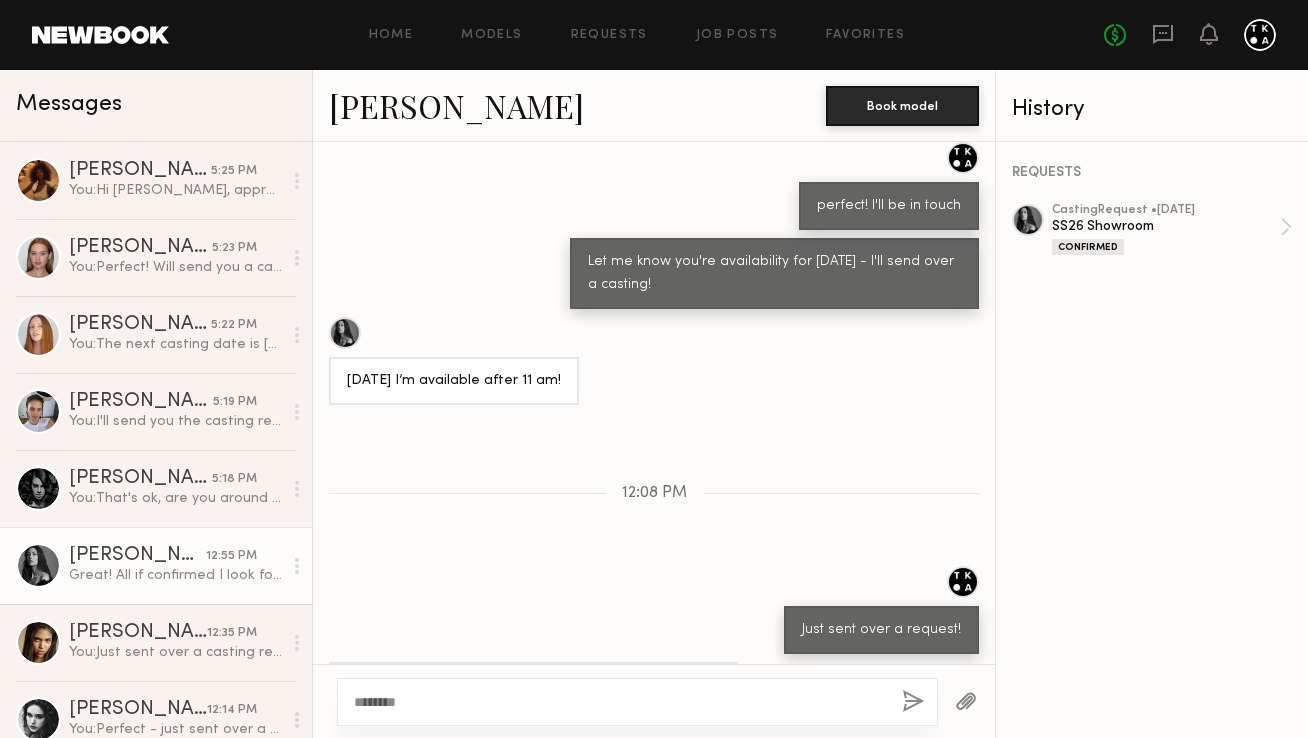 type on "********" 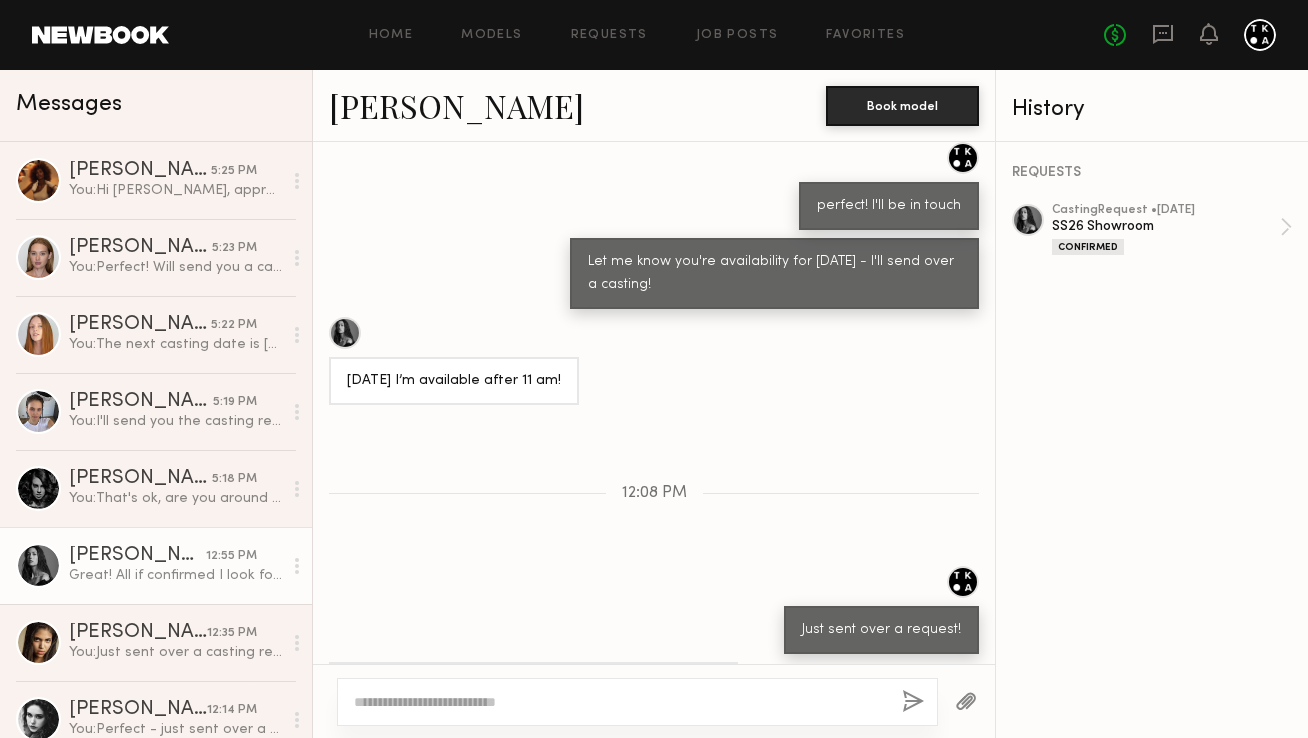 scroll, scrollTop: 2348, scrollLeft: 0, axis: vertical 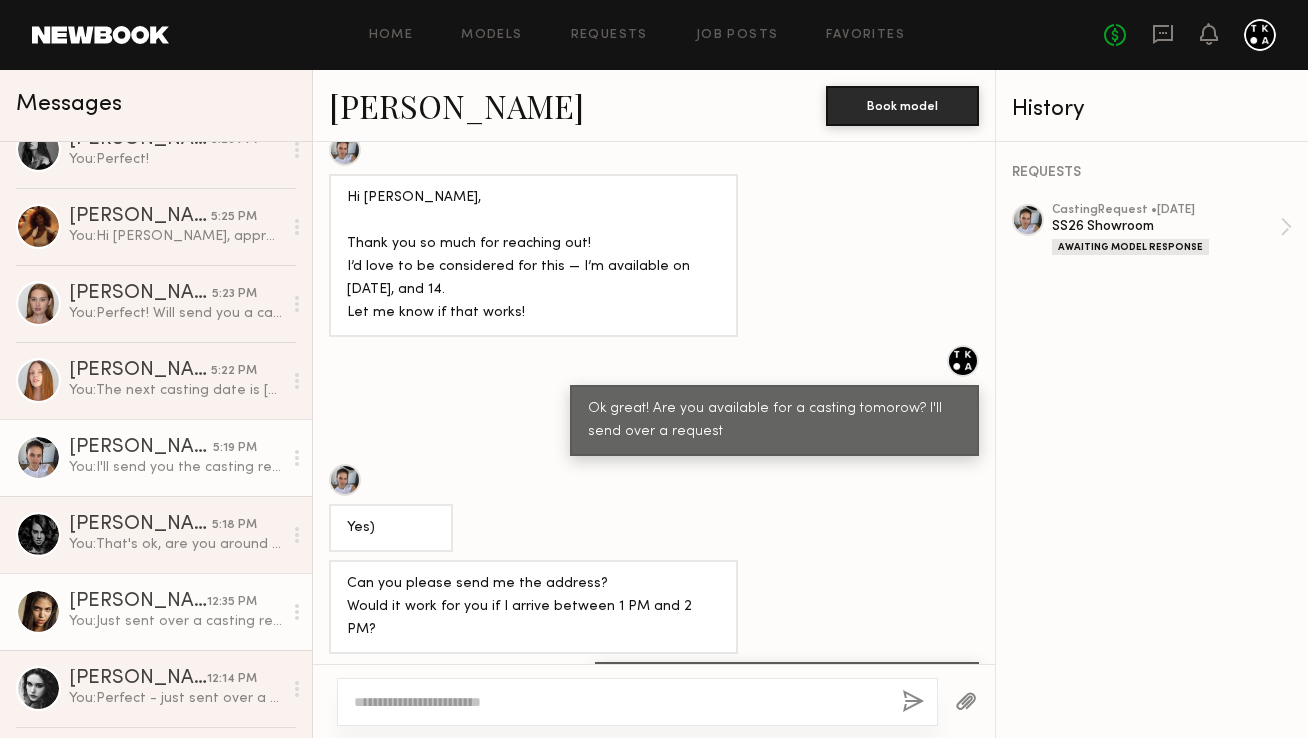 click on "Lohanna R. 12:35 PM You:  Just sent over a casting request for tomorrow! Let me know if you're available for all/some dates of the job and ok with the rate of $400 a day" 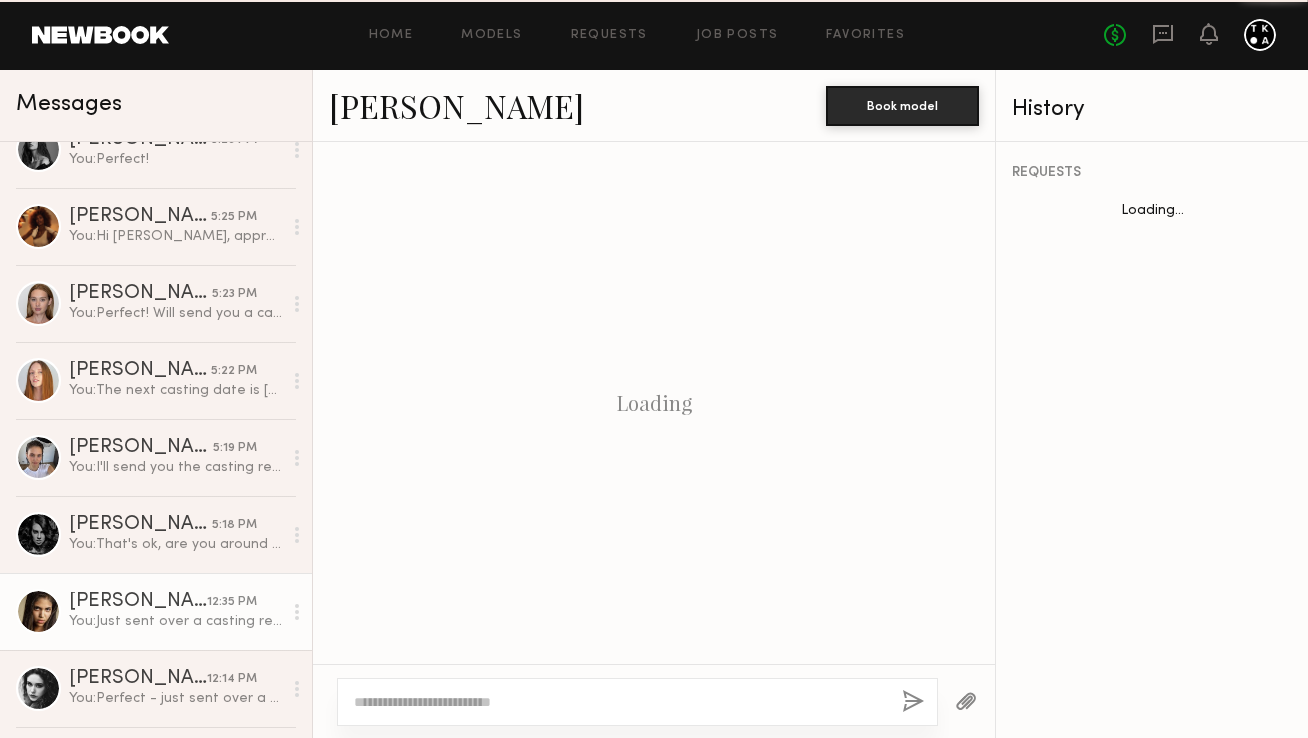 scroll, scrollTop: 1308, scrollLeft: 0, axis: vertical 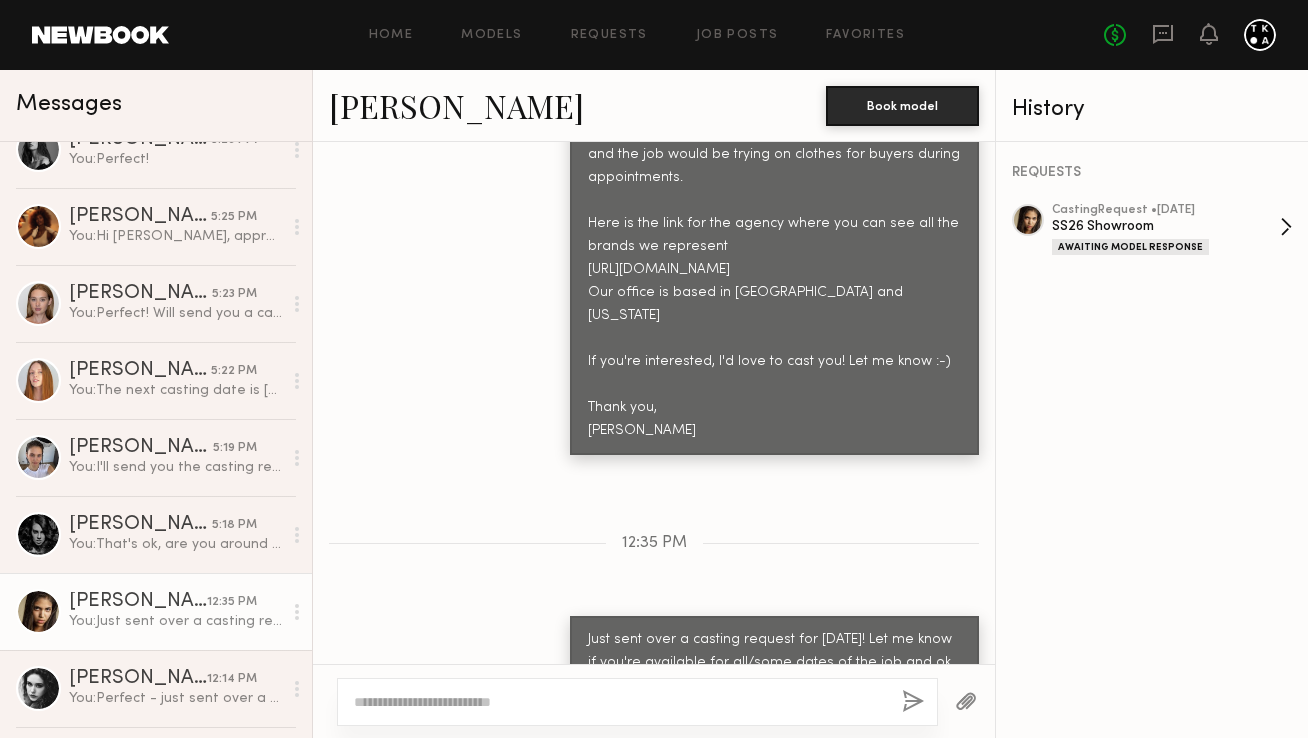 click on "casting  Request •  07/22/2025" 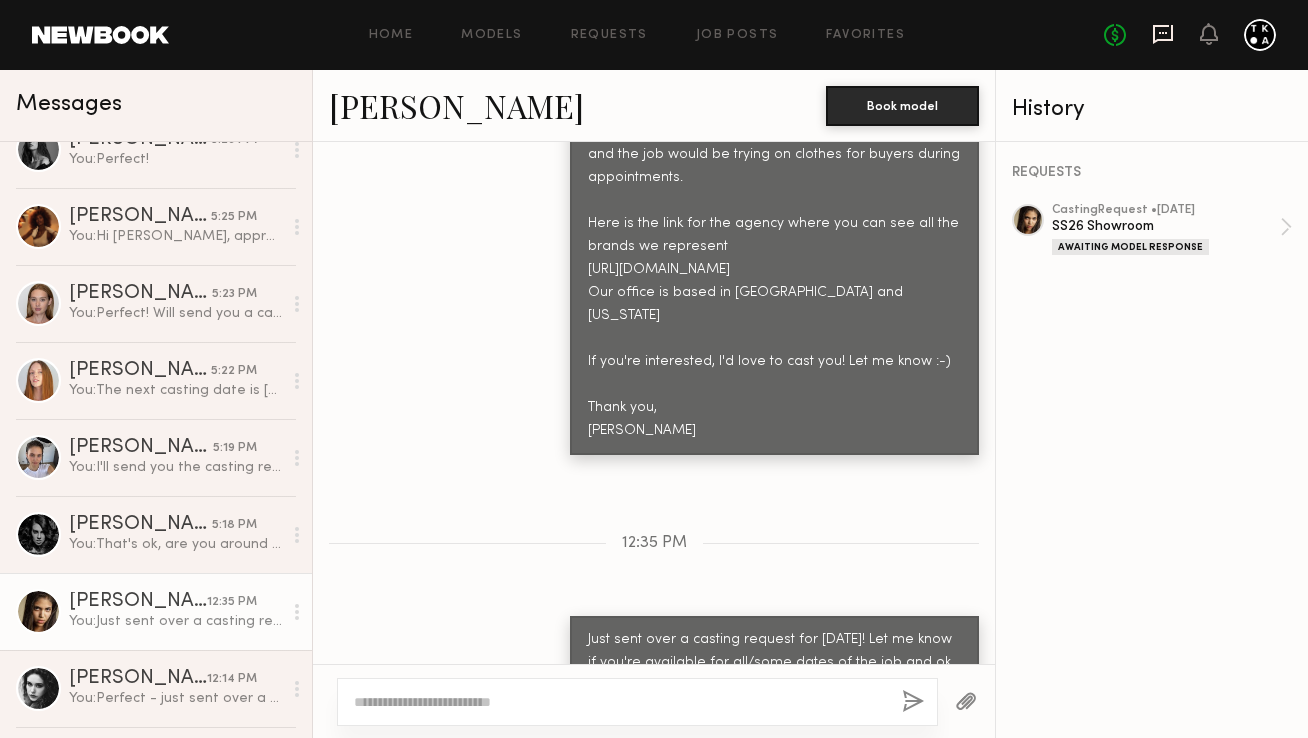 click 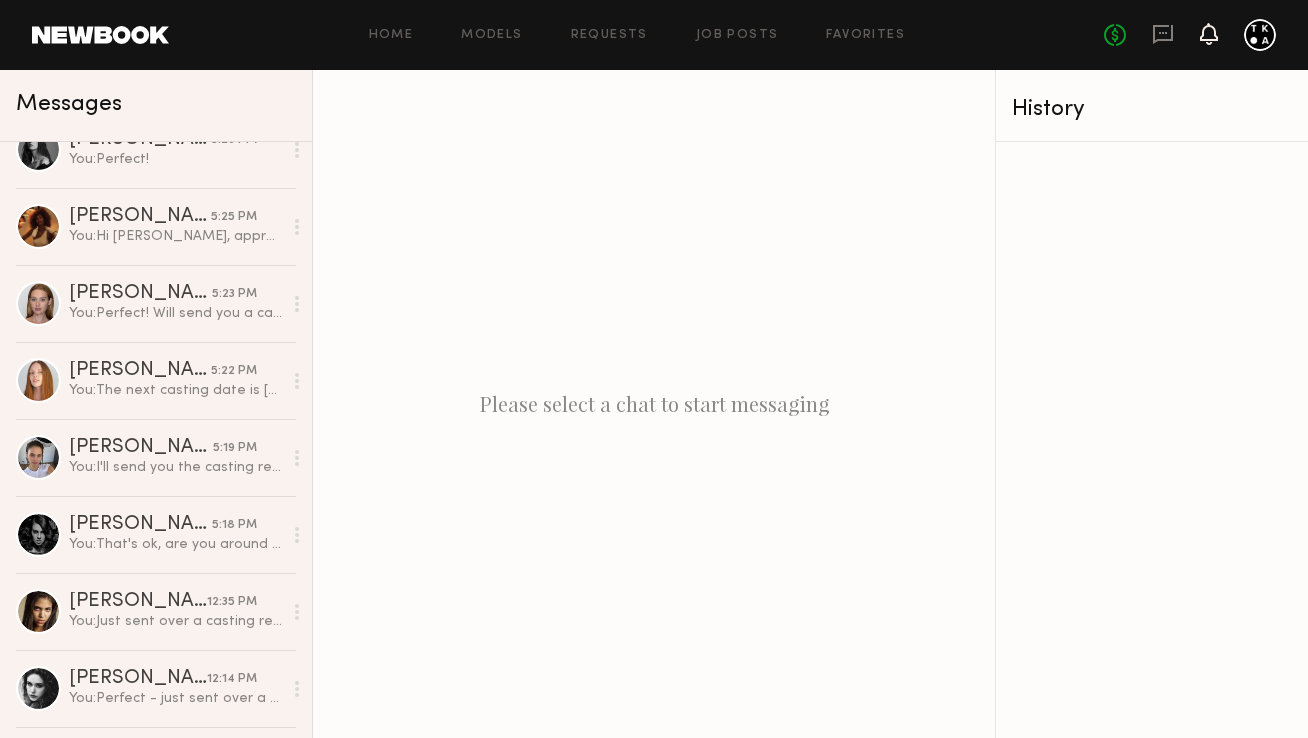 click 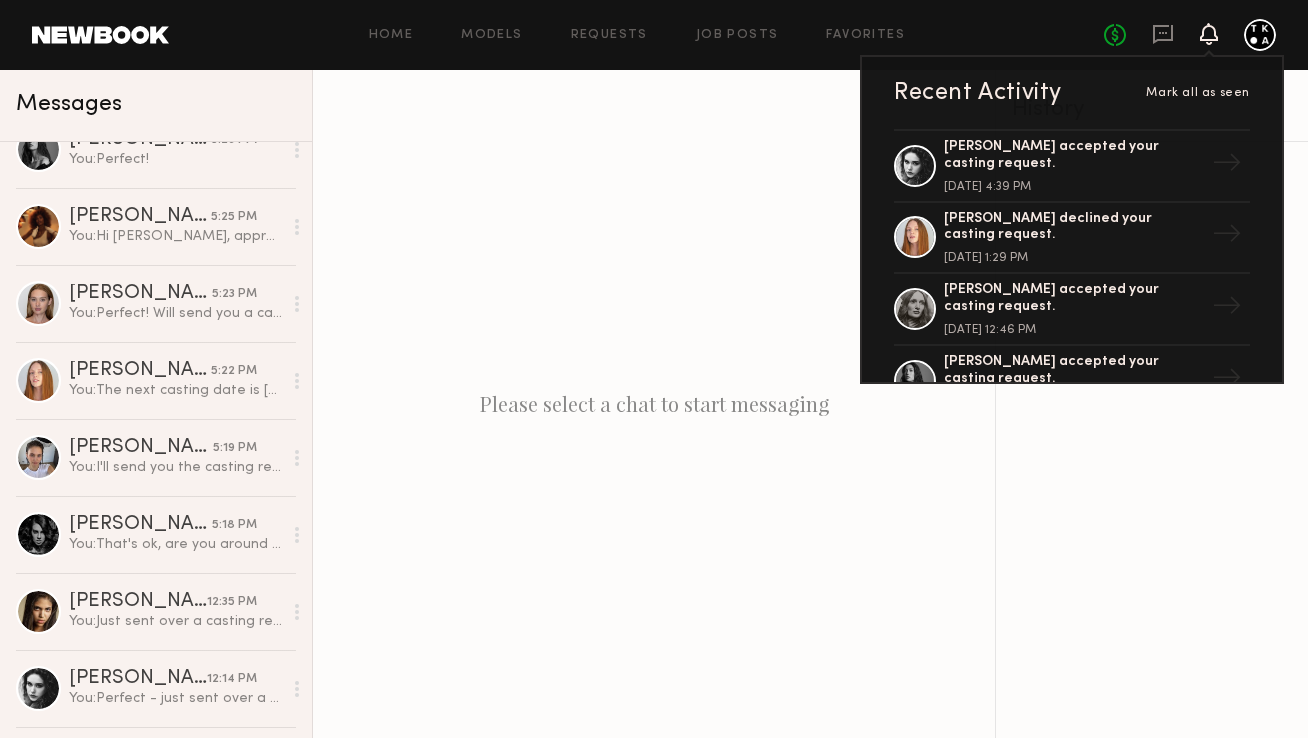 click 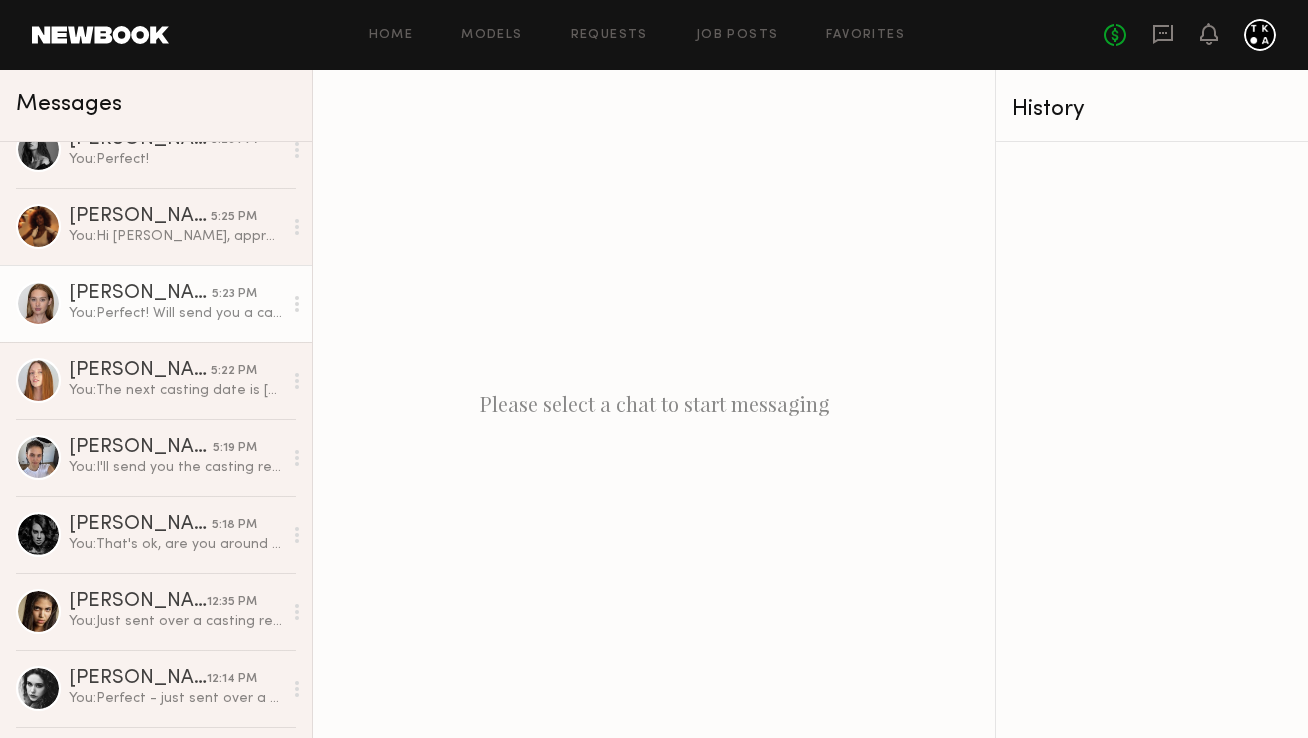 scroll, scrollTop: 0, scrollLeft: 0, axis: both 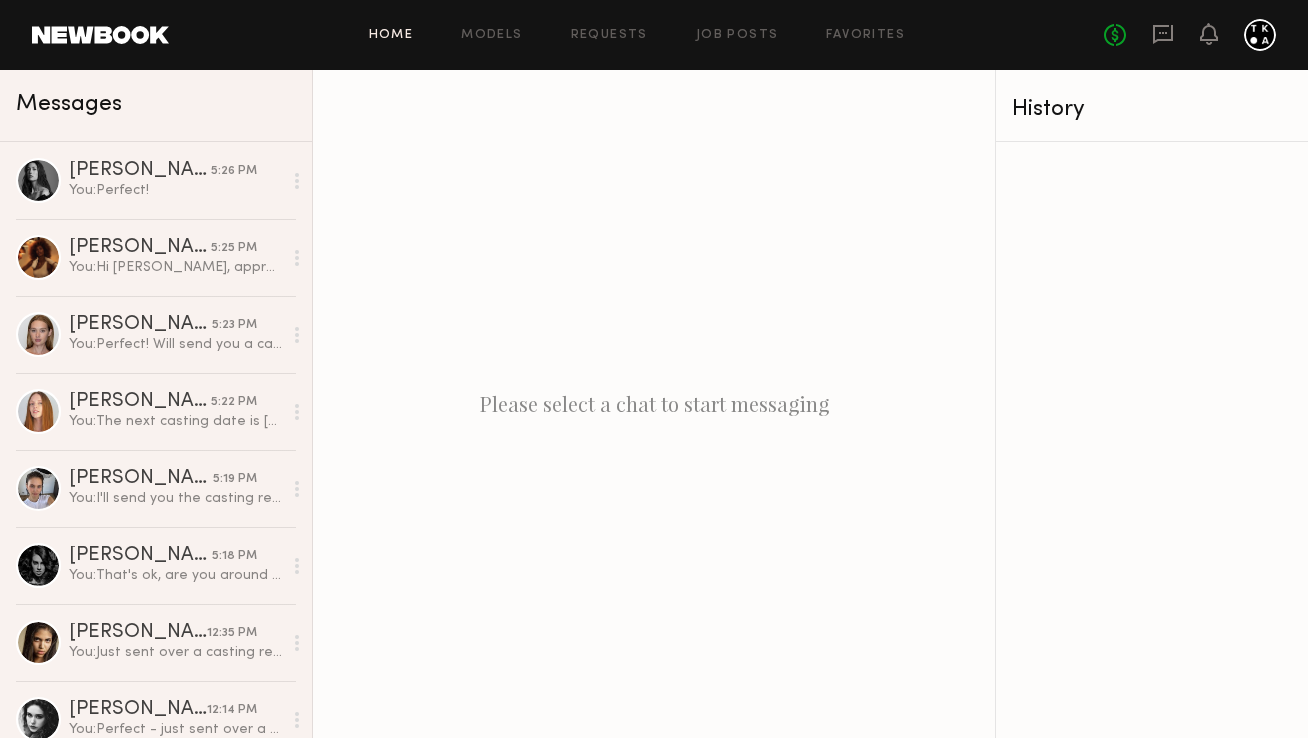 click on "Home" 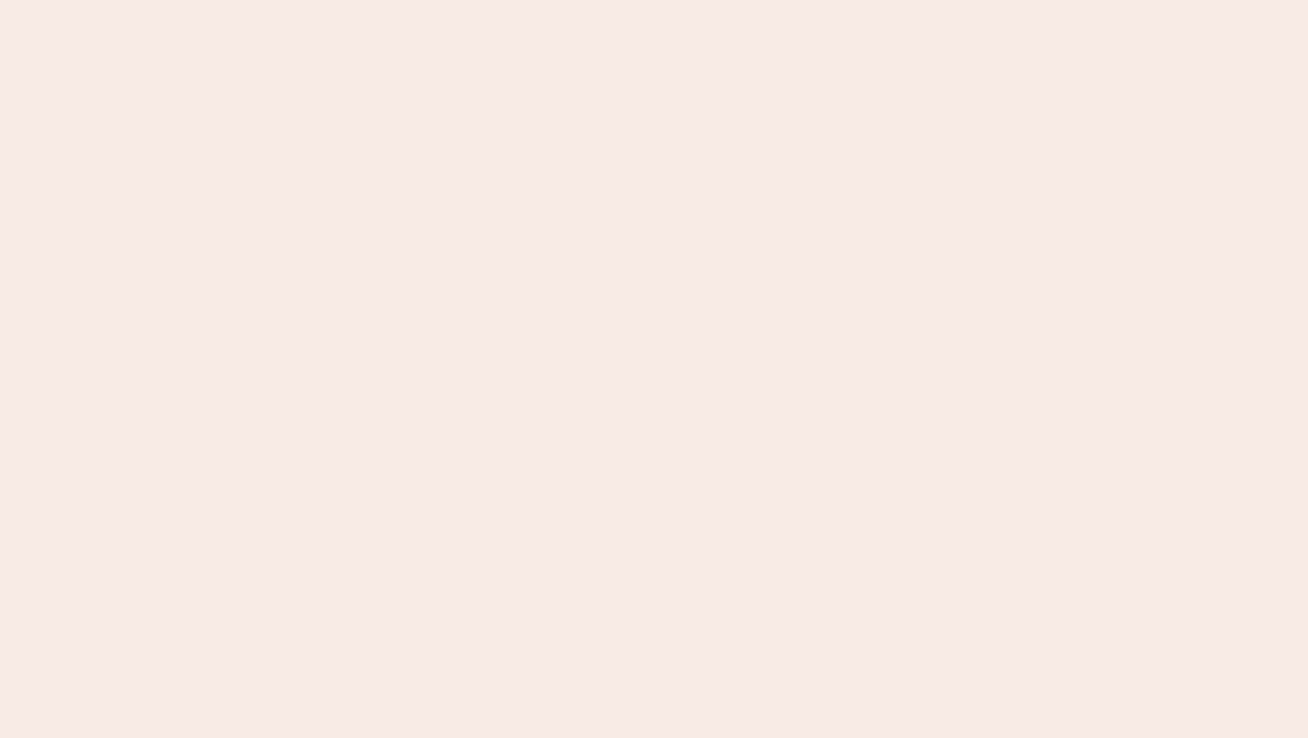 scroll, scrollTop: 0, scrollLeft: 0, axis: both 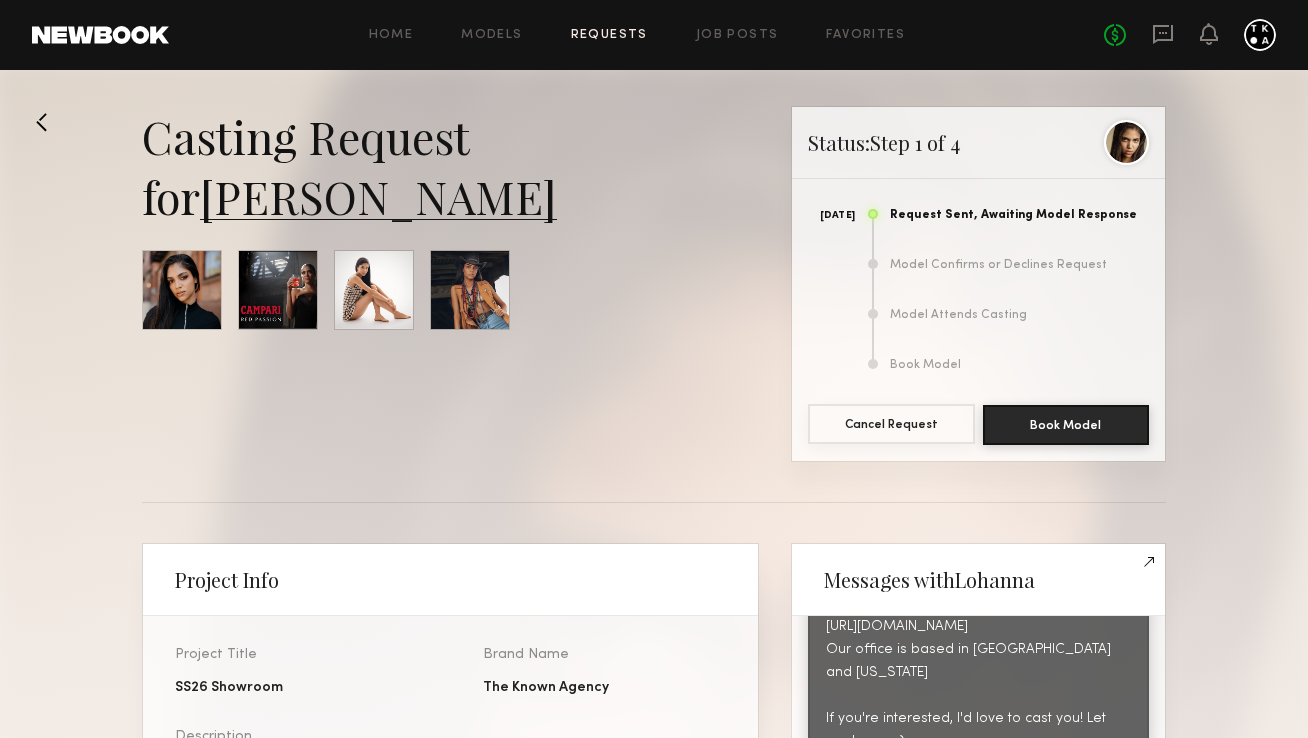 click on "Cancel Request" 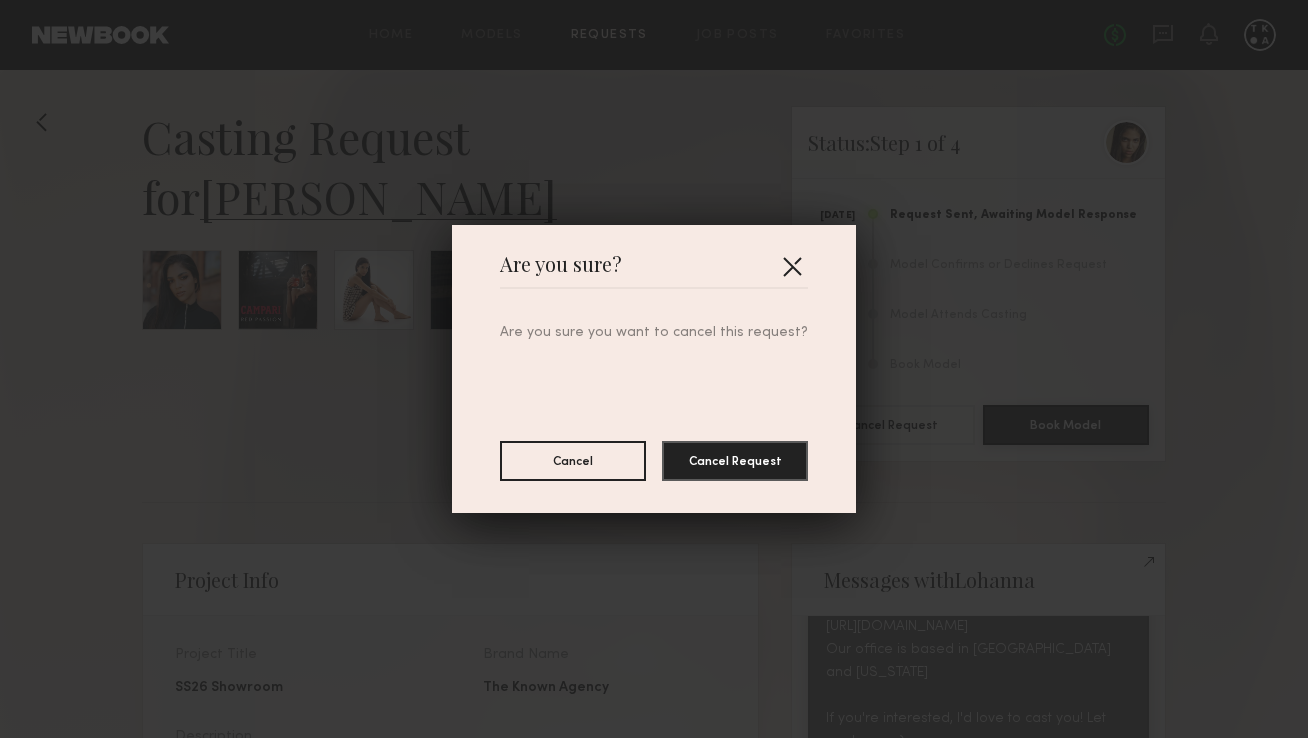 click at bounding box center (792, 266) 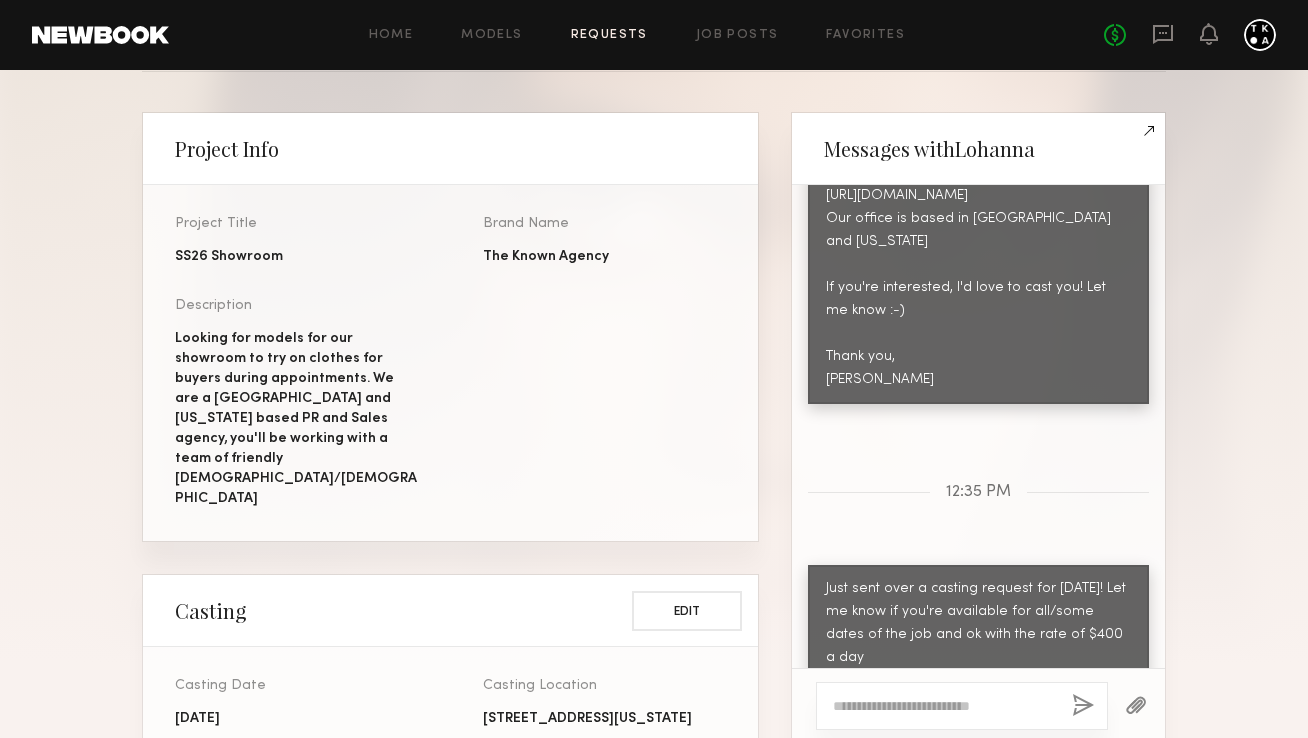 scroll, scrollTop: 219, scrollLeft: 0, axis: vertical 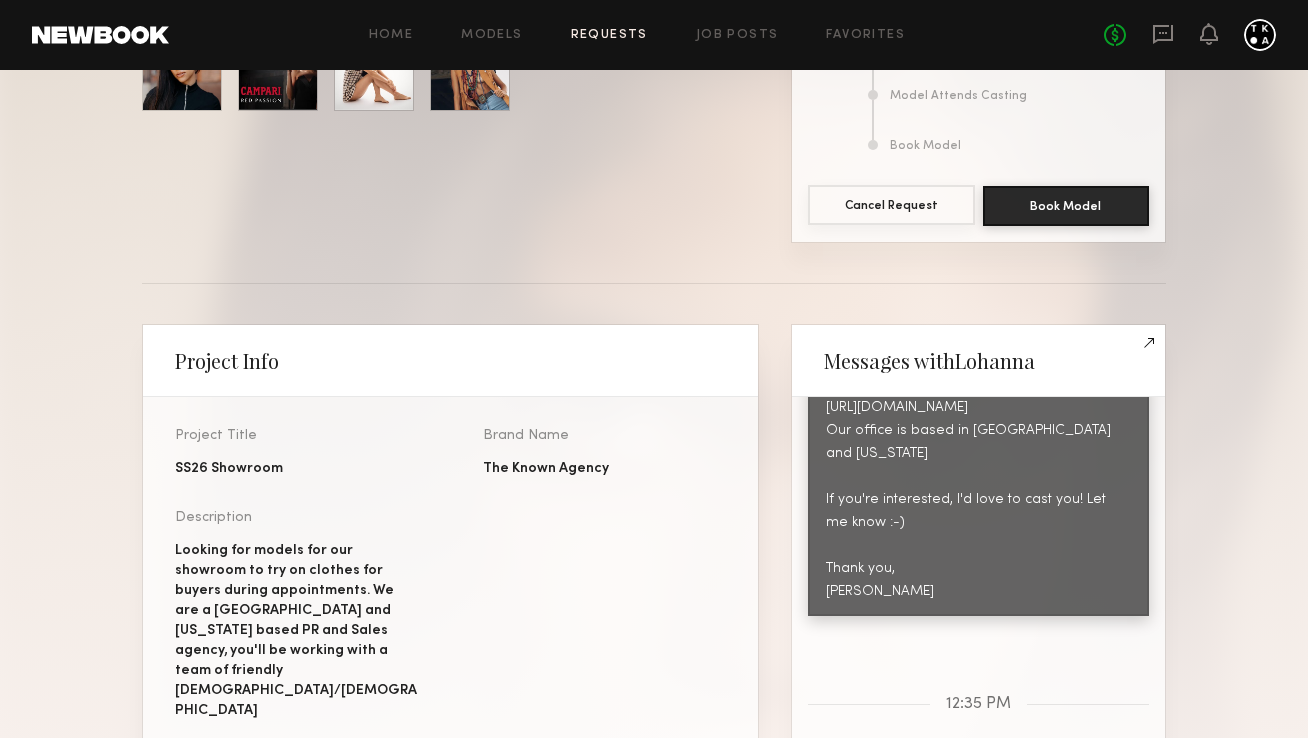 click on "Cancel Request" 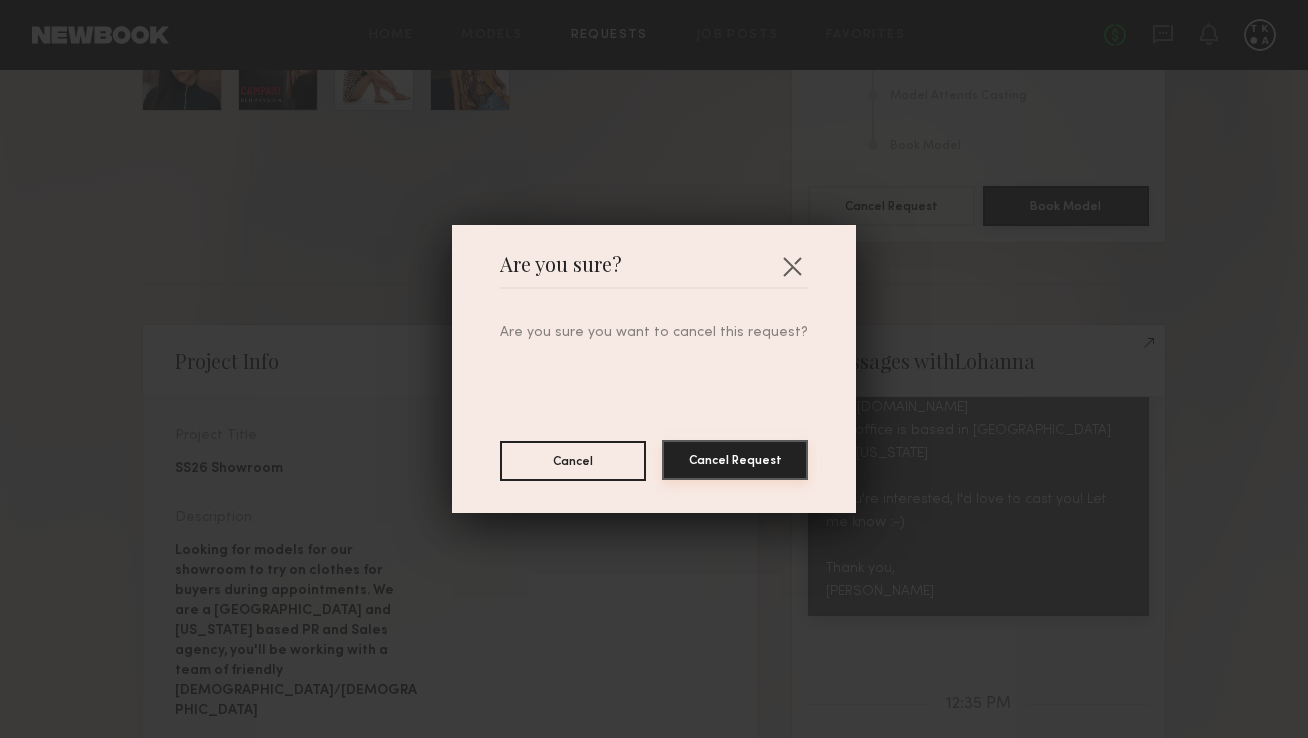 click on "Cancel Request" at bounding box center [735, 460] 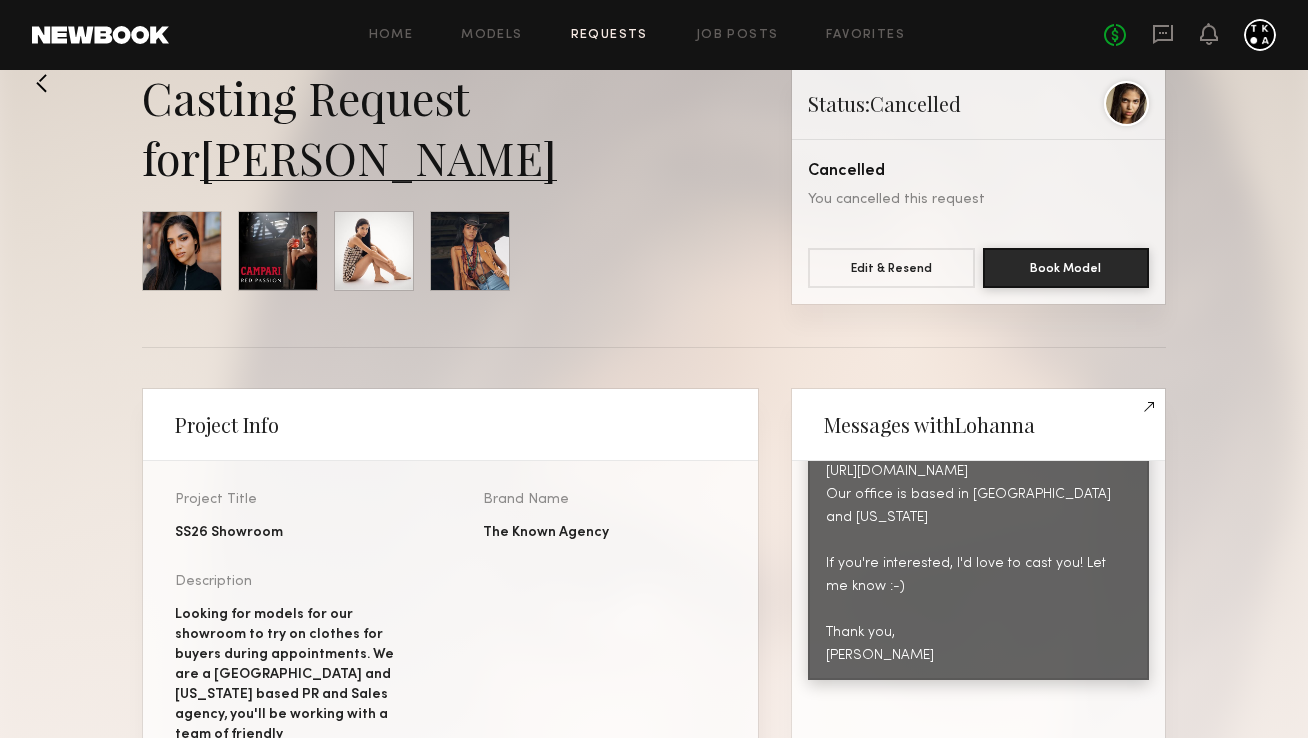 scroll, scrollTop: 0, scrollLeft: 0, axis: both 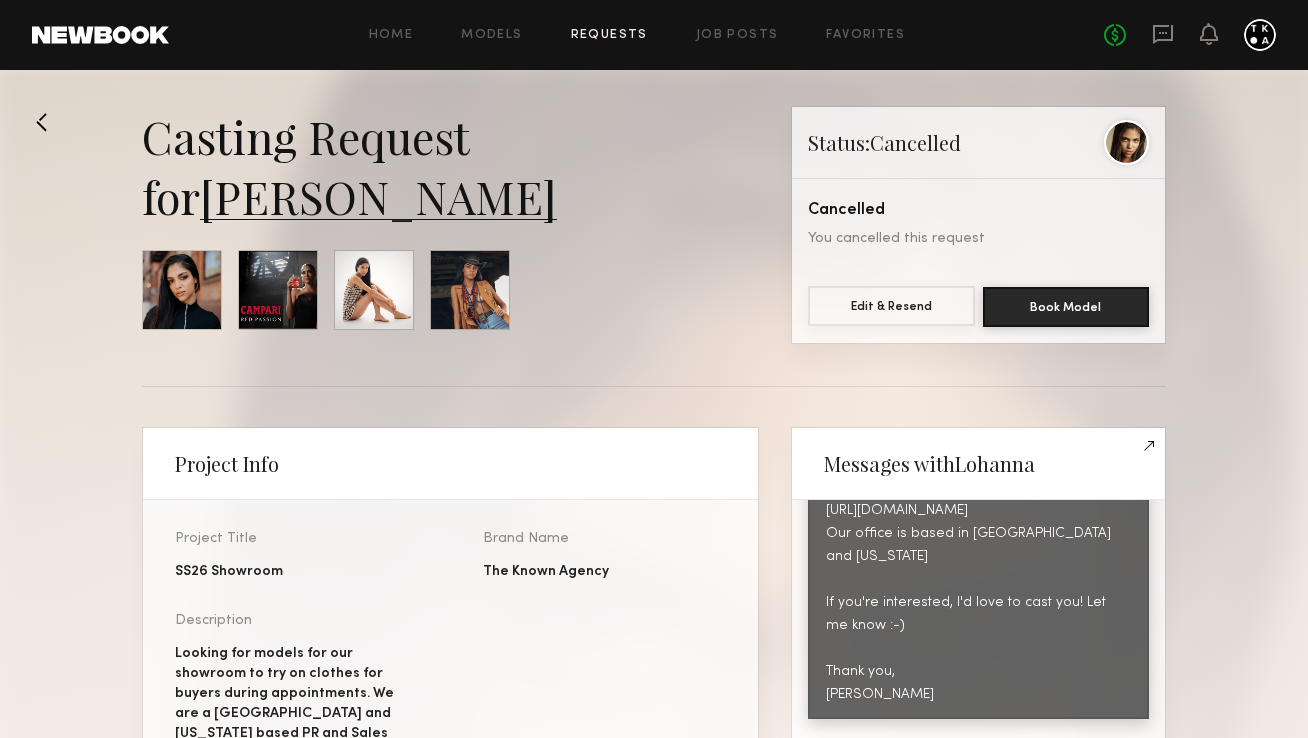 click on "Edit & Resend" 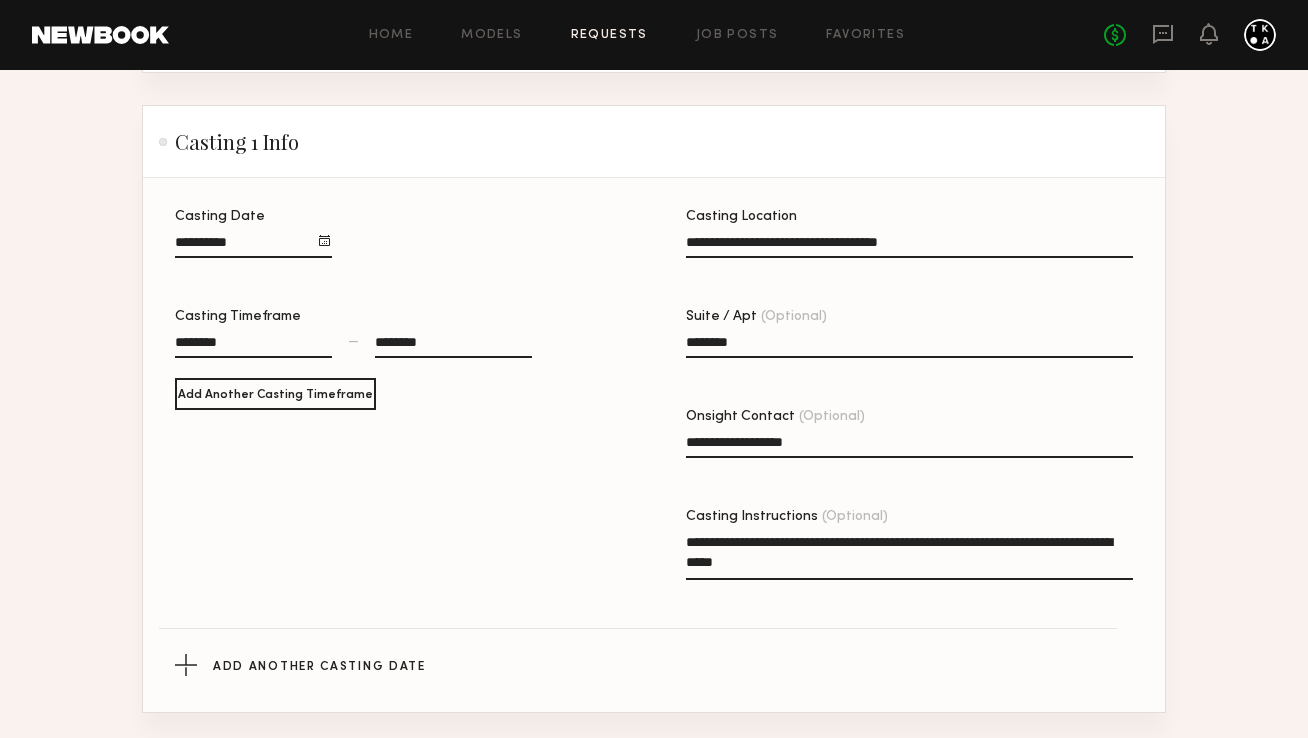 scroll, scrollTop: 491, scrollLeft: 0, axis: vertical 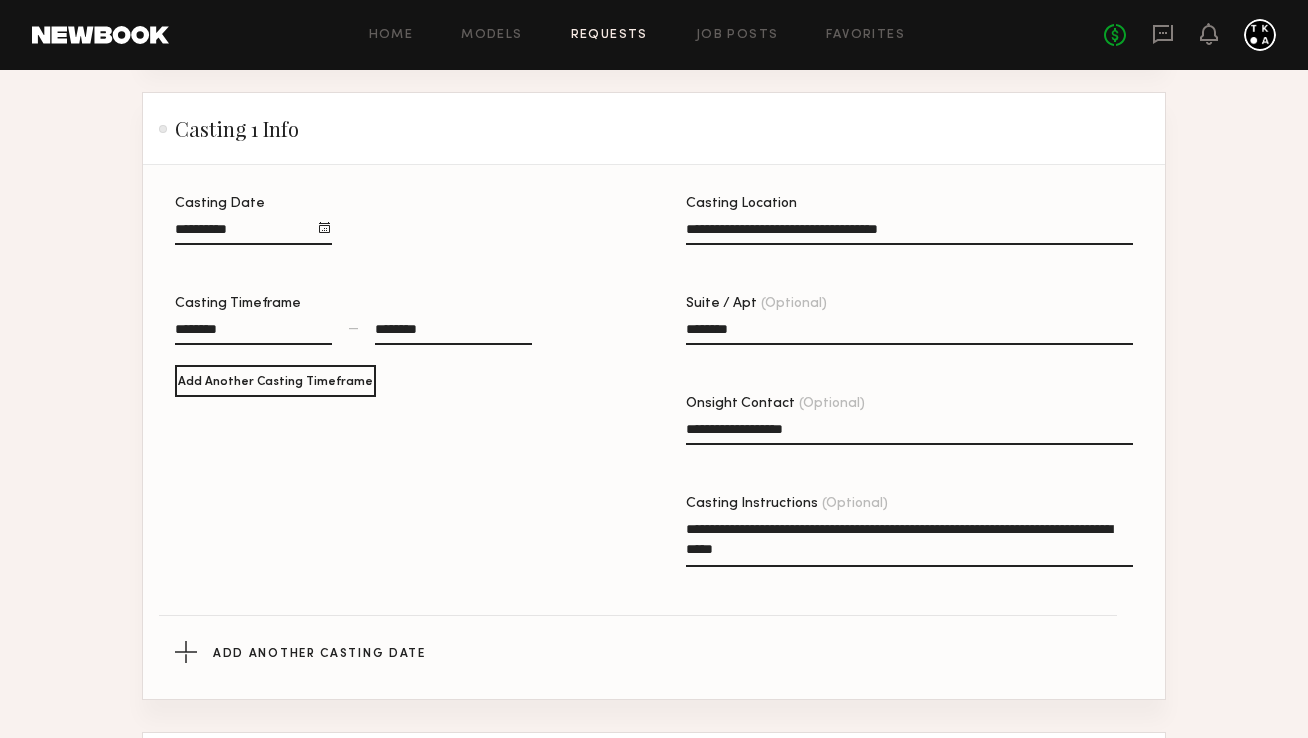 click on "********" 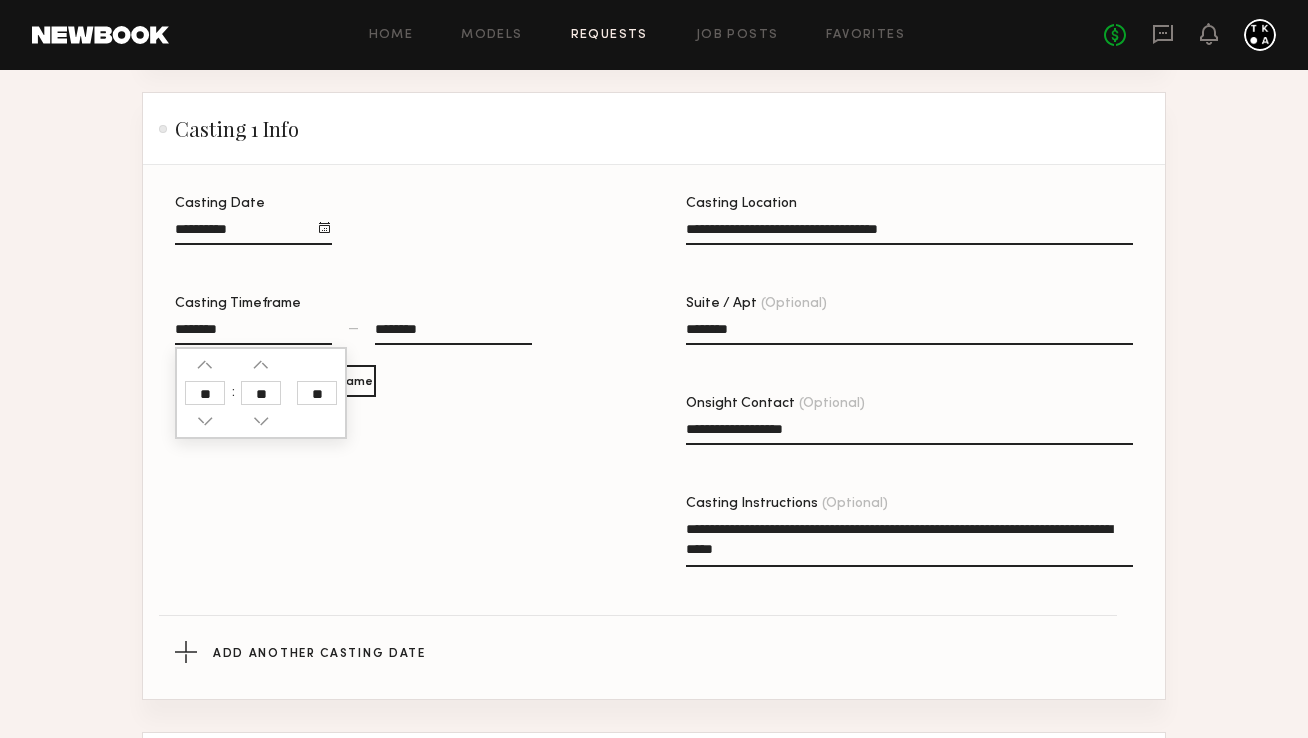 click on "**" 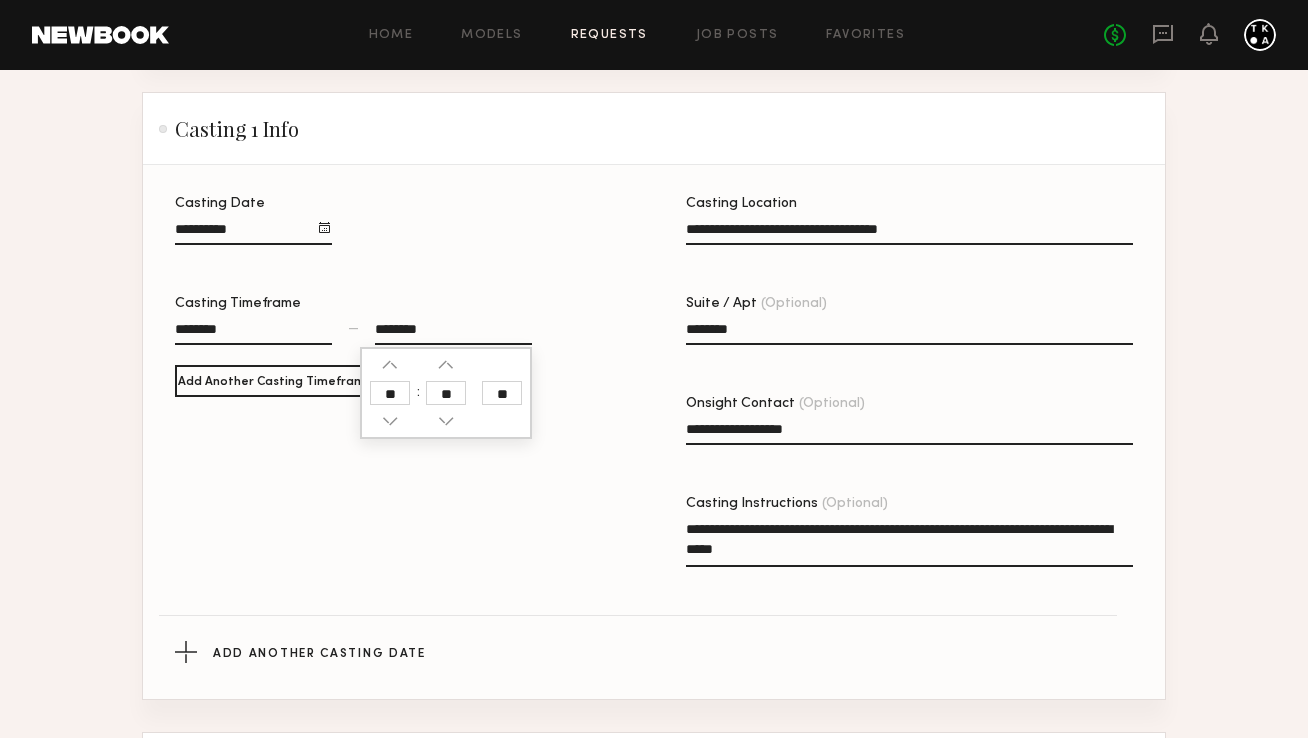 click on "**" 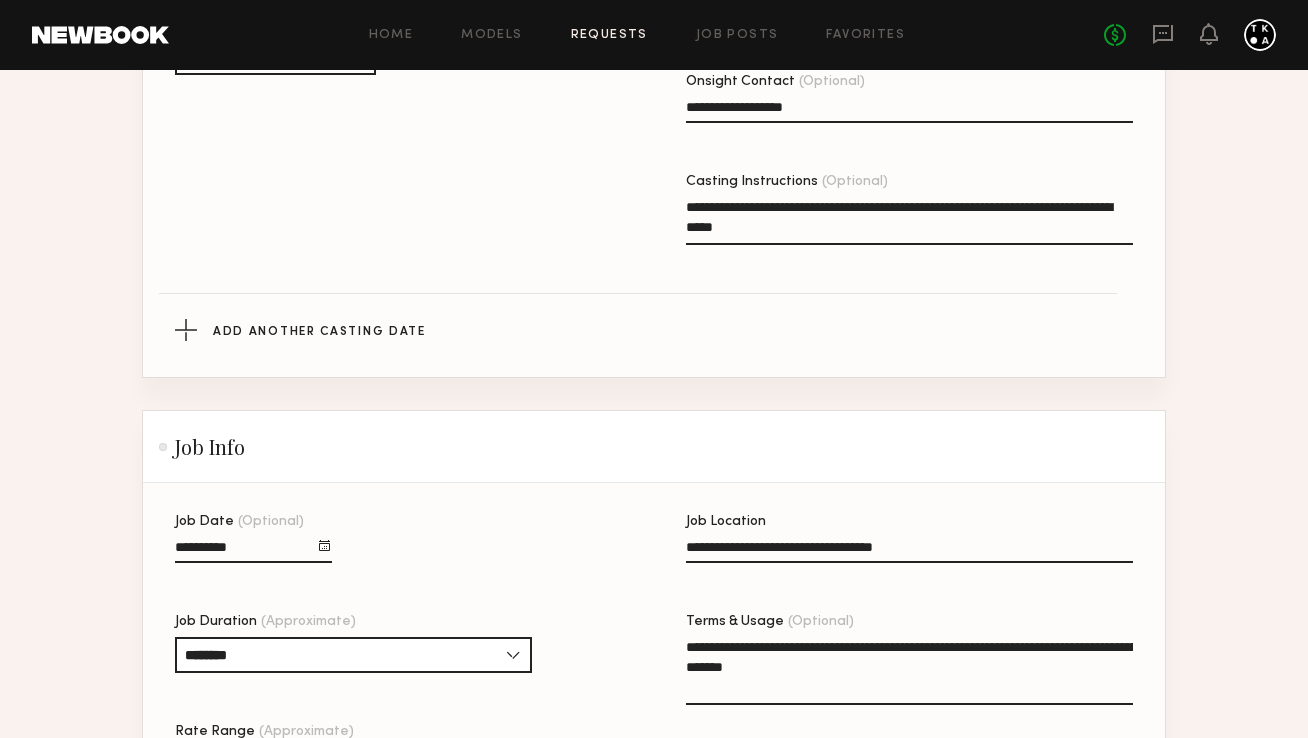 scroll, scrollTop: 1092, scrollLeft: 0, axis: vertical 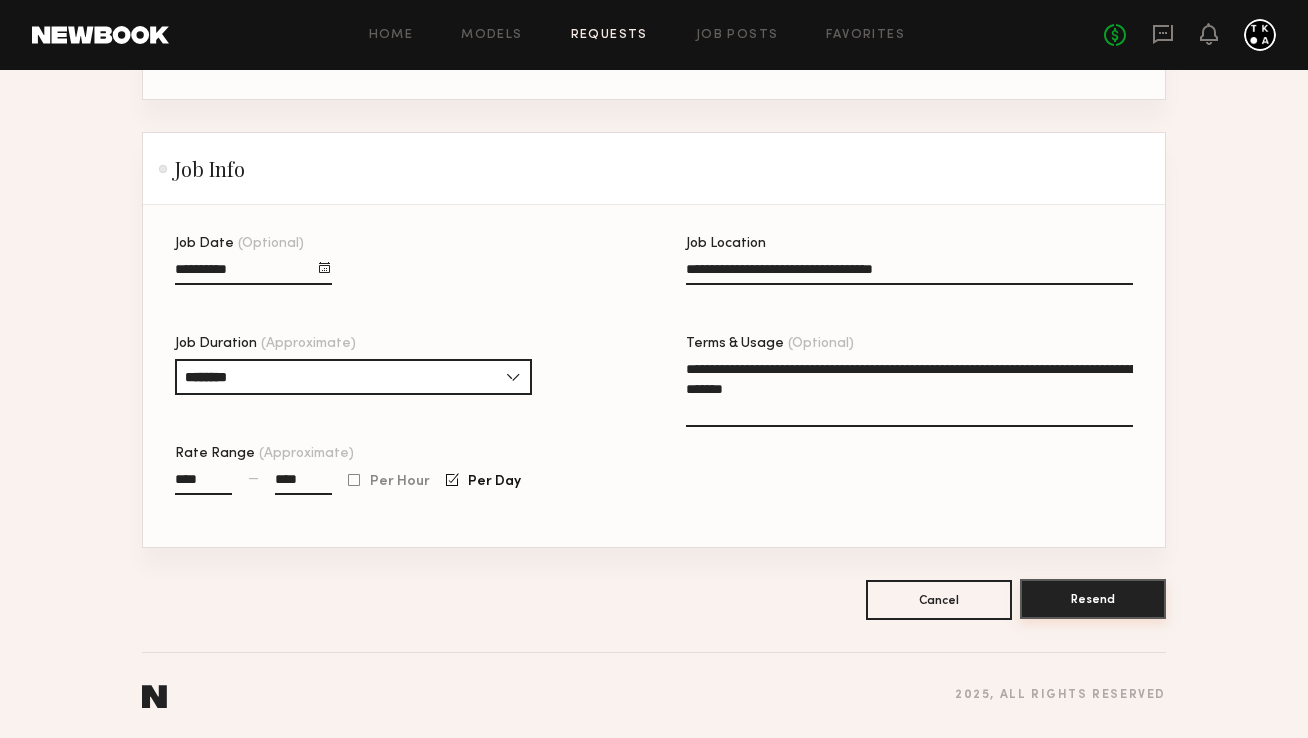 click on "Resend" 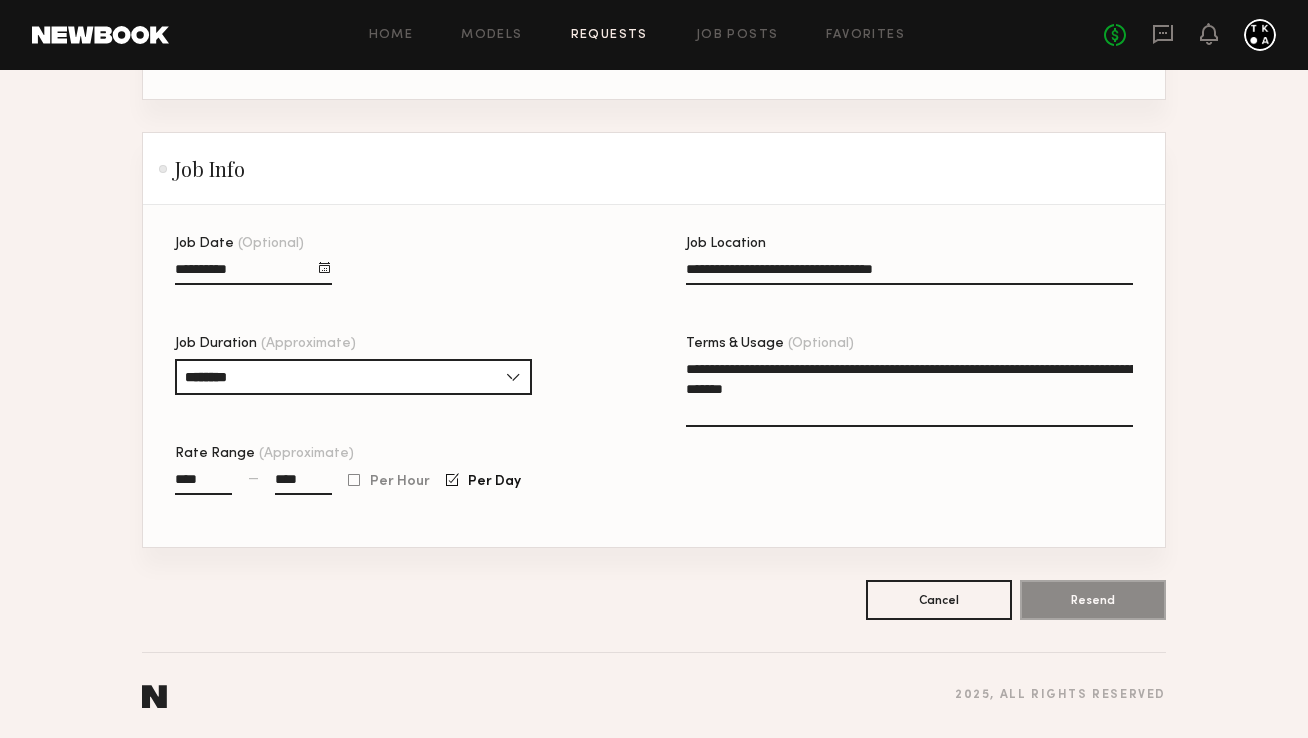 scroll, scrollTop: 0, scrollLeft: 0, axis: both 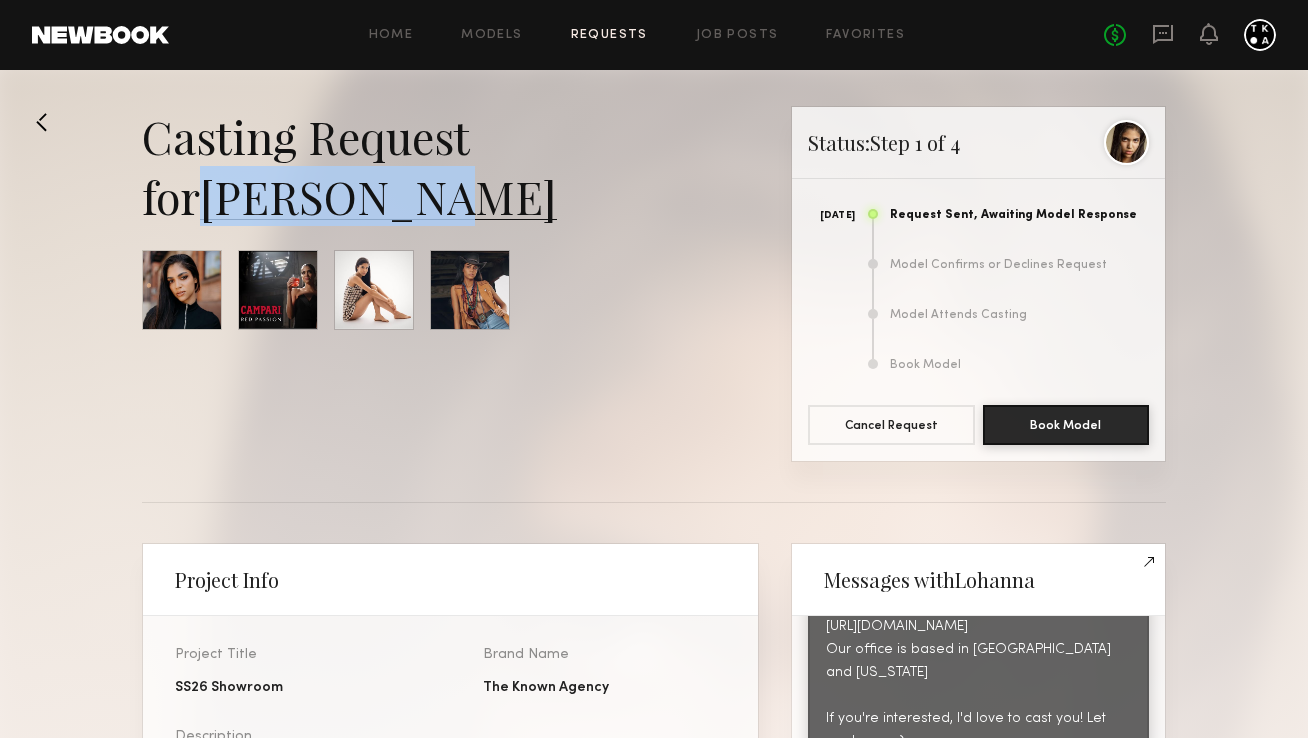 drag, startPoint x: 463, startPoint y: 201, endPoint x: 213, endPoint y: 196, distance: 250.04999 